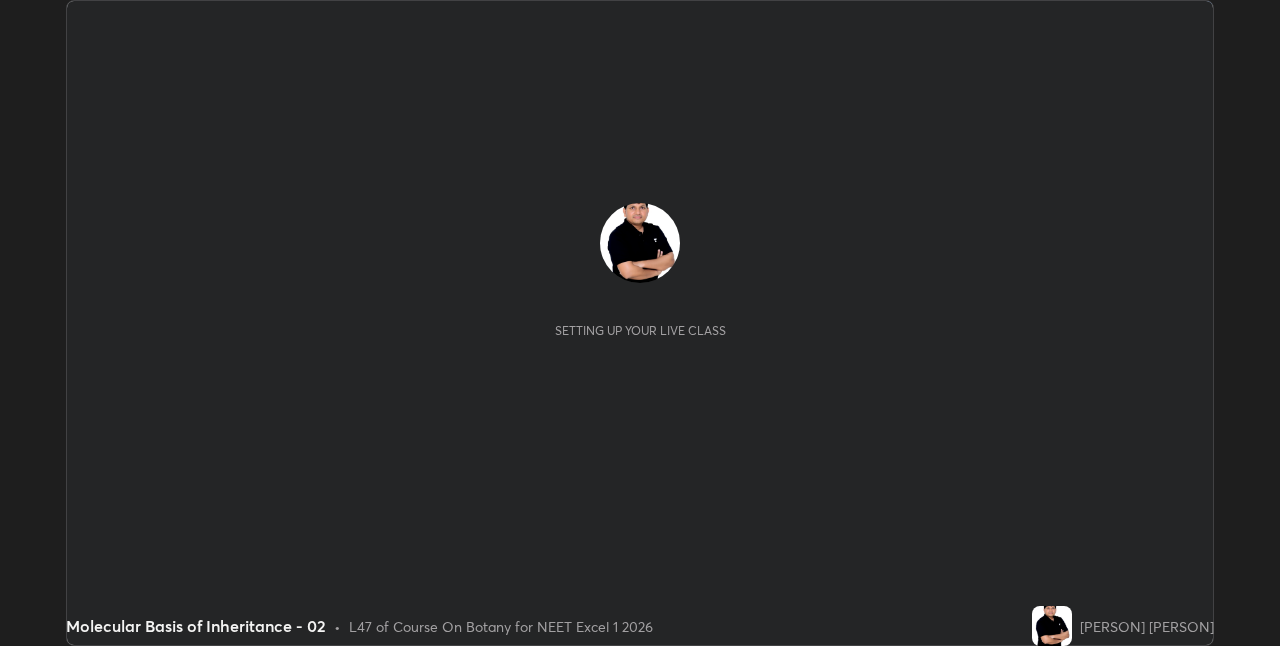 scroll, scrollTop: 0, scrollLeft: 0, axis: both 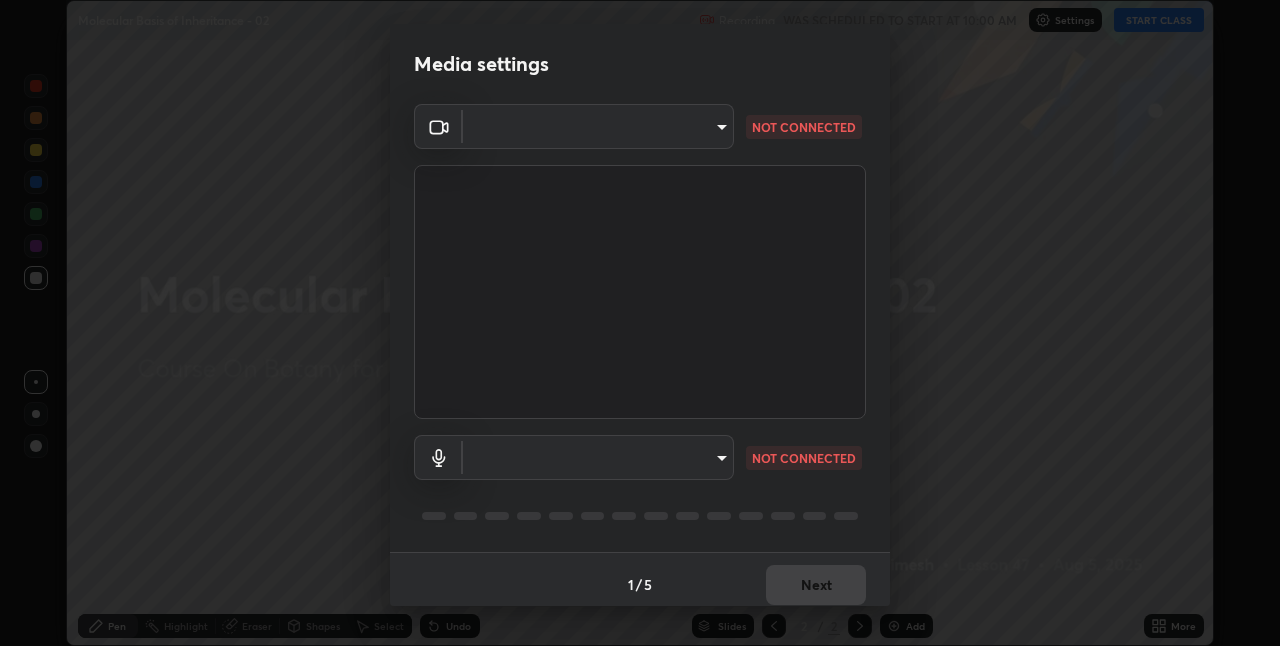 type on "8c17a5d152d90efee16c6d0123f72e1c8e3faabb66c5818a7671abbc9a97bc9a" 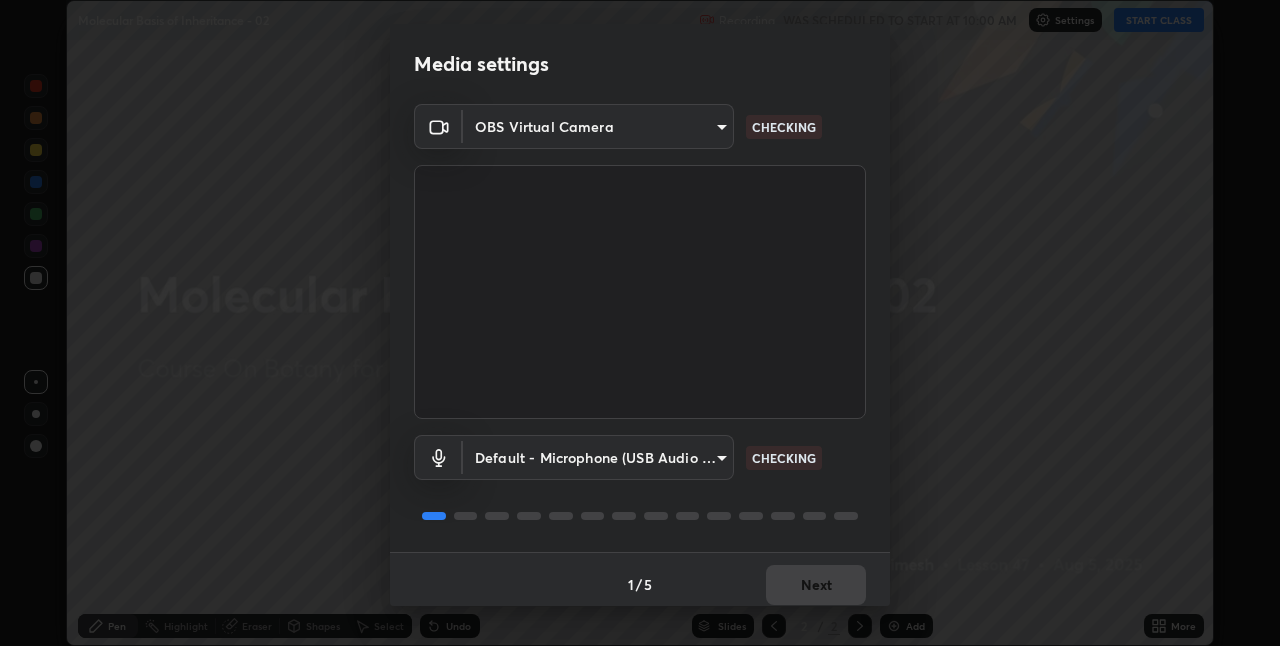 scroll, scrollTop: 10, scrollLeft: 0, axis: vertical 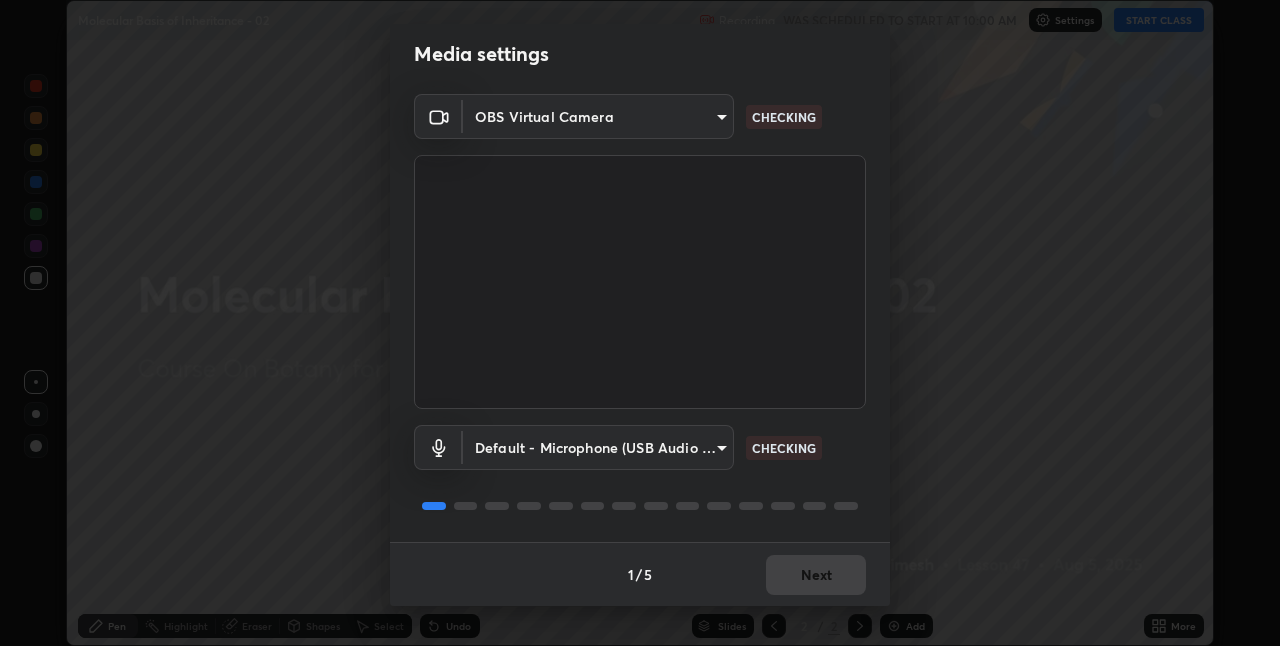 click on "Erase all Molecular Basis of Inheritance - 02 Recording WAS SCHEDULED TO START AT  10:00 AM Settings START CLASS Setting up your live class Molecular Basis of Inheritance - 02 • L47 of Course On Botany for NEET Excel 1 2026 [PERSON] Pen Highlight Eraser Shapes Select Undo Slides 2 / 2 Add More No doubts shared Encourage your learners to ask a doubt for better clarity Report an issue Reason for reporting Buffering Chat not working Audio - Video sync issue Educator video quality low ​ Attach an image Report Media settings OBS Virtual Camera [HASH] CHECKING Default - Microphone (USB Audio Device) default CHECKING 1 / 5 Next" at bounding box center (640, 323) 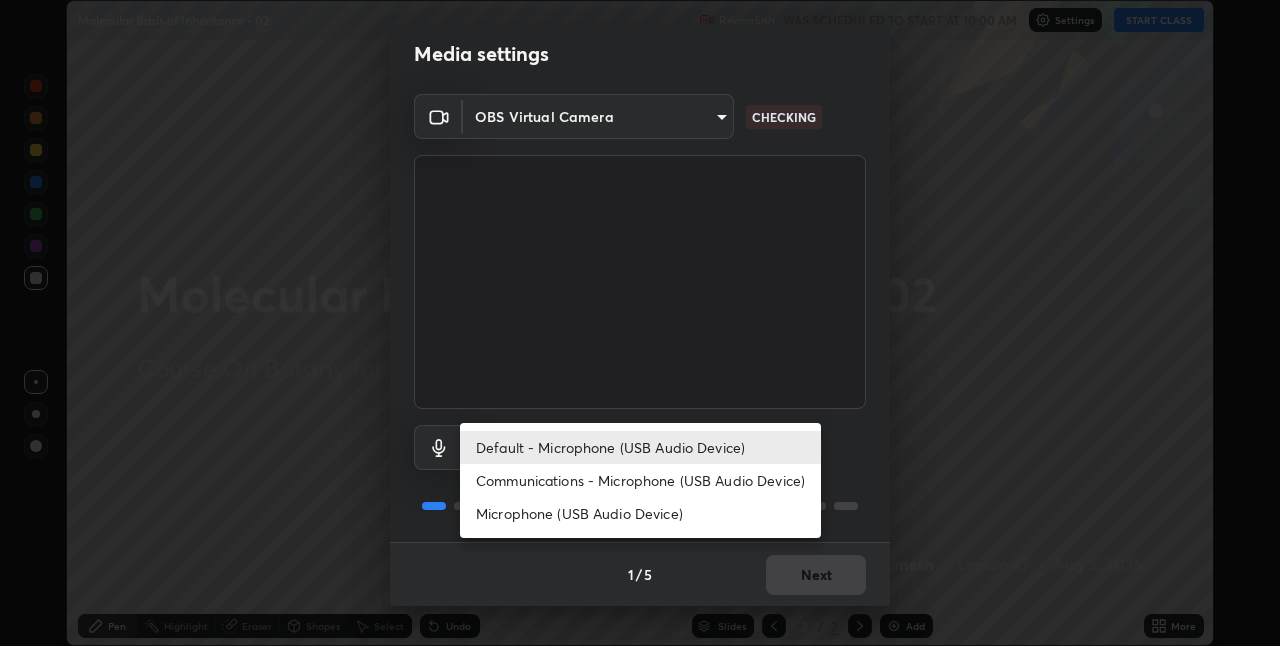 click on "Communications - Microphone (USB Audio Device)" at bounding box center [640, 480] 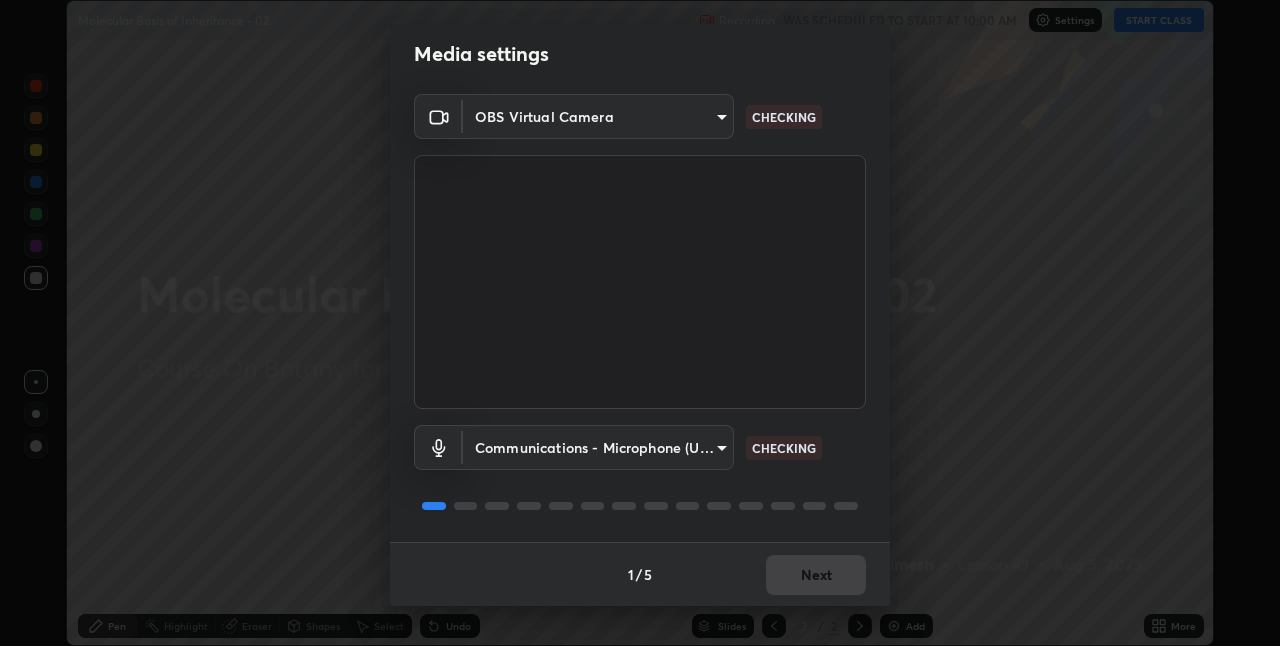 click on "Erase all Molecular Basis of Inheritance - 02 Recording WAS SCHEDULED TO START AT  10:00 AM Settings START CLASS Setting up your live class Molecular Basis of Inheritance - 02 • L47 of Course On Botany for NEET Excel 1 2026 [PERSON] Pen Highlight Eraser Shapes Select Undo Slides 2 / 2 Add More No doubts shared Encourage your learners to ask a doubt for better clarity Report an issue Reason for reporting Buffering Chat not working Audio - Video sync issue Educator video quality low ​ Attach an image Report Media settings OBS Virtual Camera [HASH] CHECKING Communications - Microphone (USB Audio Device) communications CHECKING 1 / 5 Next" at bounding box center [640, 323] 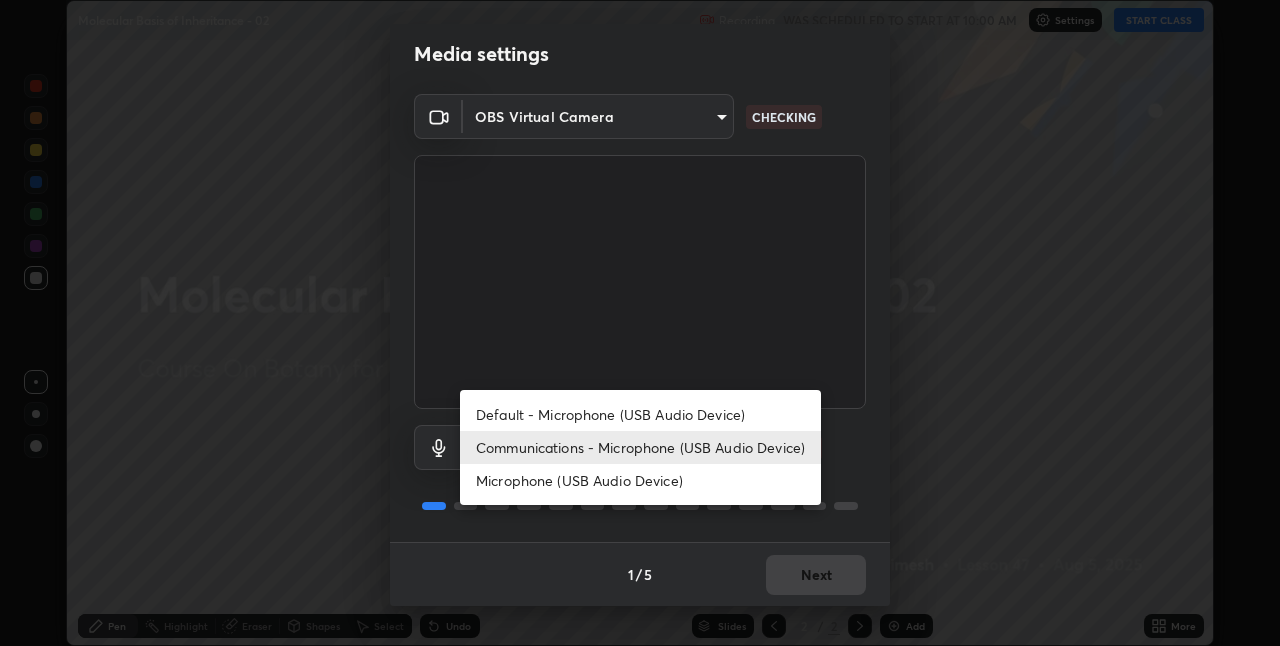 click on "Default - Microphone (USB Audio Device)" at bounding box center [640, 414] 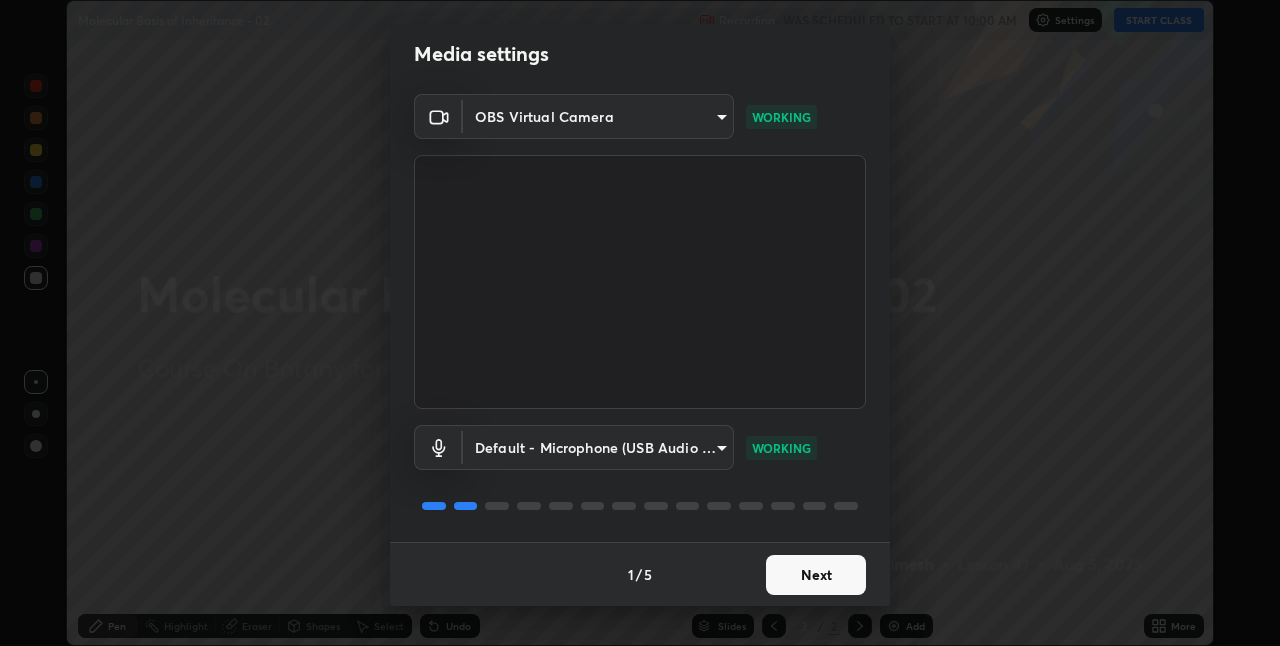 click on "Next" at bounding box center [816, 575] 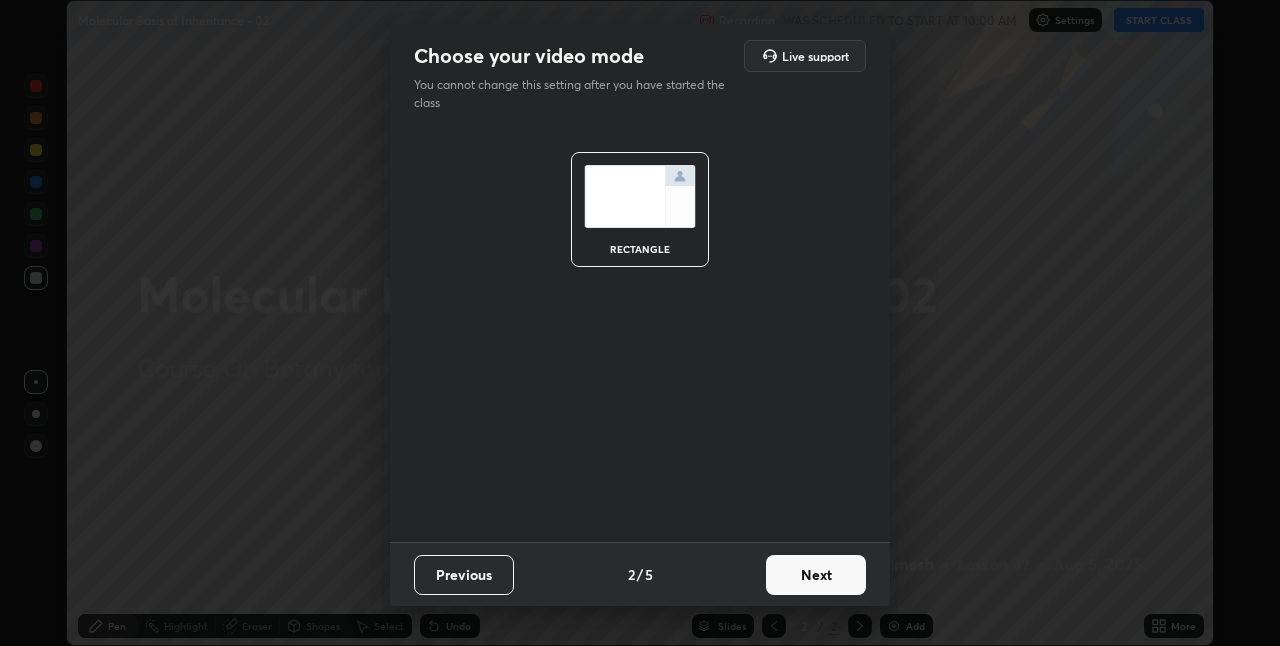 scroll, scrollTop: 0, scrollLeft: 0, axis: both 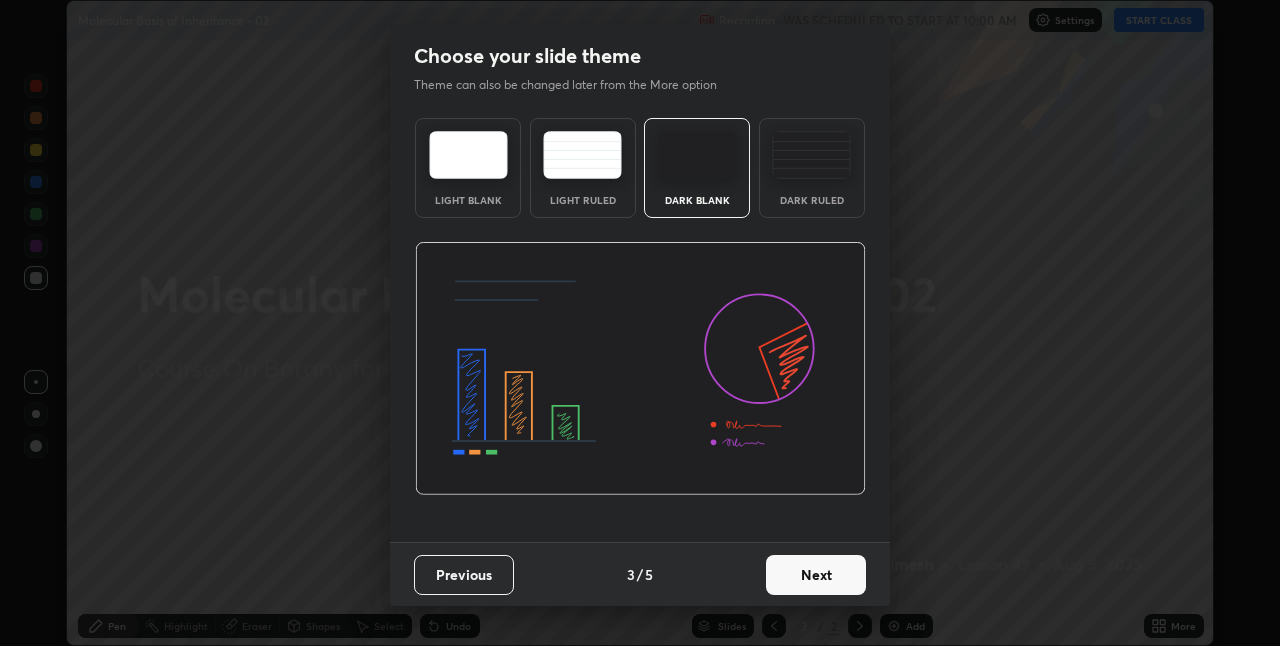 click on "Next" at bounding box center (816, 575) 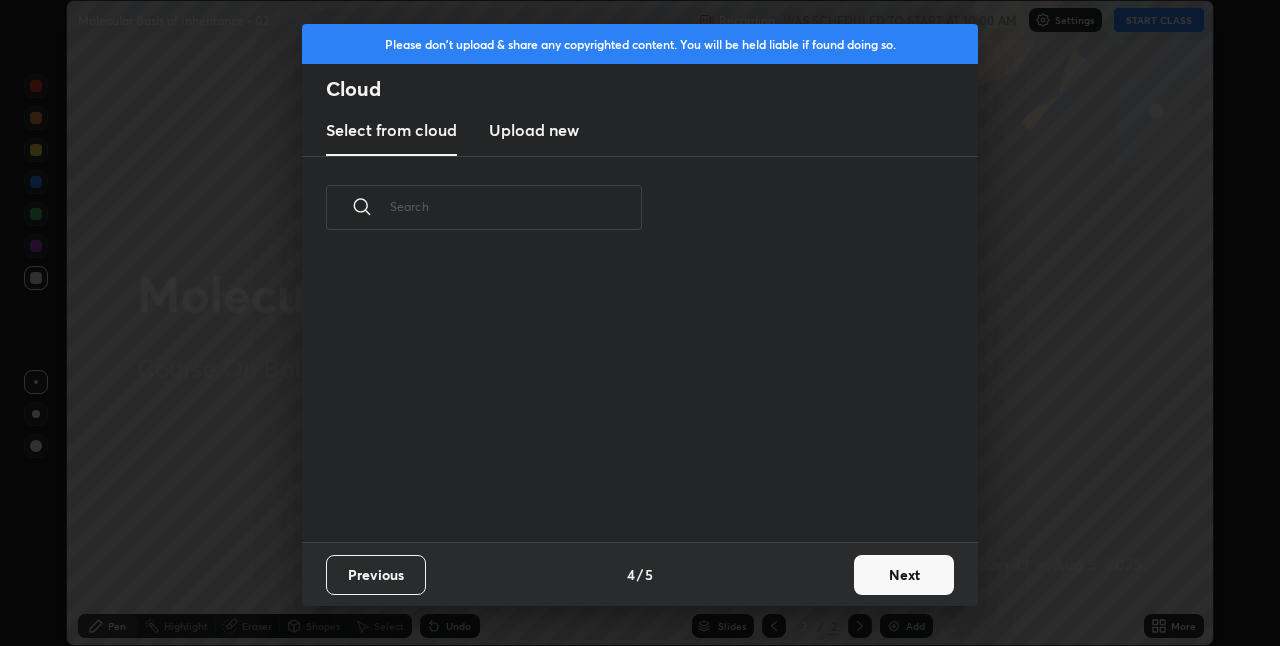 scroll, scrollTop: 7, scrollLeft: 11, axis: both 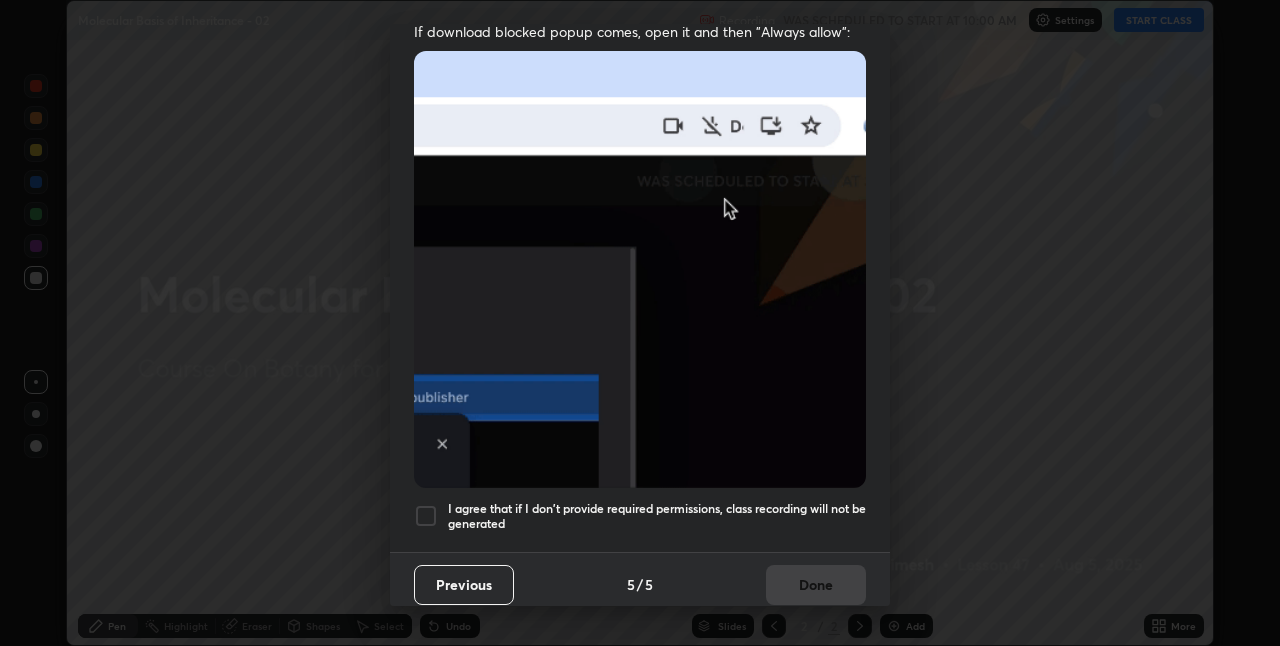 click at bounding box center (426, 516) 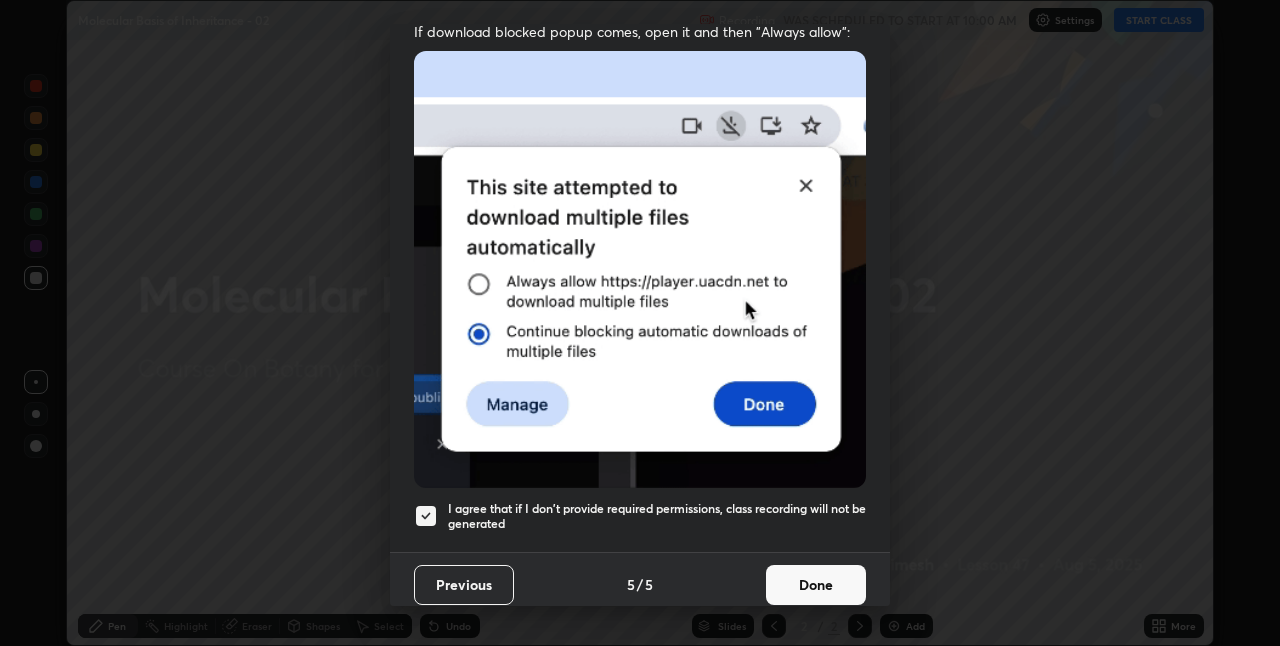 click on "Done" at bounding box center [816, 585] 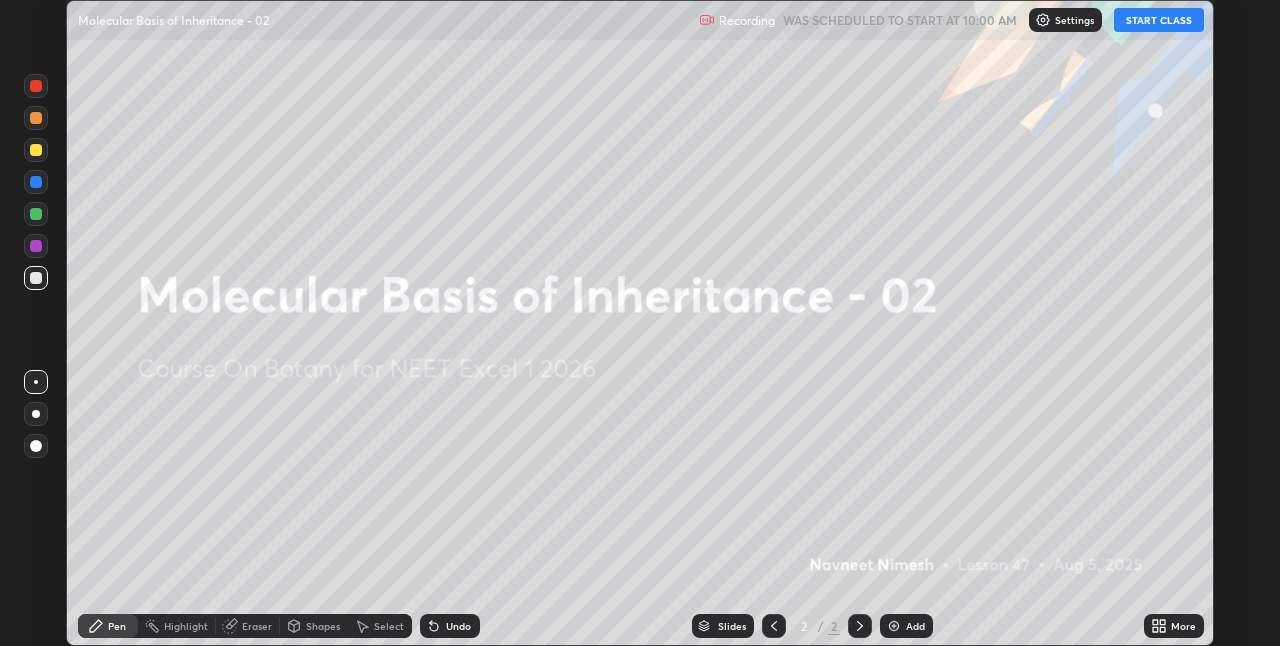 click 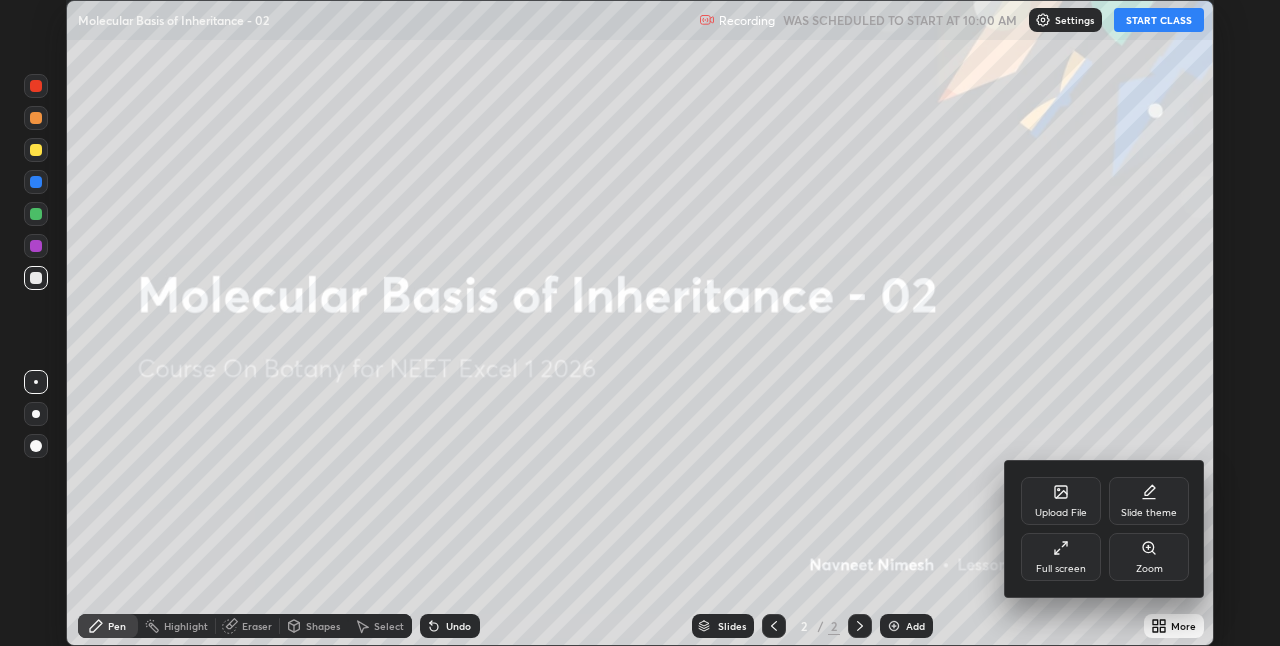 click 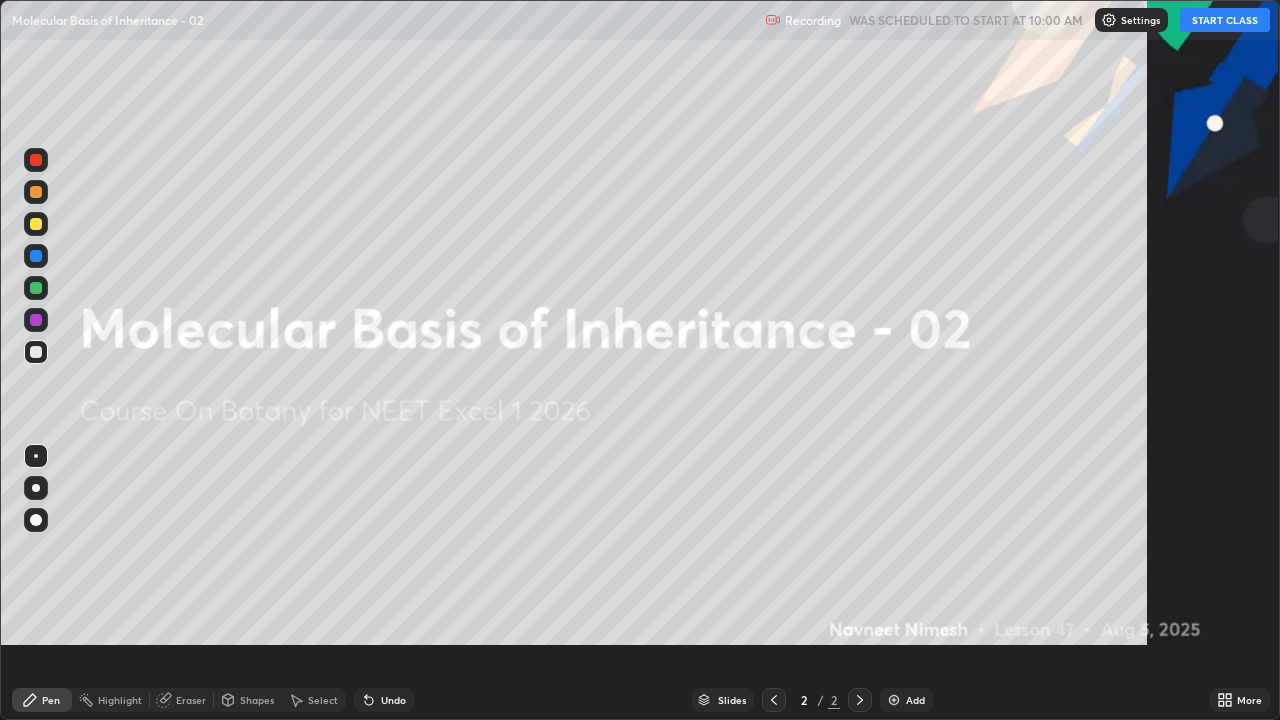 scroll, scrollTop: 99280, scrollLeft: 98720, axis: both 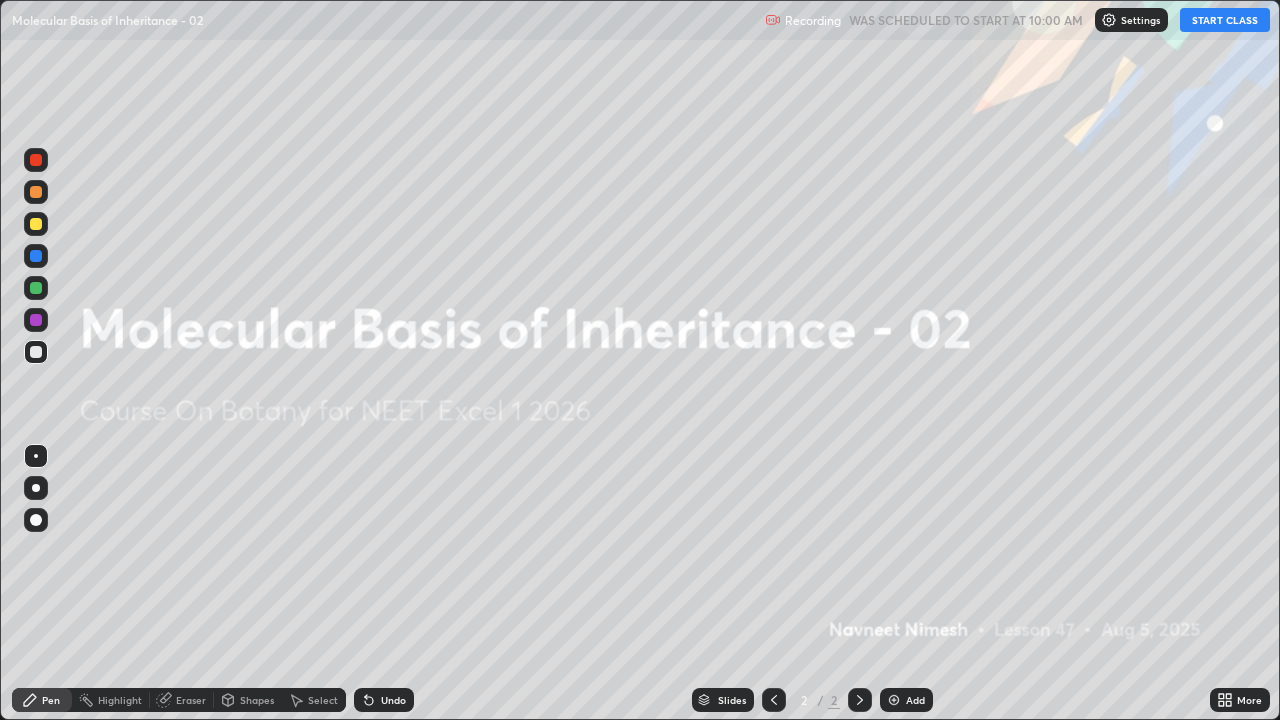 click on "START CLASS" at bounding box center [1225, 20] 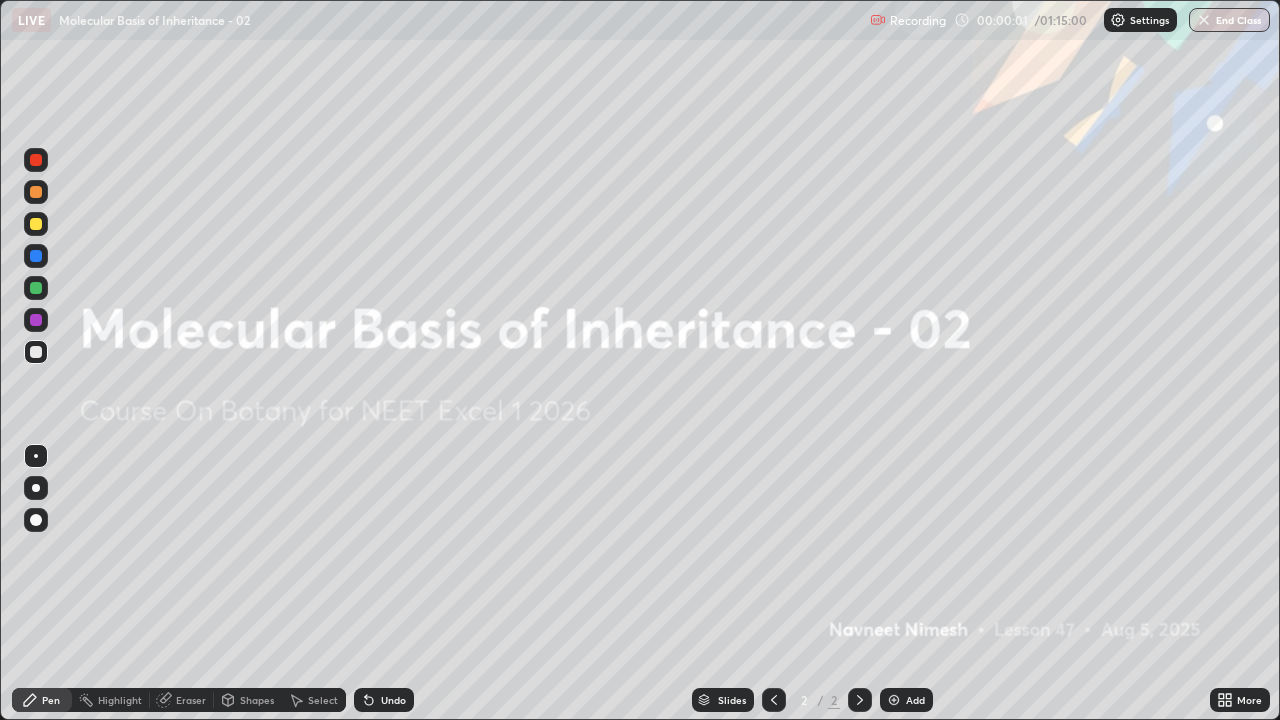 click on "Add" at bounding box center [915, 700] 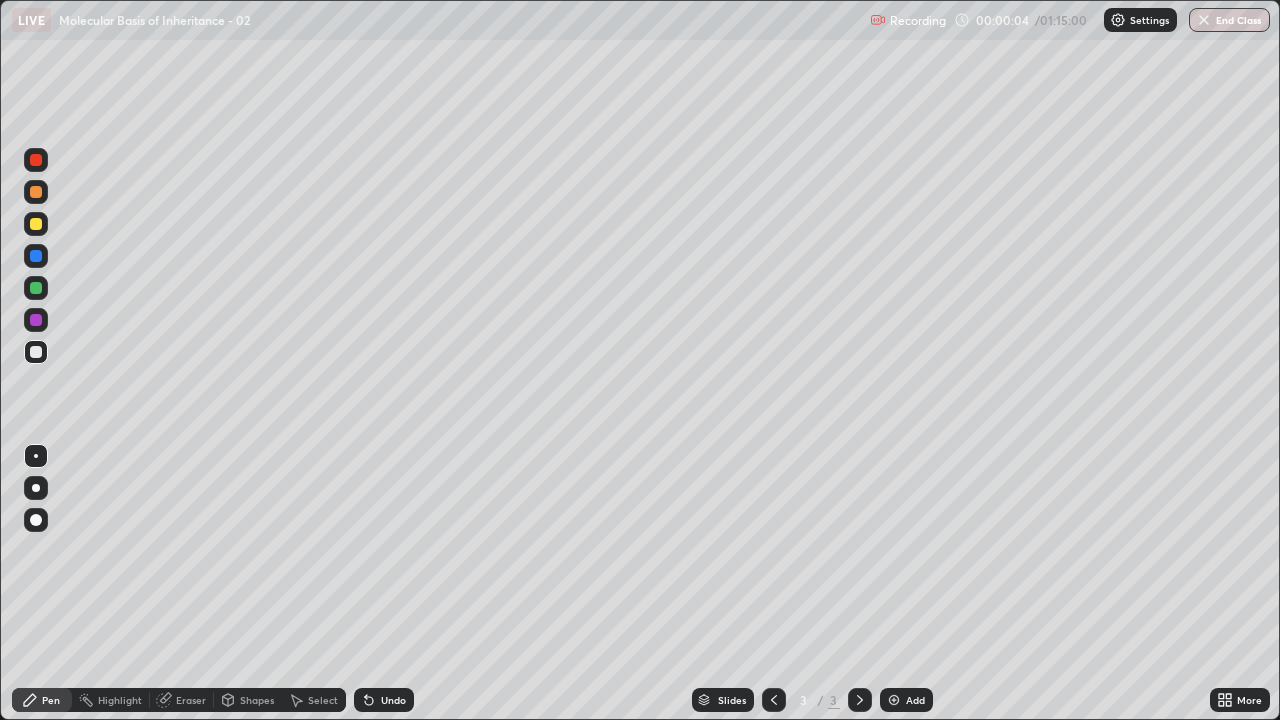 click at bounding box center (36, 192) 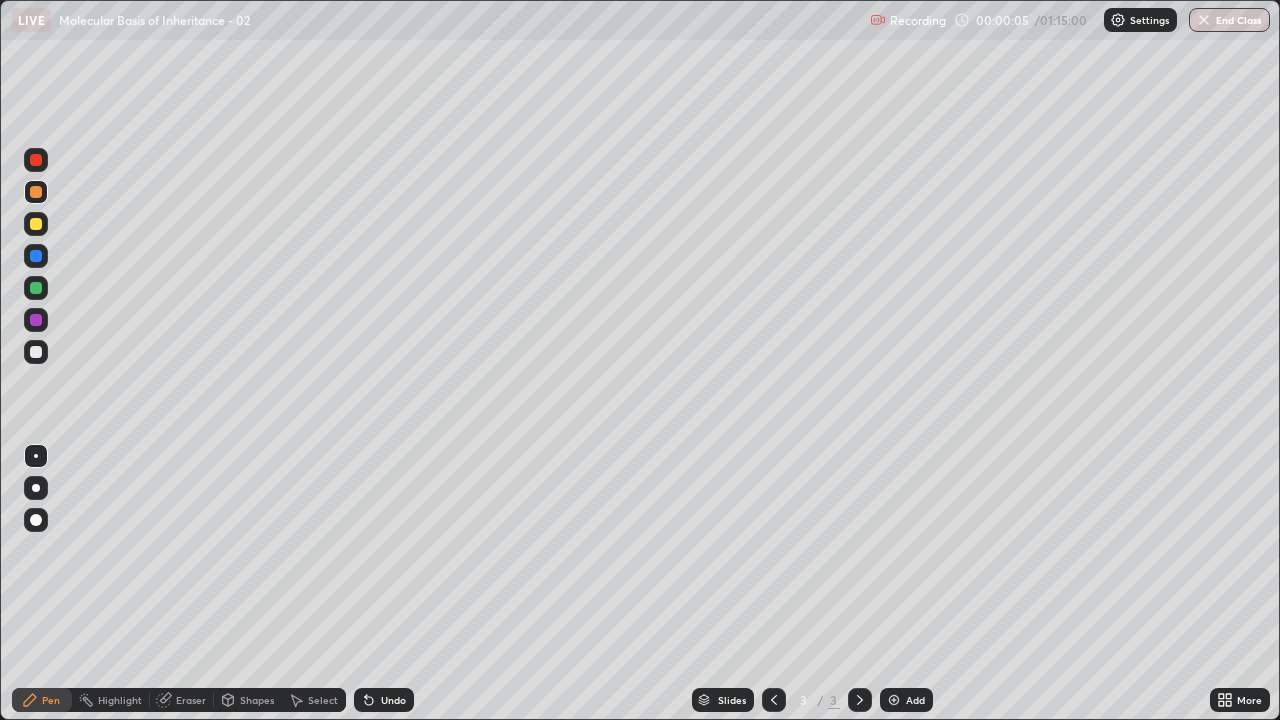 click at bounding box center [36, 520] 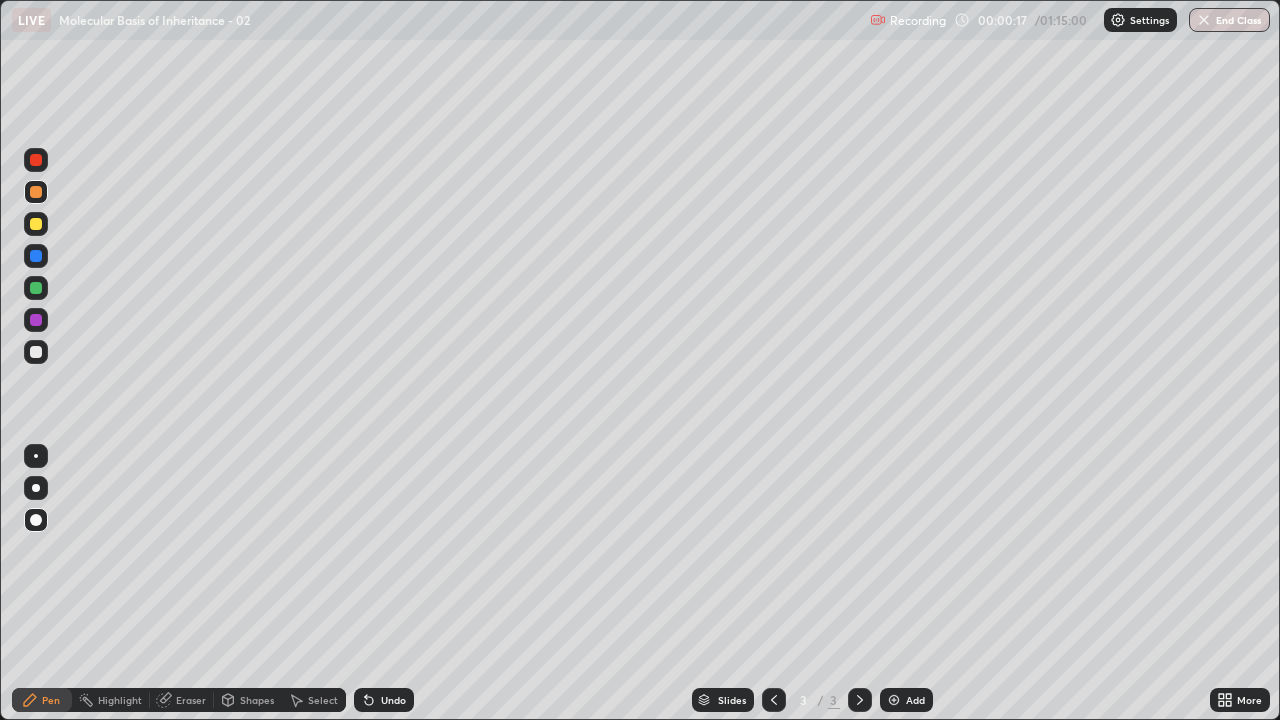 click at bounding box center [36, 224] 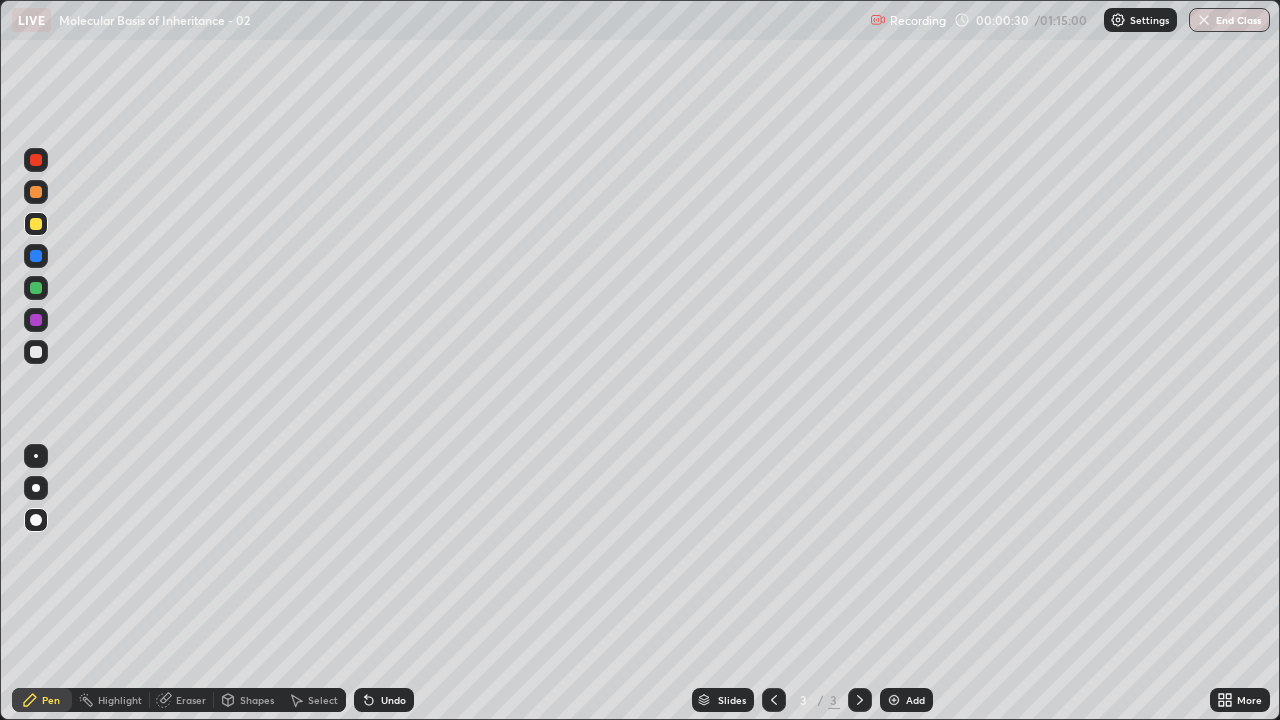 click at bounding box center (36, 288) 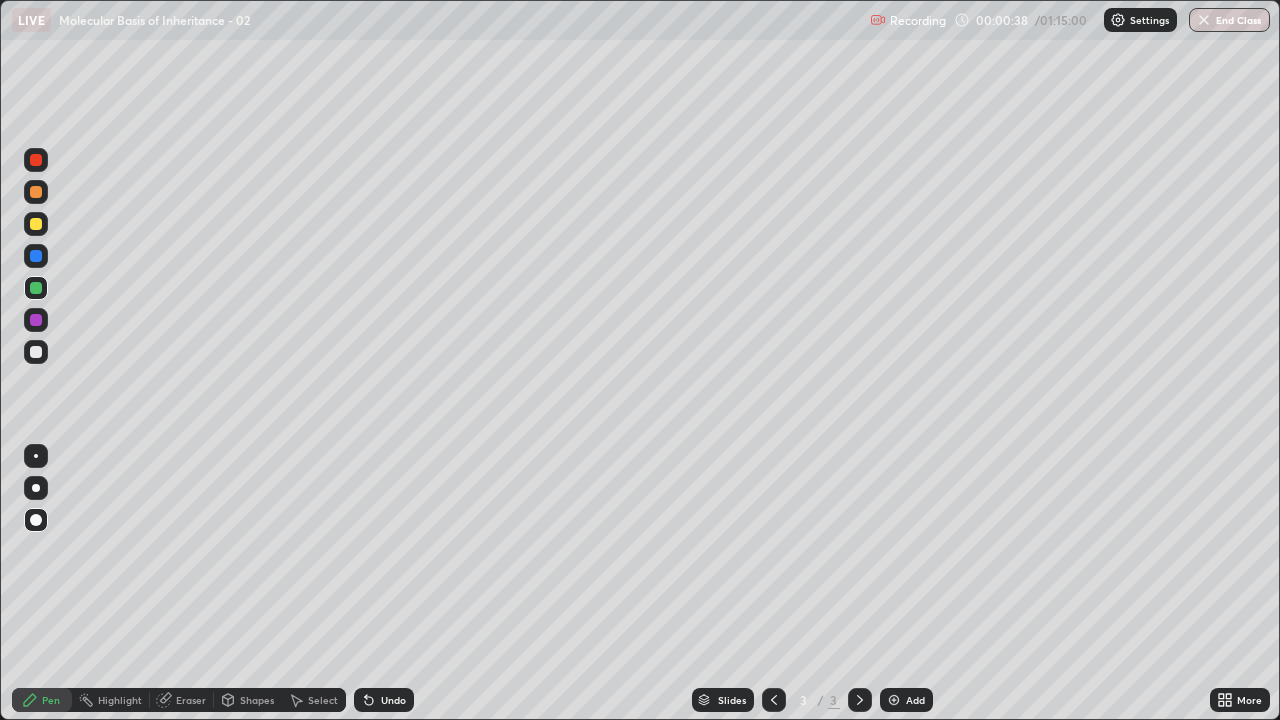 click at bounding box center (36, 352) 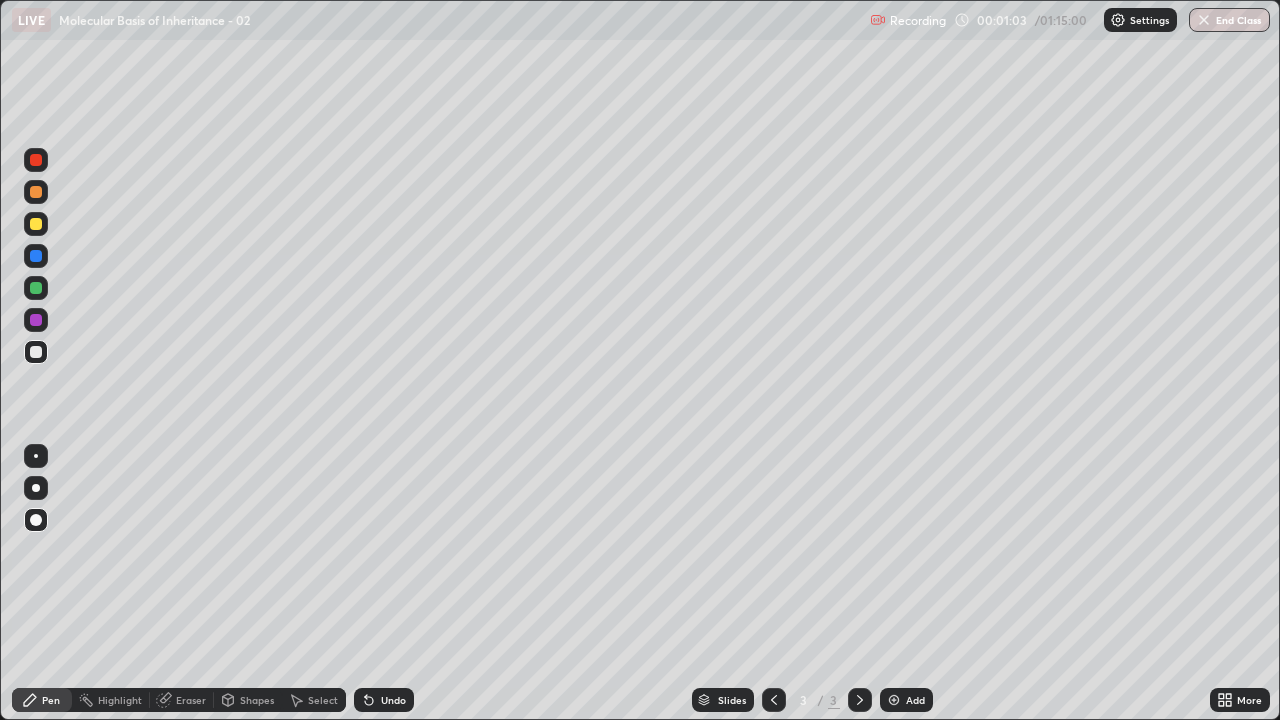 click 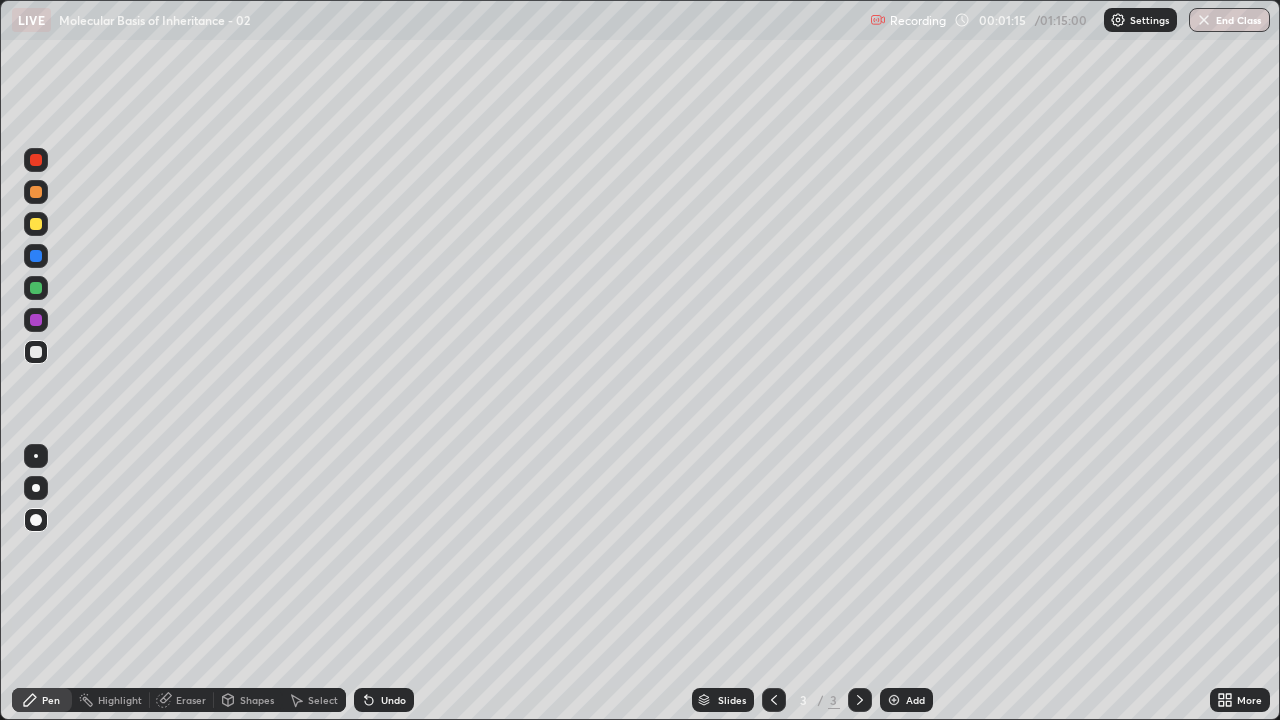 click at bounding box center [36, 320] 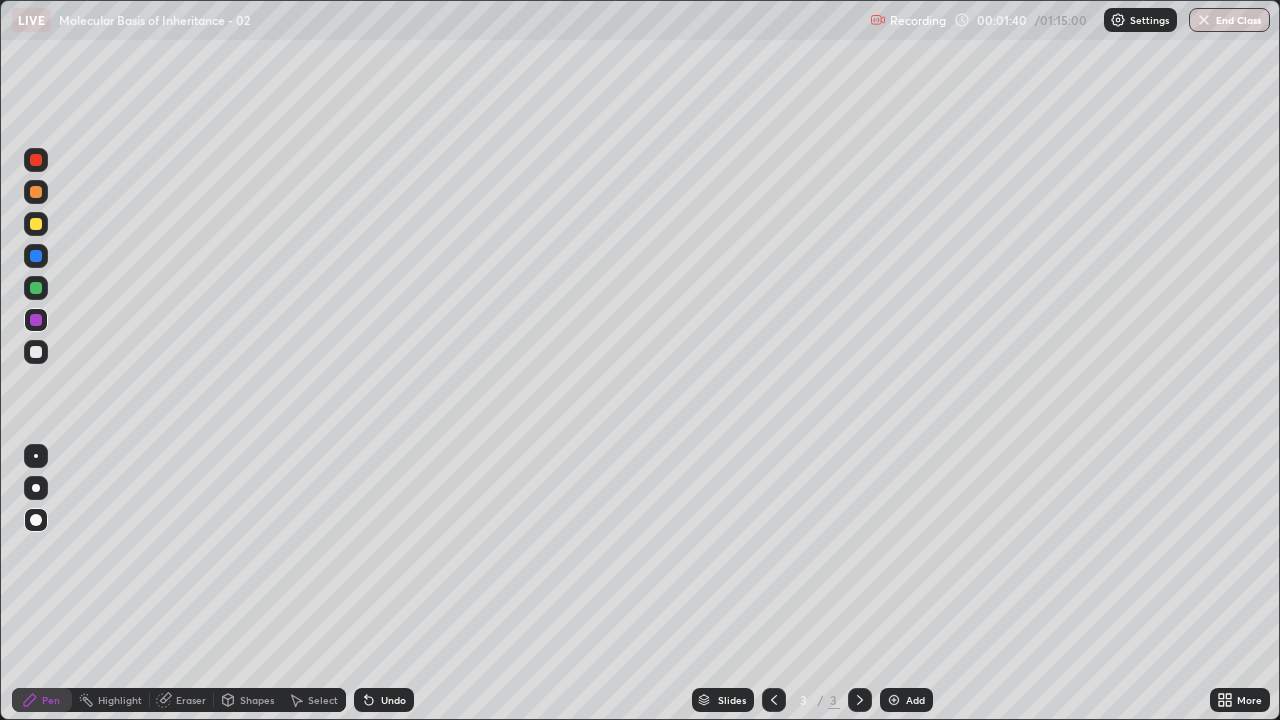 click at bounding box center [36, 224] 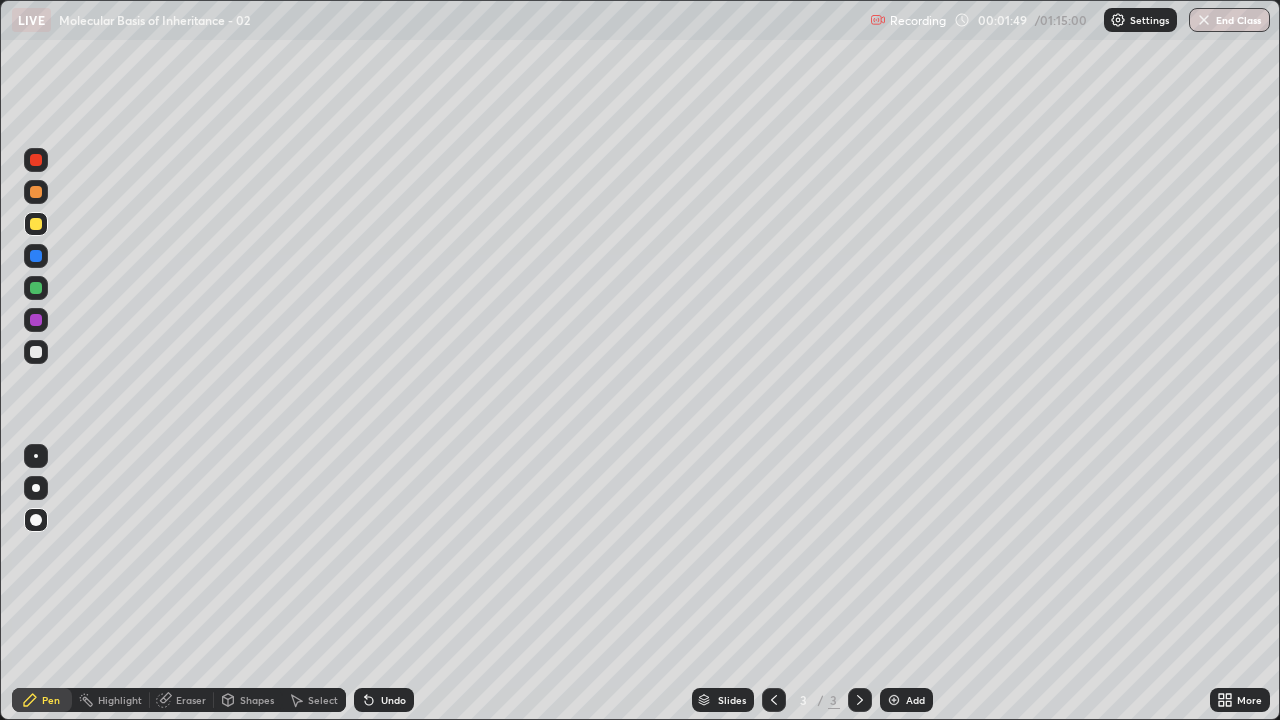 click 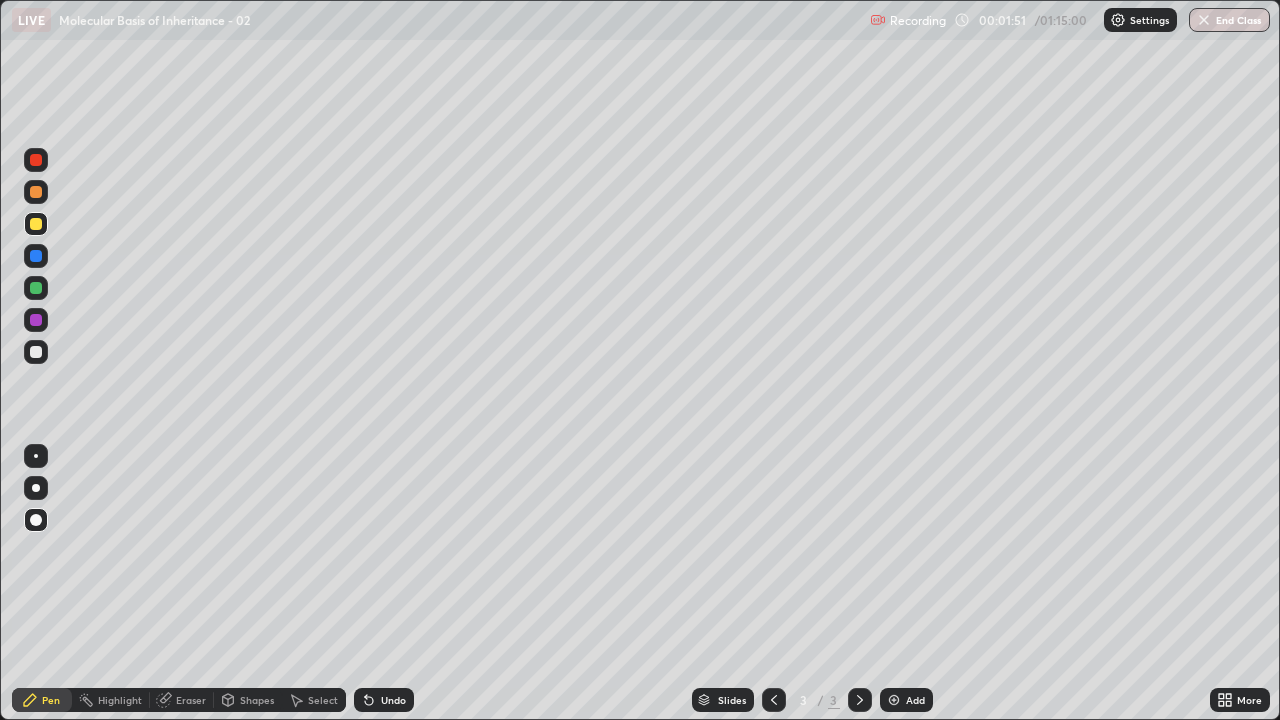 click 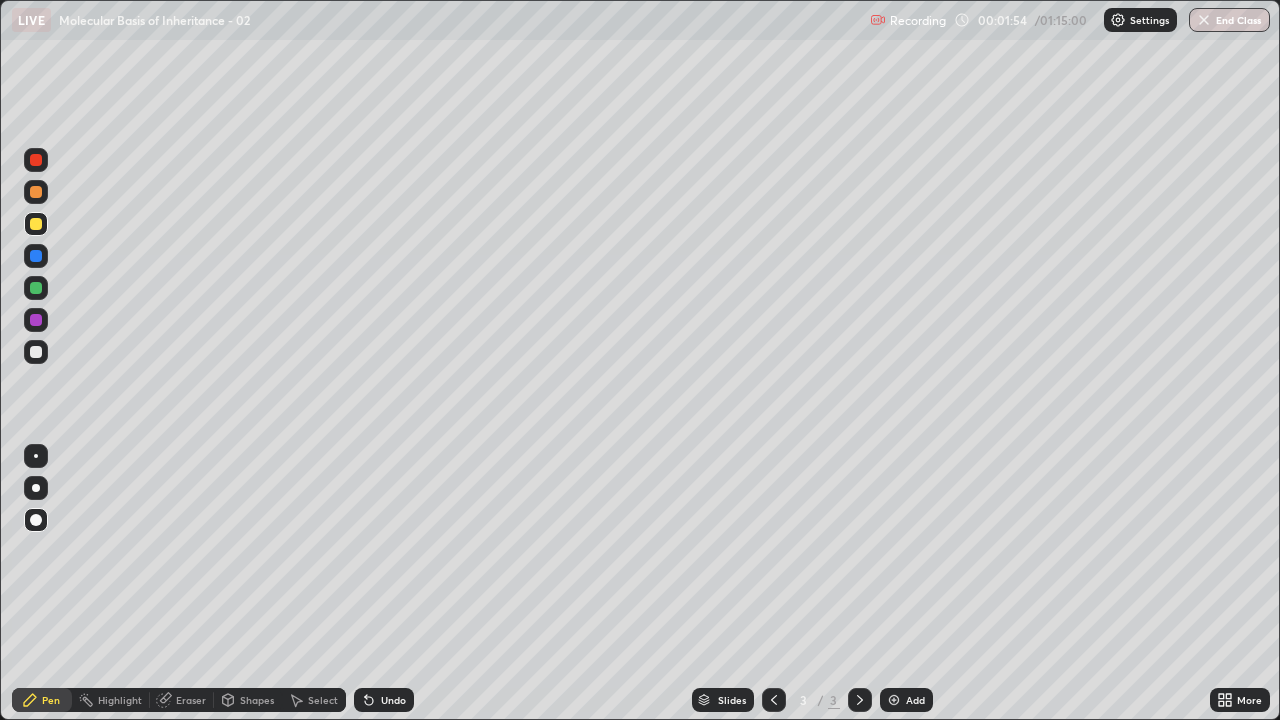 click at bounding box center [36, 352] 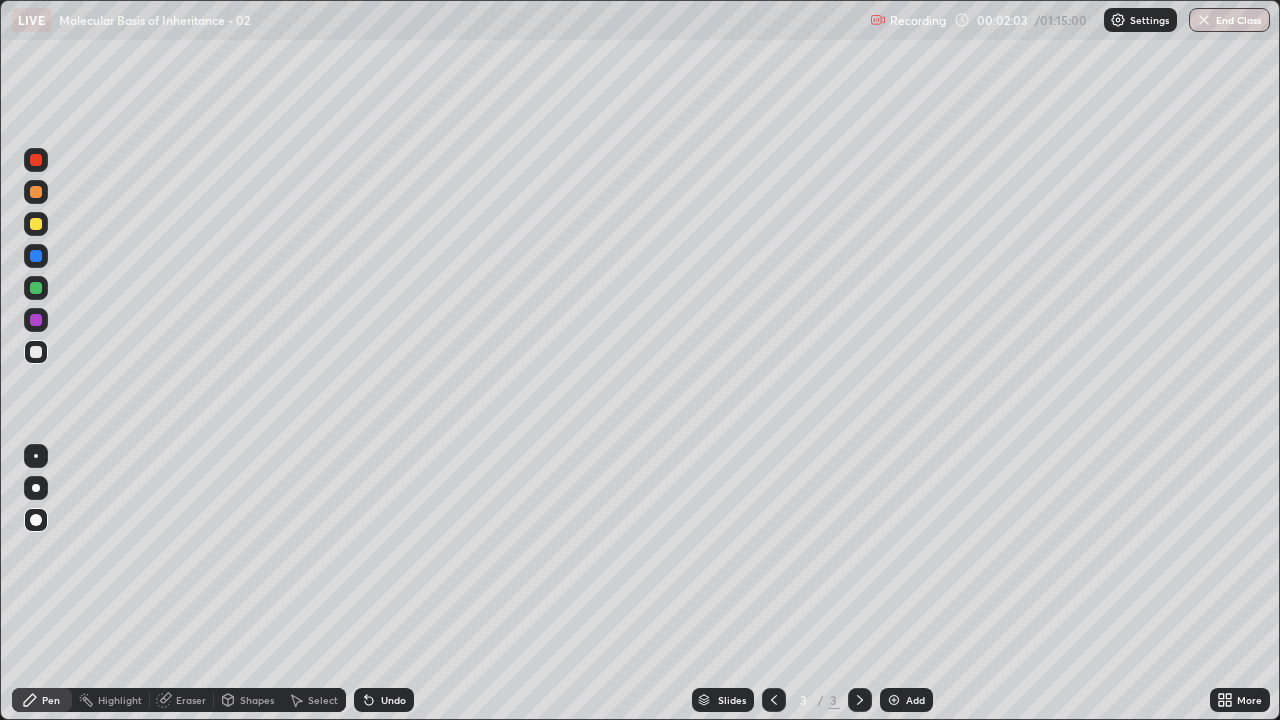 click at bounding box center [36, 320] 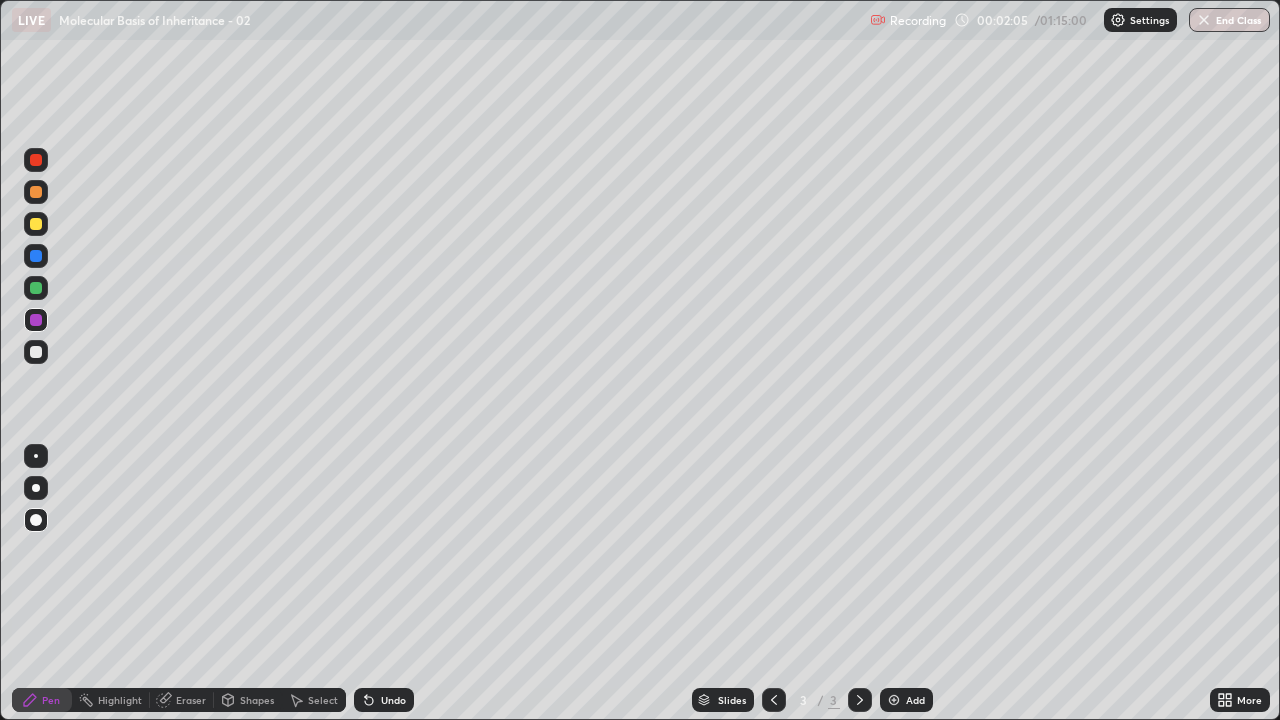 click at bounding box center [36, 256] 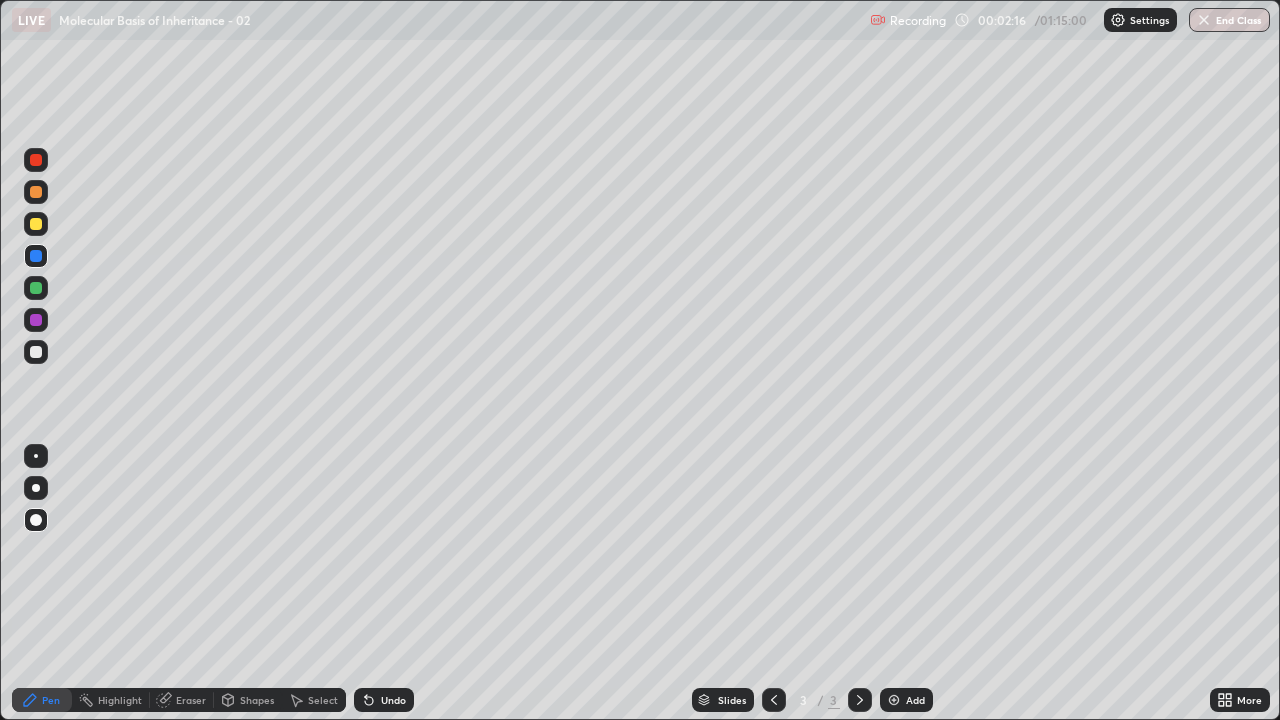 click at bounding box center (36, 352) 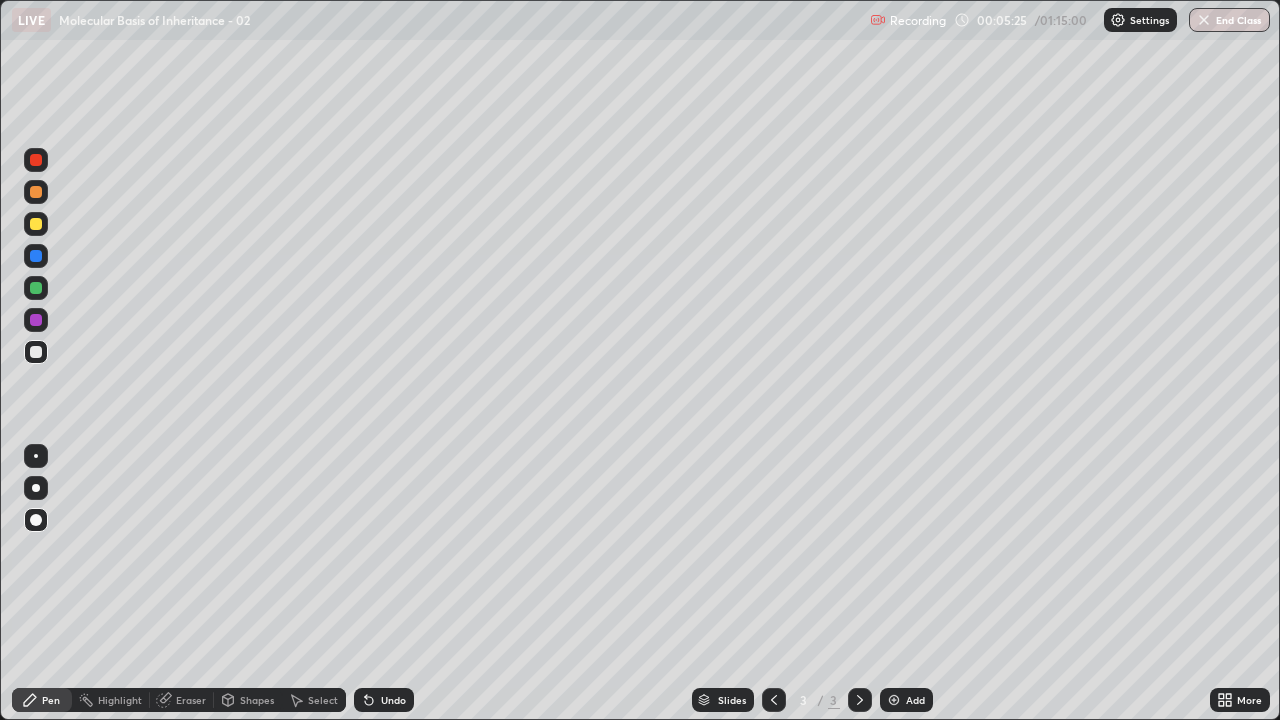 click on "Add" at bounding box center (906, 700) 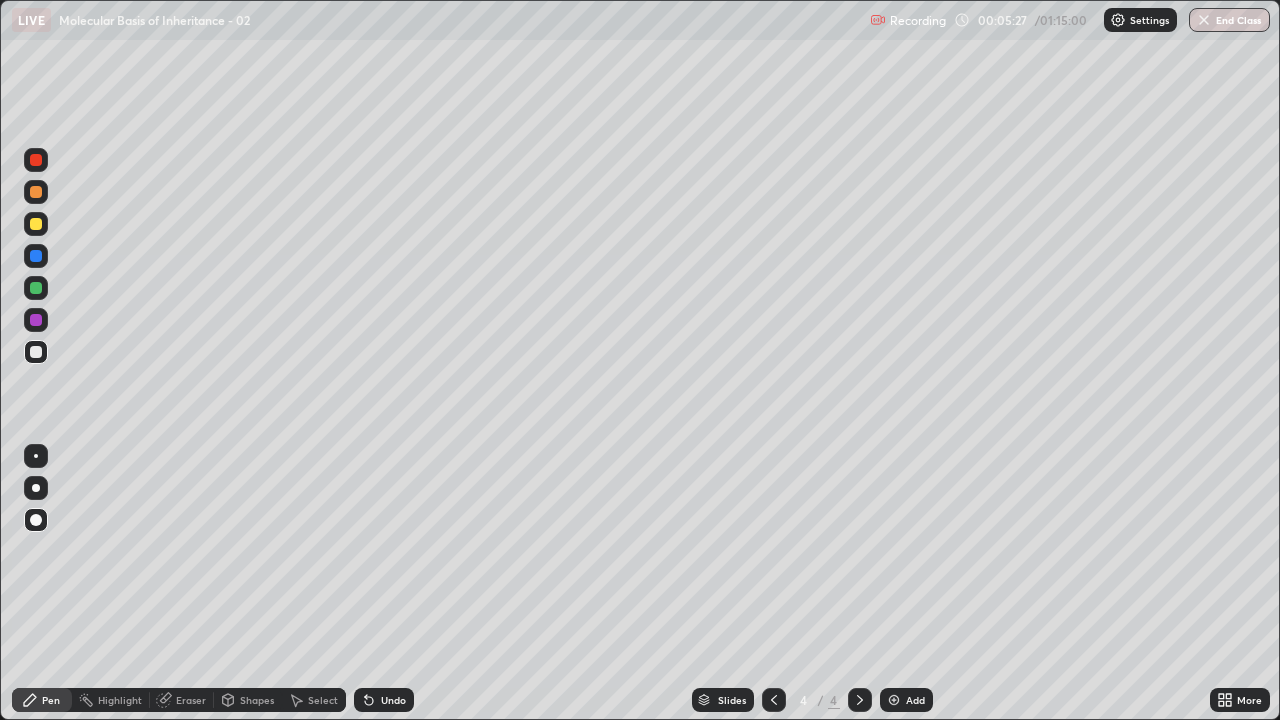 click at bounding box center [36, 192] 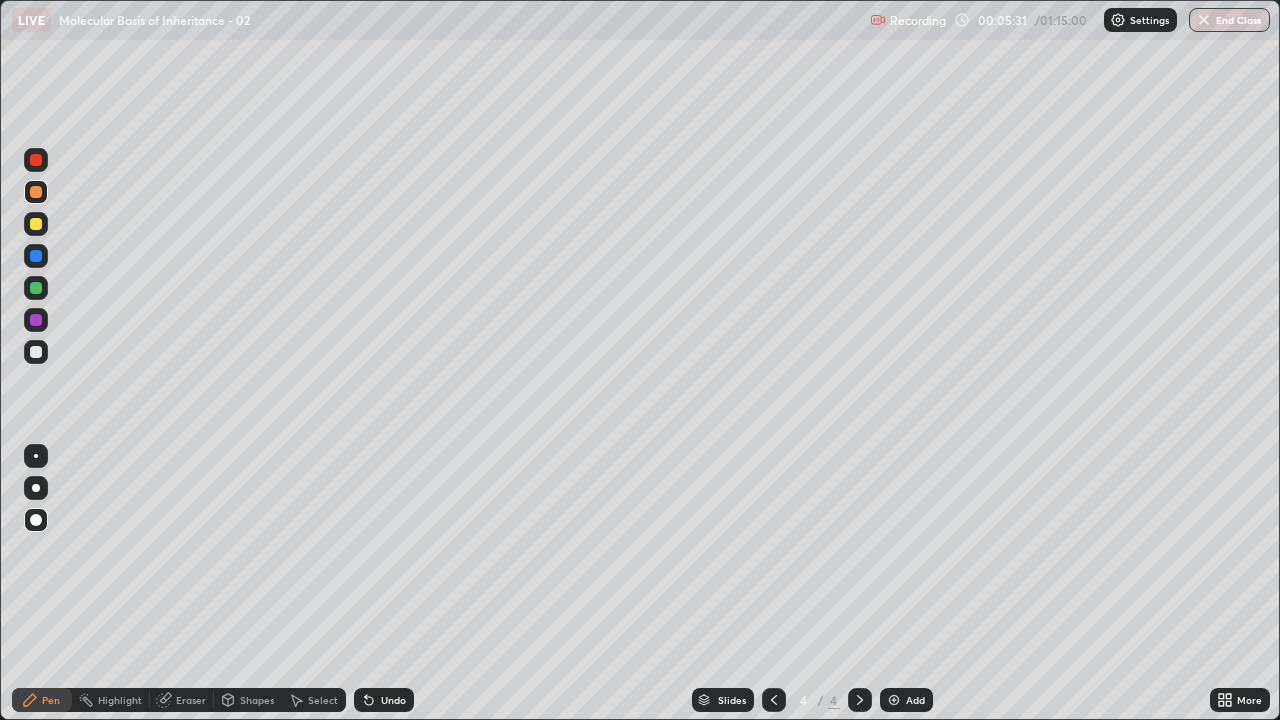 click 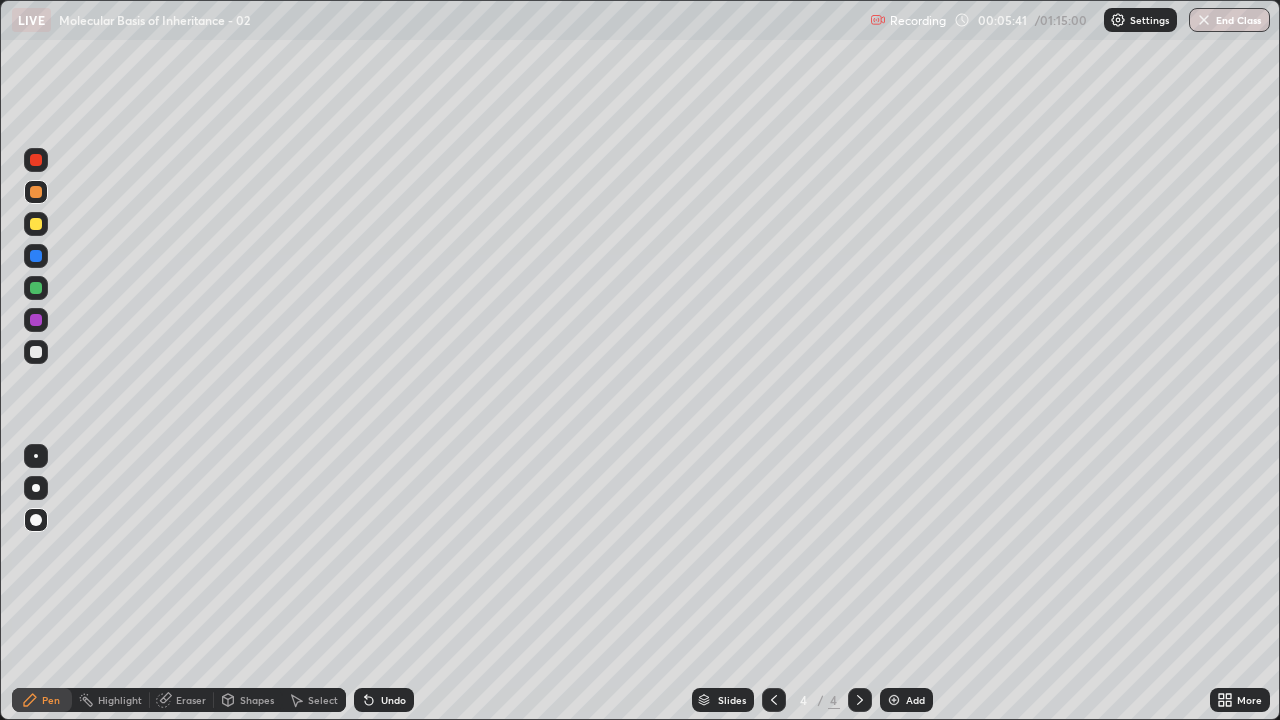click on "Shapes" at bounding box center [257, 700] 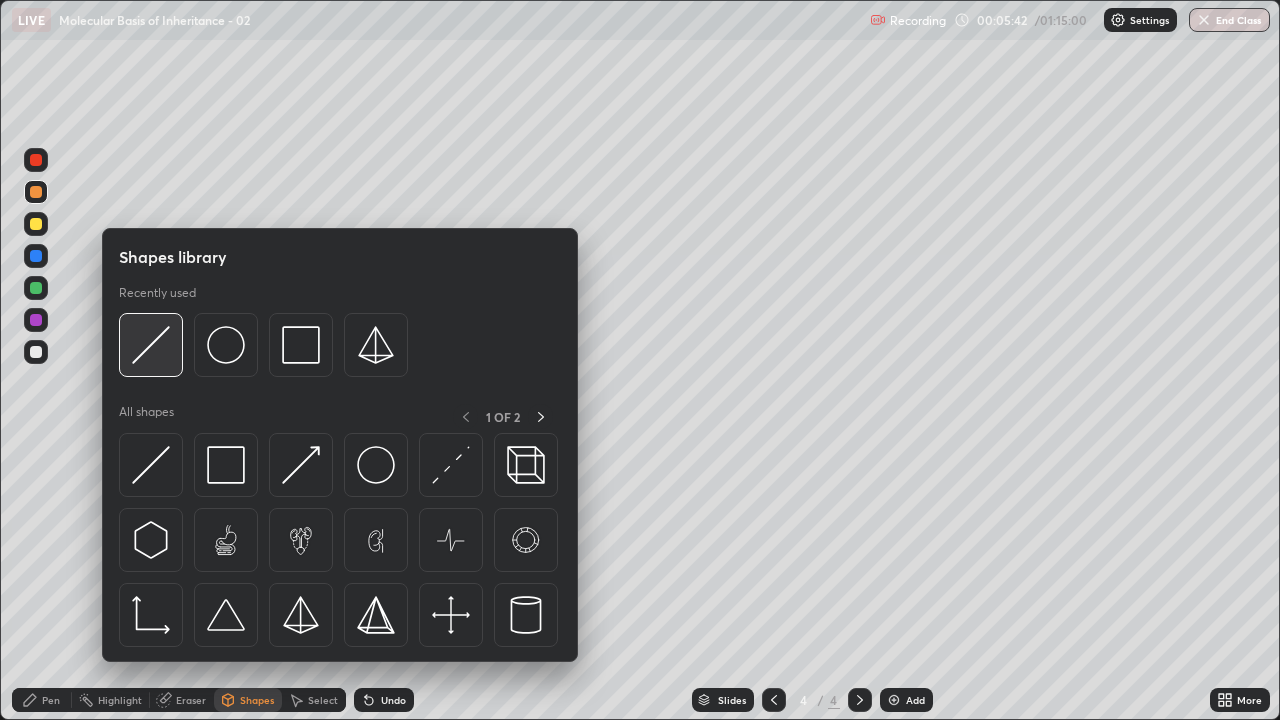 click at bounding box center (151, 345) 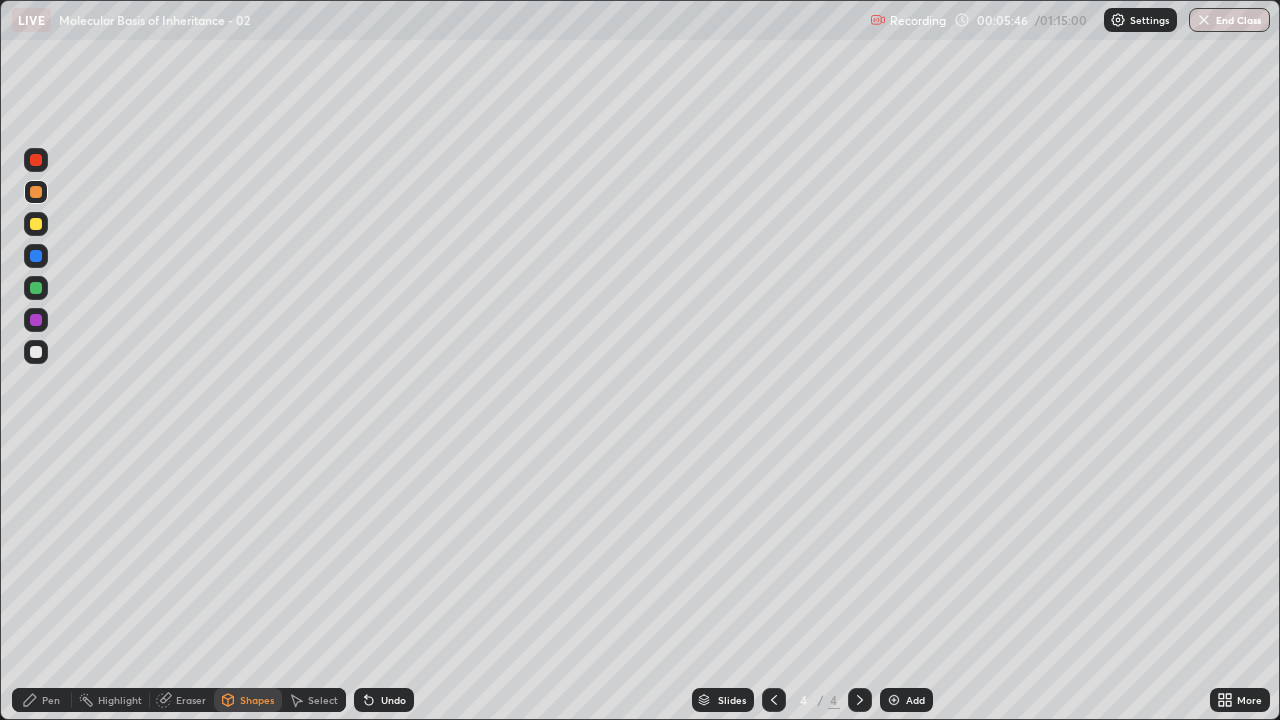 click 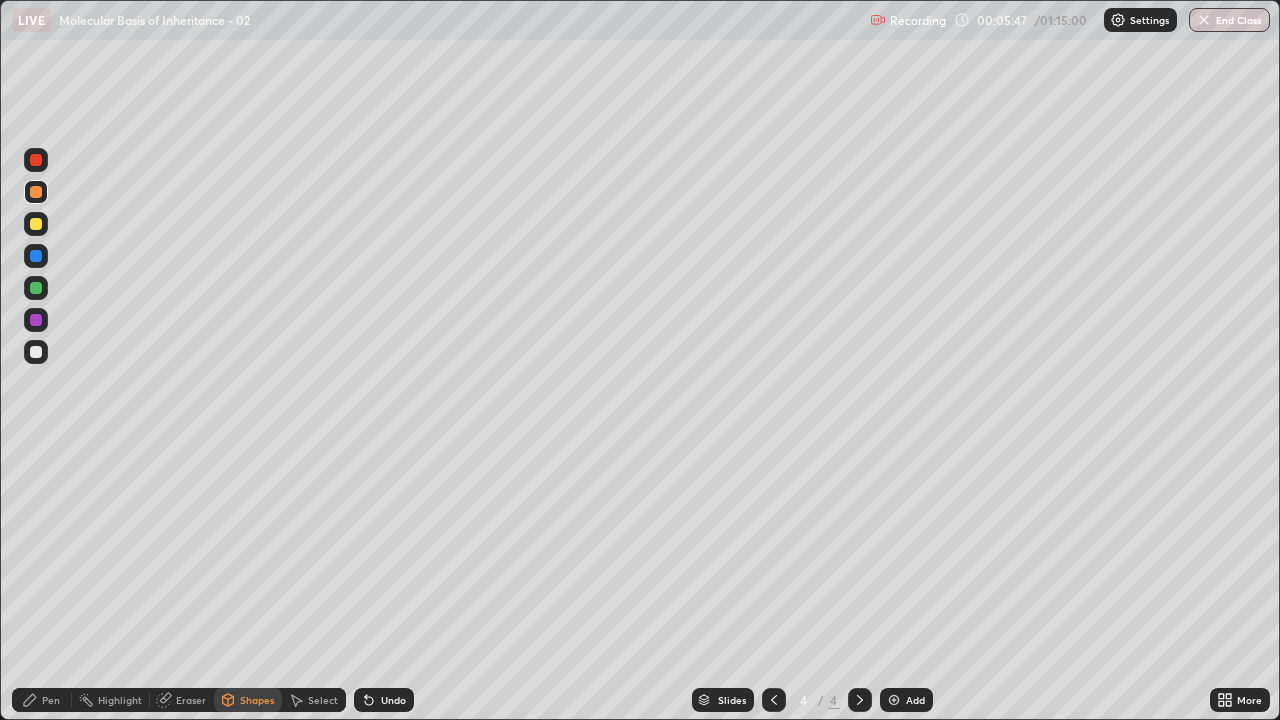 click at bounding box center [36, 352] 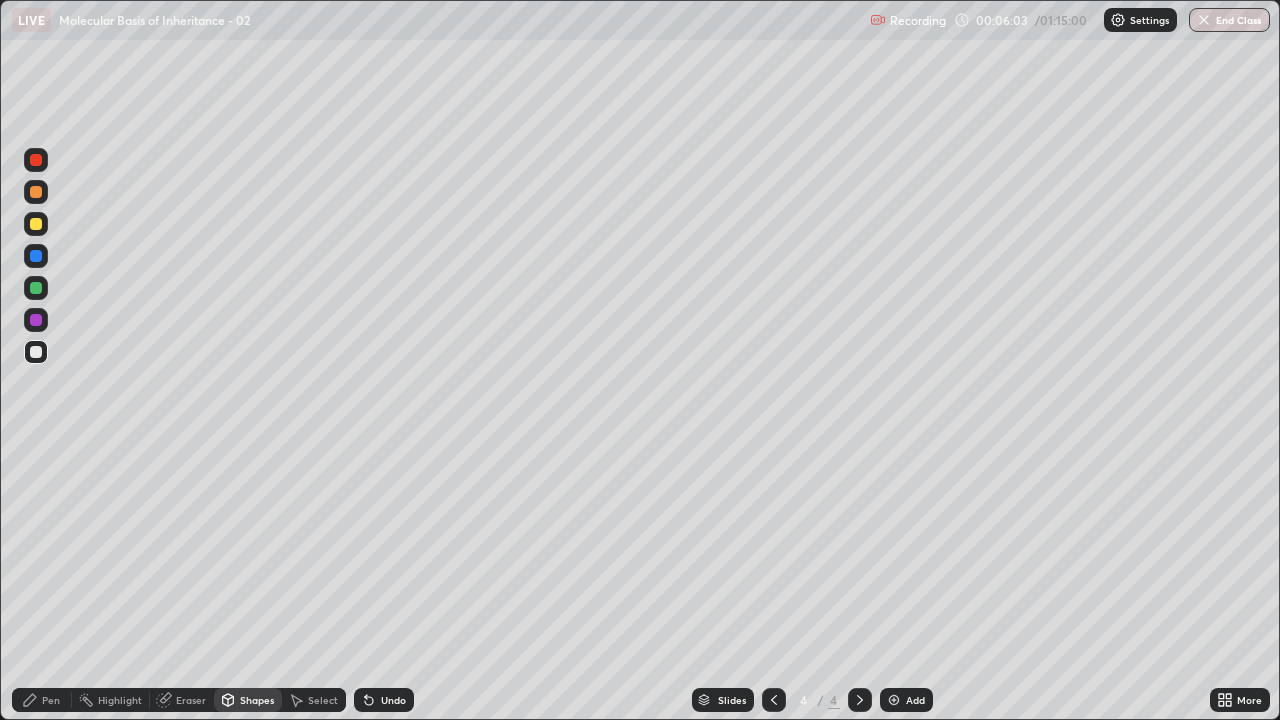 click at bounding box center (36, 288) 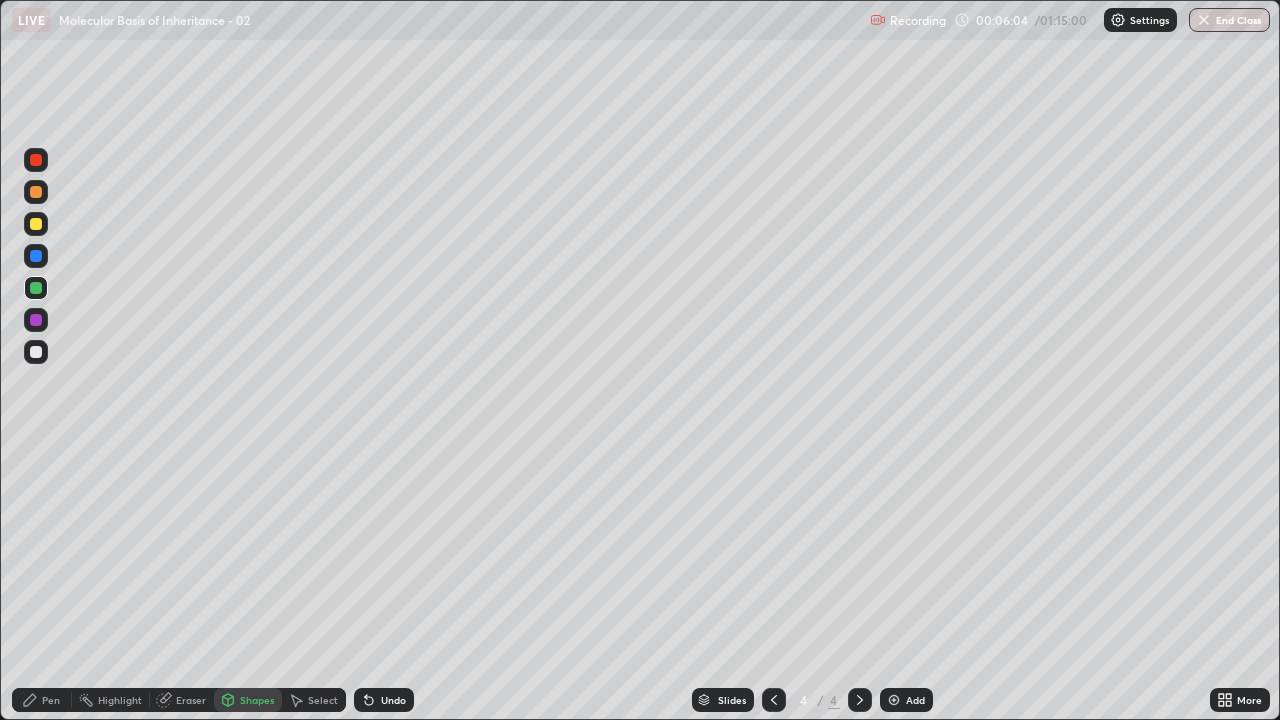 click on "Pen" at bounding box center (42, 700) 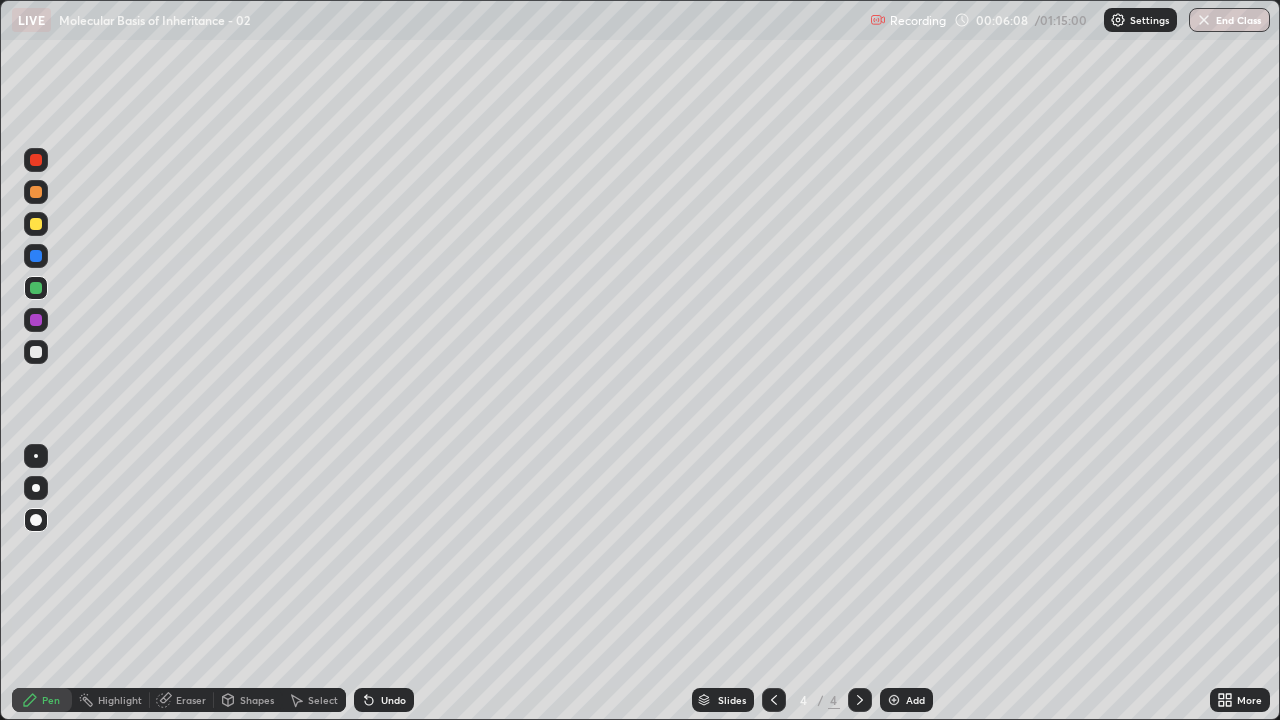 click 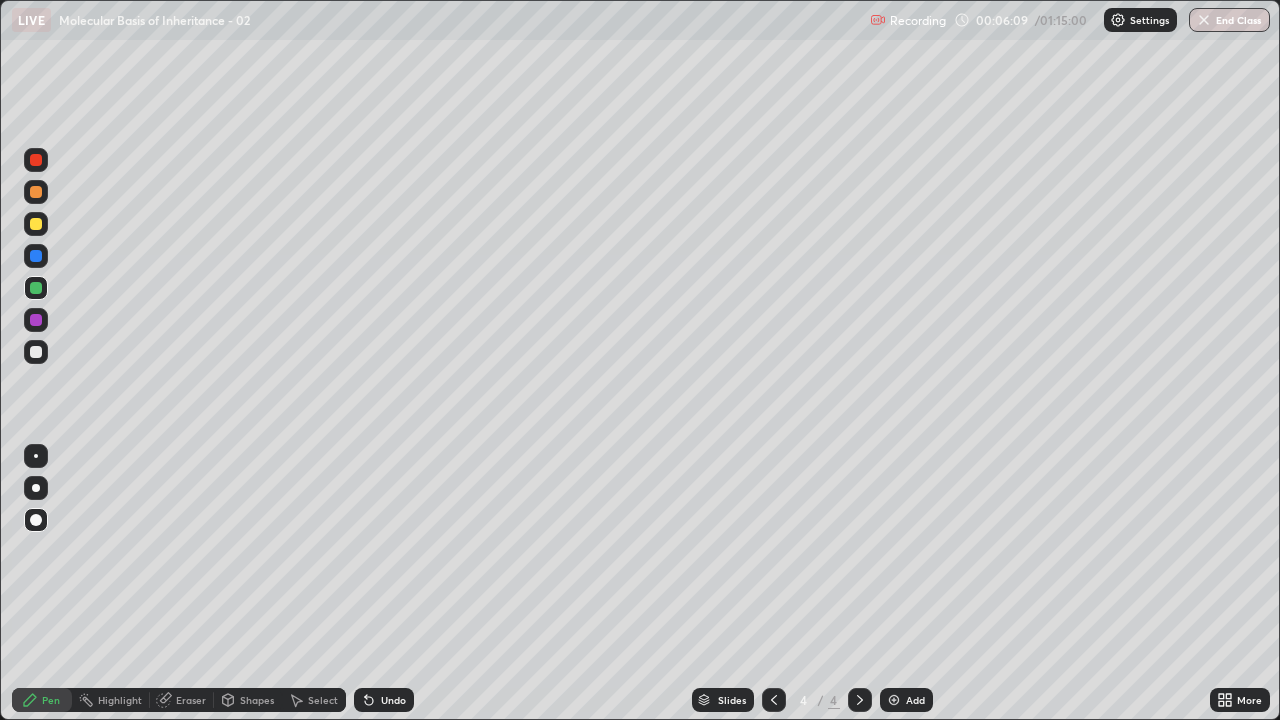 click at bounding box center (36, 320) 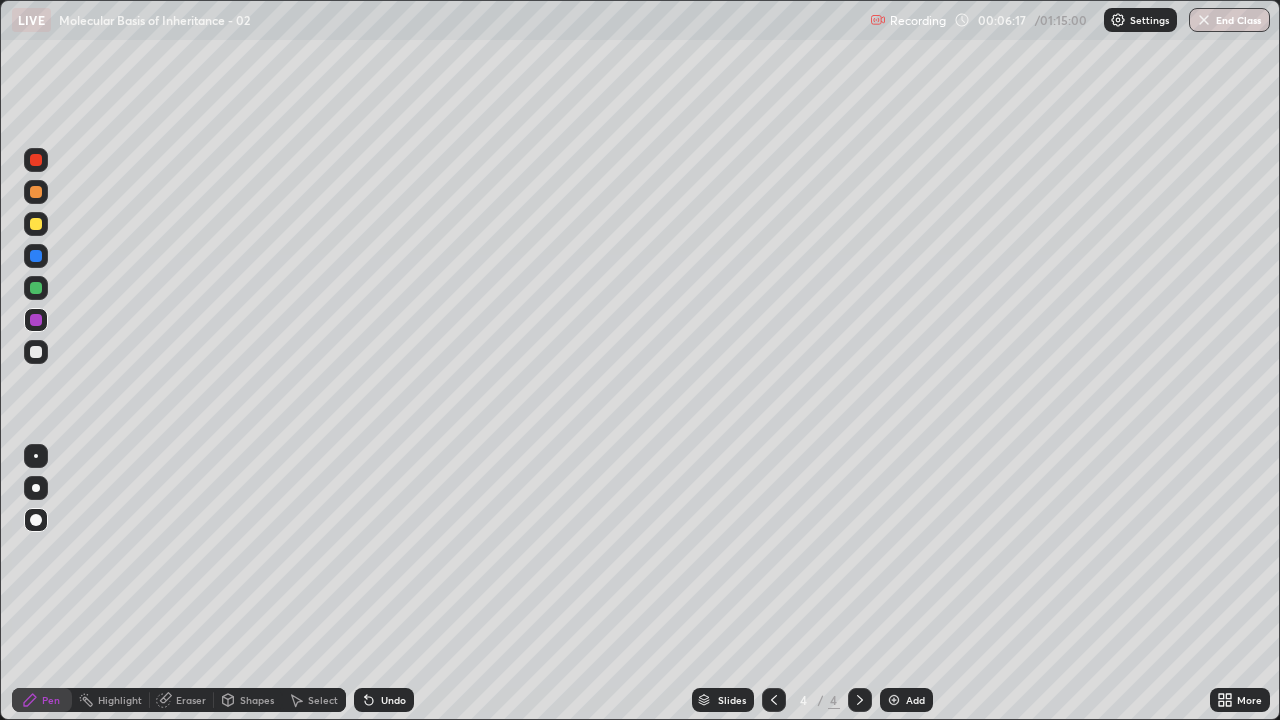 click at bounding box center [36, 288] 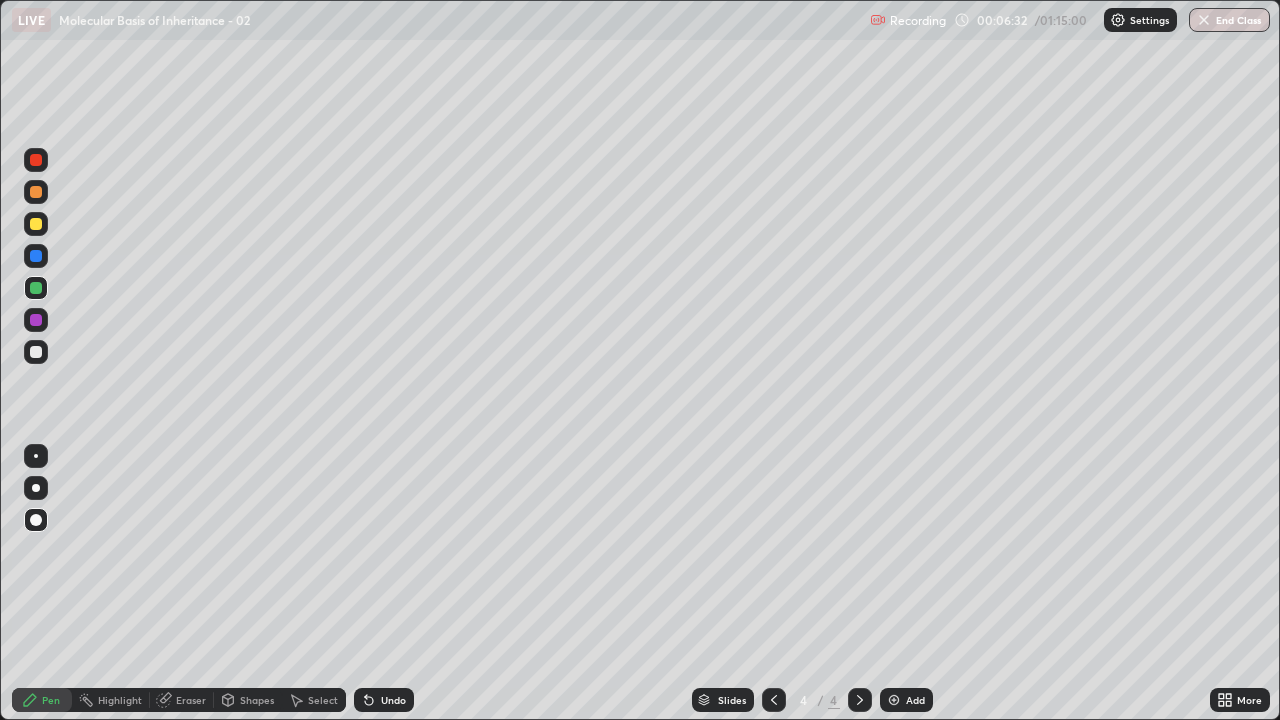 click on "Shapes" at bounding box center [257, 700] 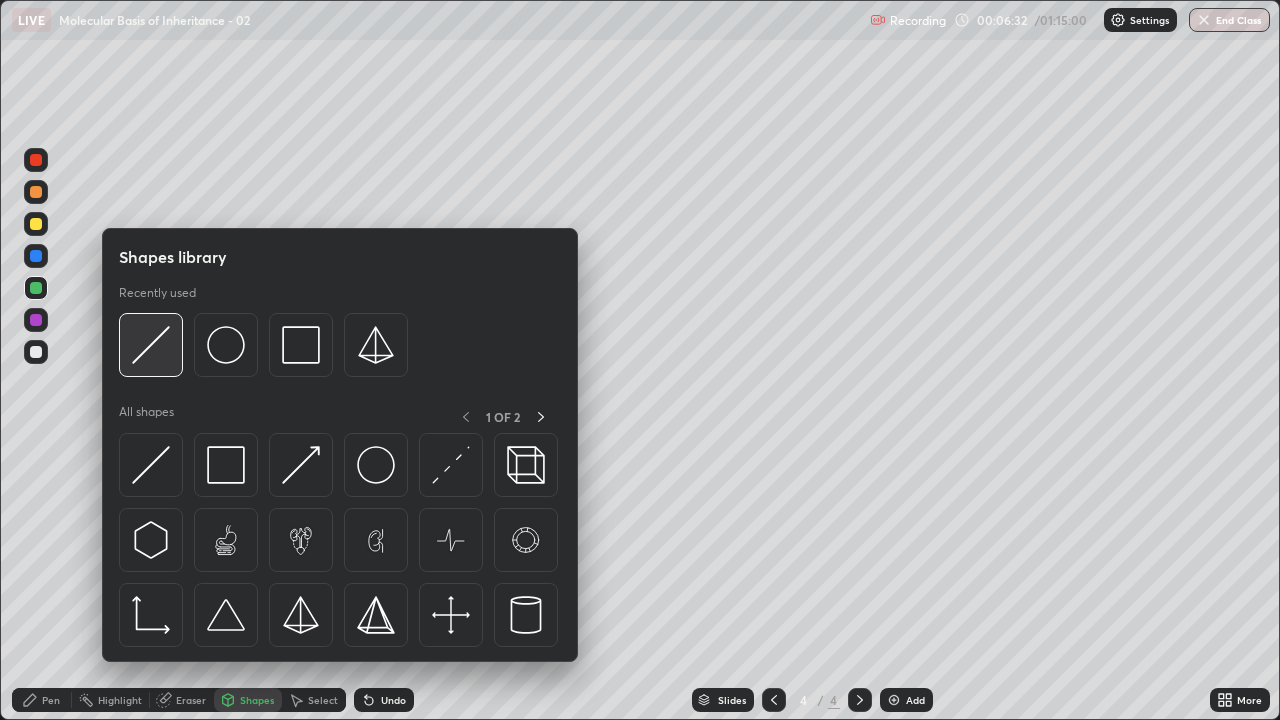 click at bounding box center [151, 345] 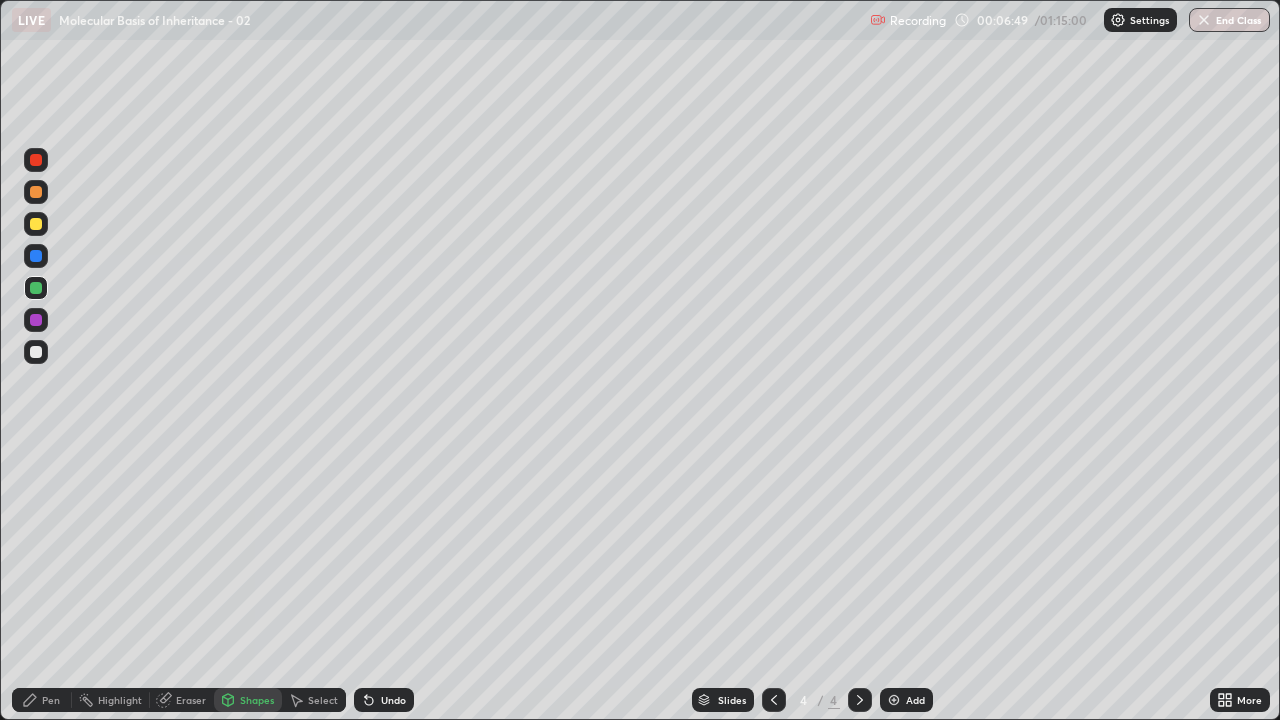 click at bounding box center [36, 288] 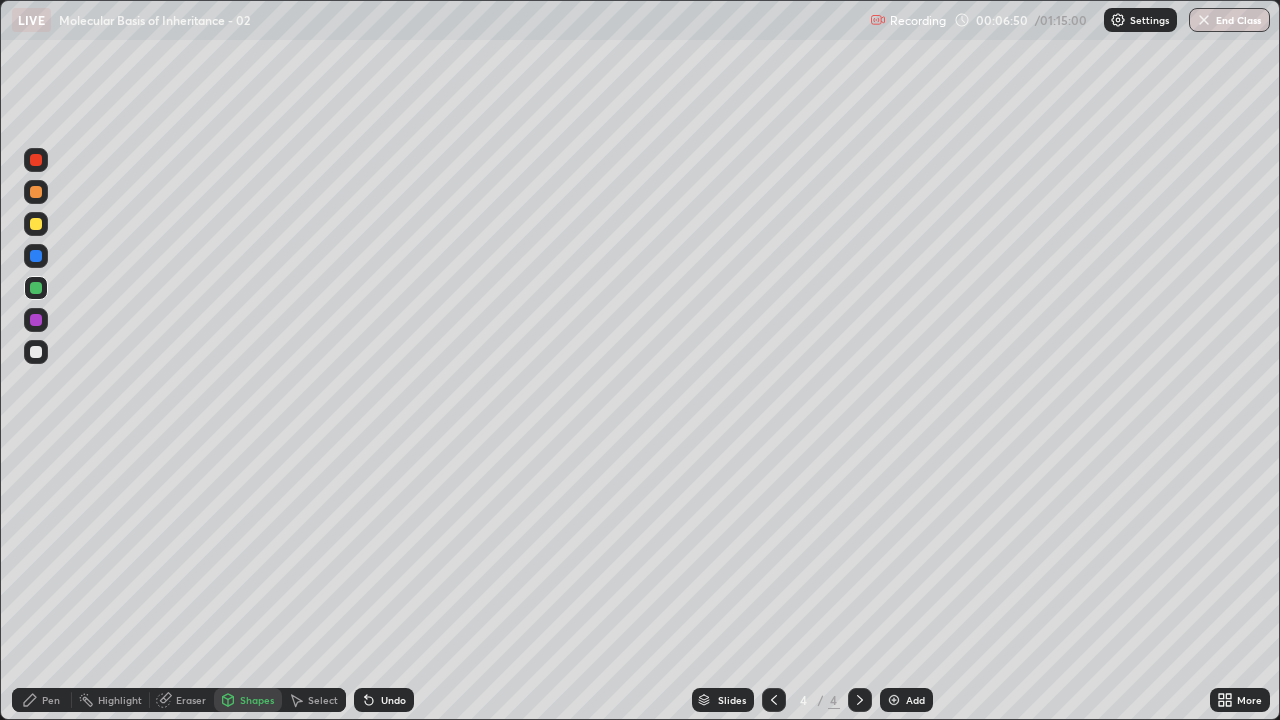 click on "Pen" at bounding box center [51, 700] 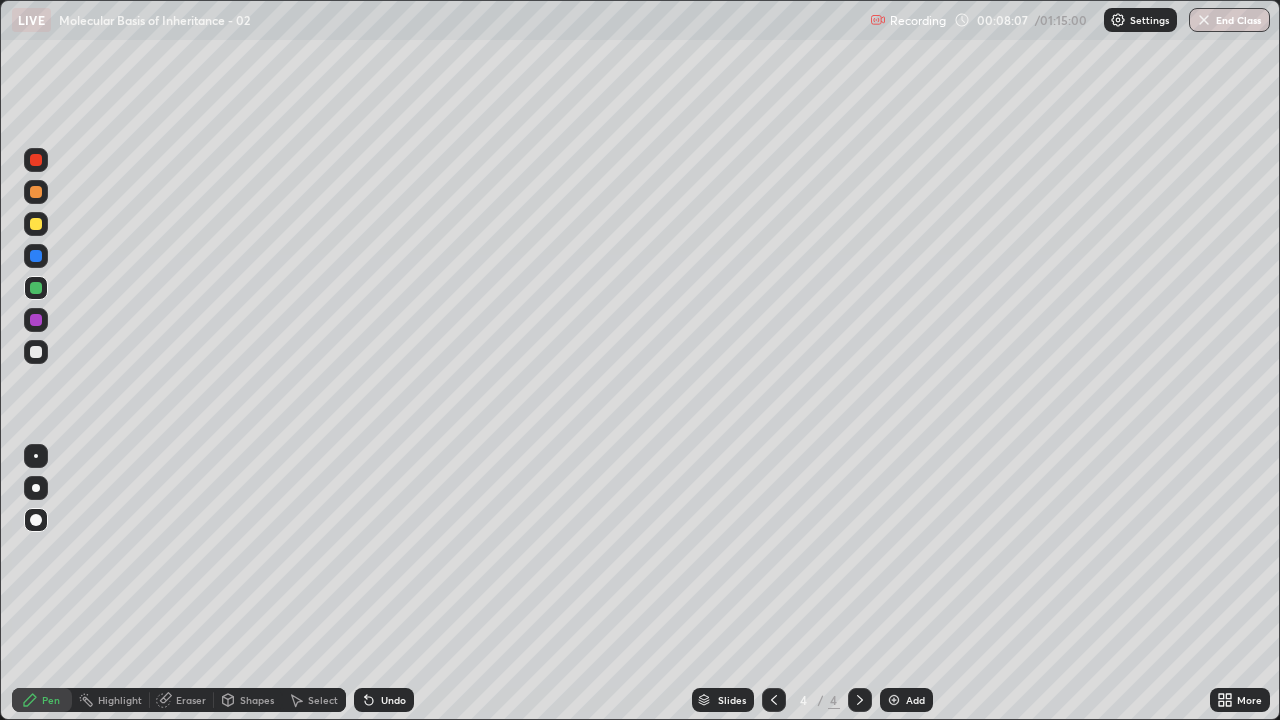 click at bounding box center [36, 352] 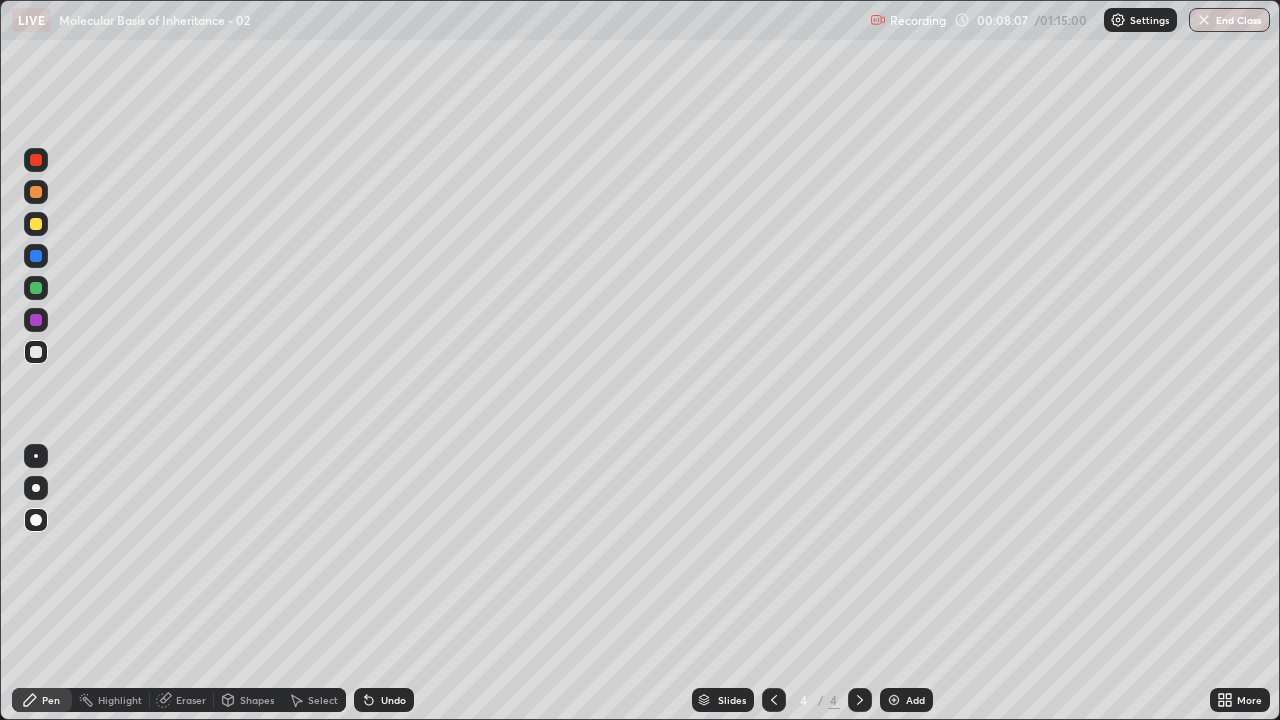 click on "Shapes" at bounding box center (257, 700) 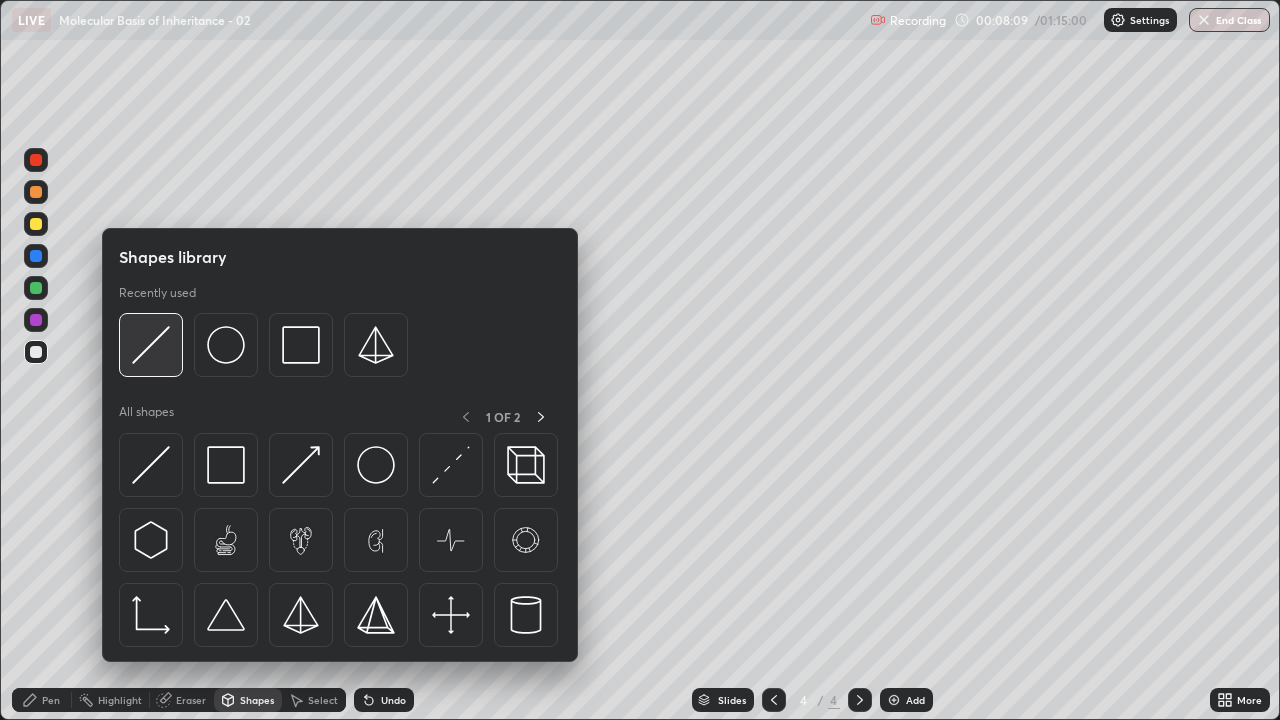 click at bounding box center (151, 345) 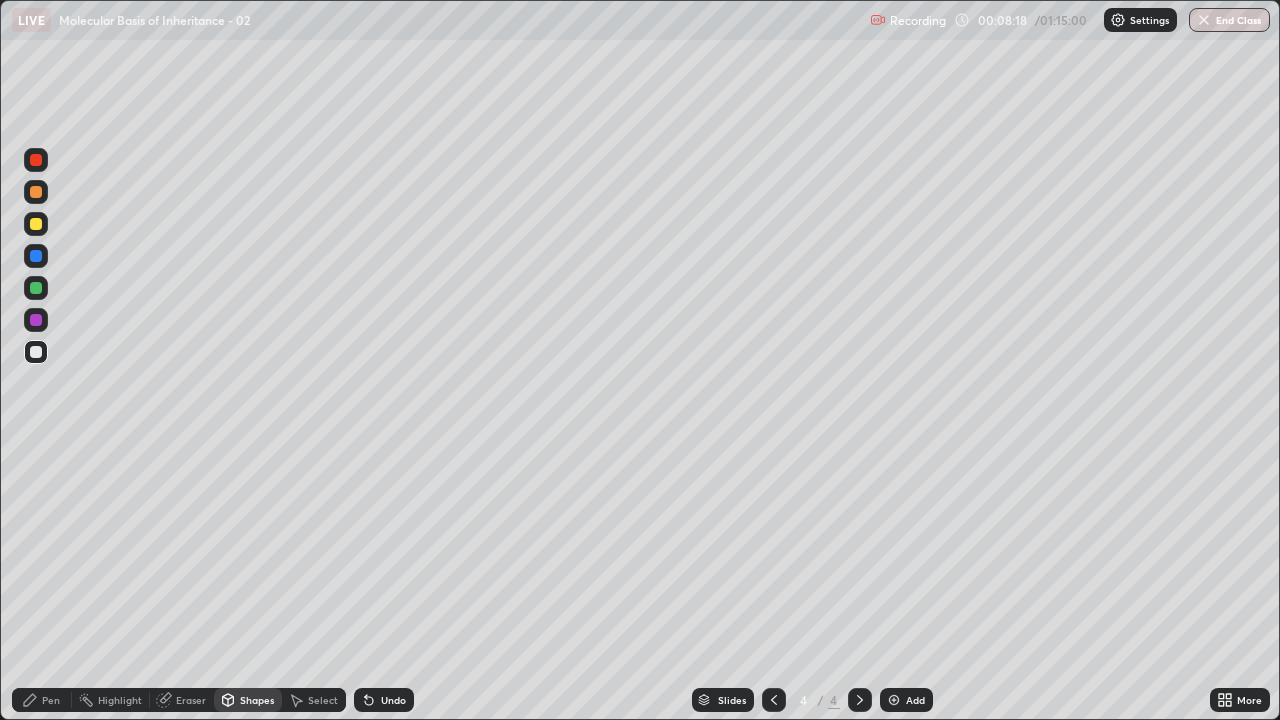 click at bounding box center (36, 256) 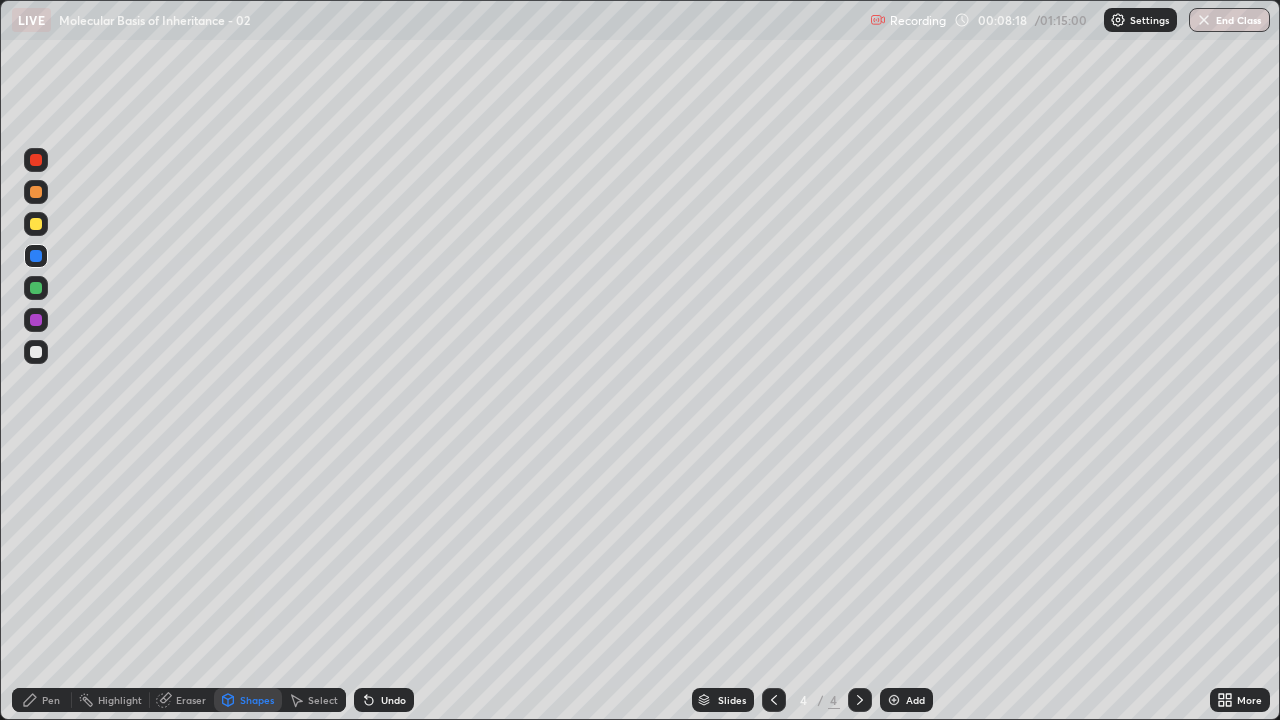 click on "Pen" at bounding box center [51, 700] 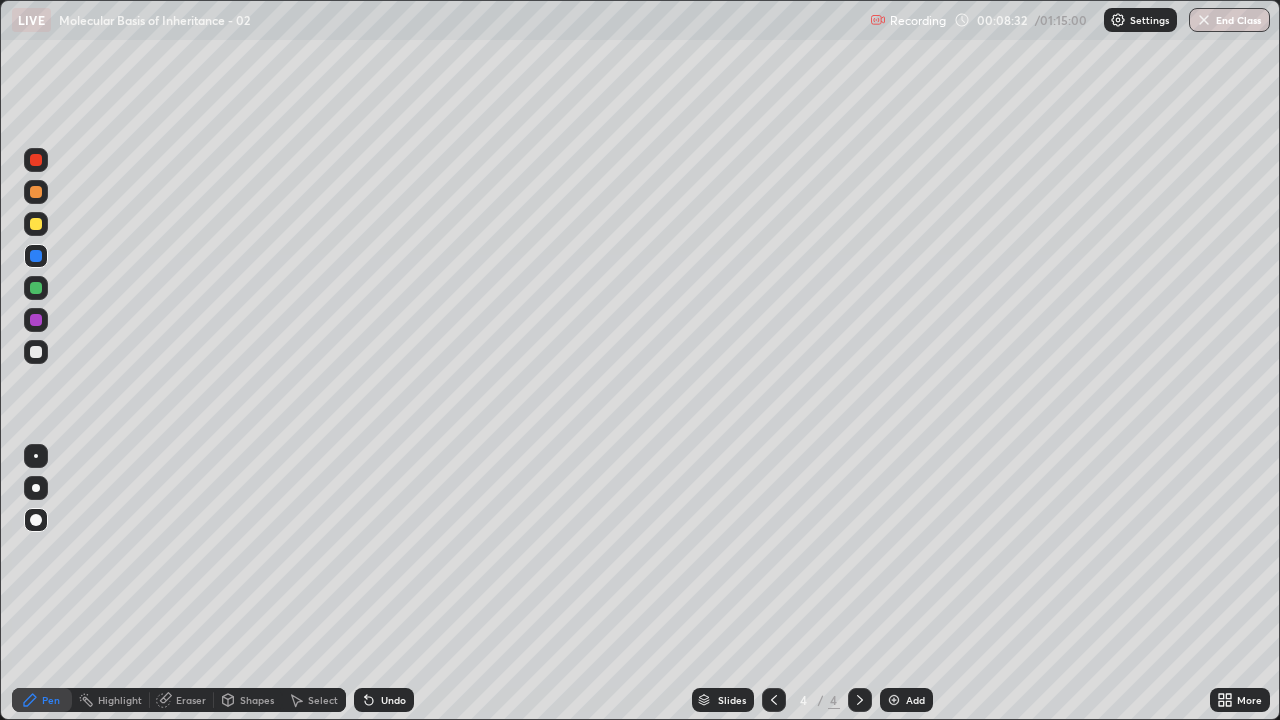 click at bounding box center (36, 352) 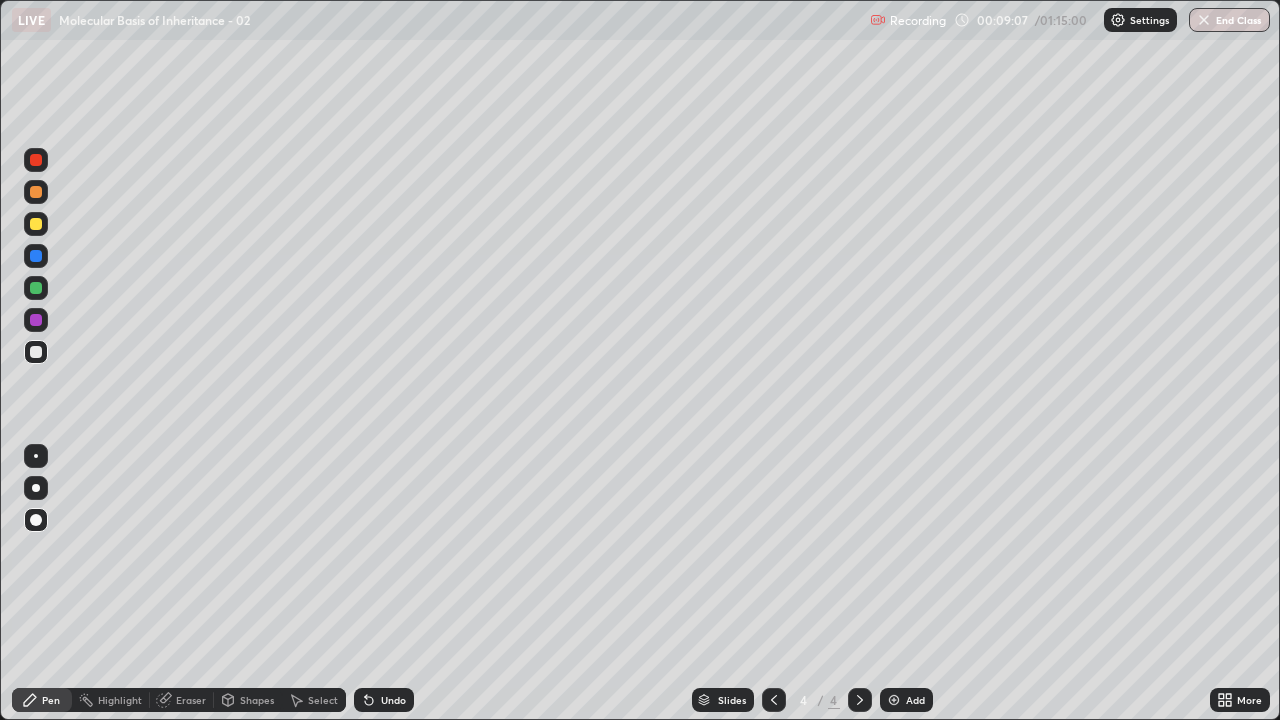 click at bounding box center [36, 224] 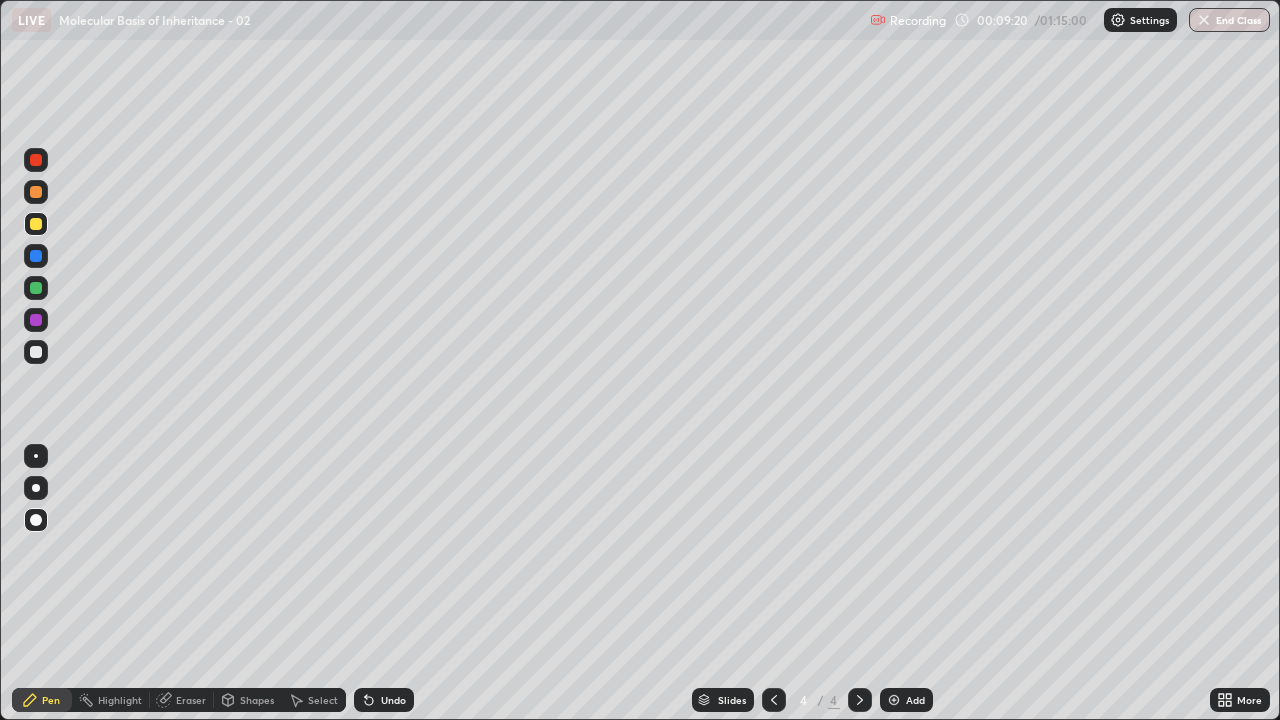 click on "Shapes" at bounding box center [257, 700] 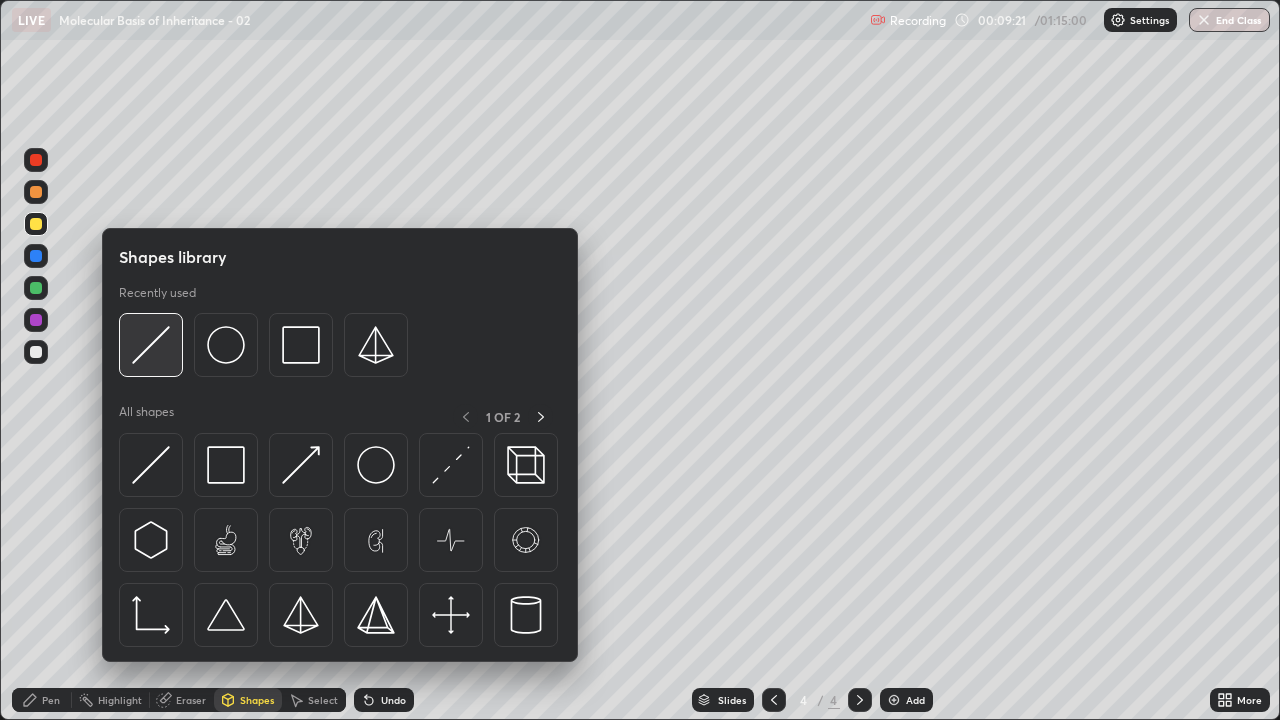 click at bounding box center (151, 345) 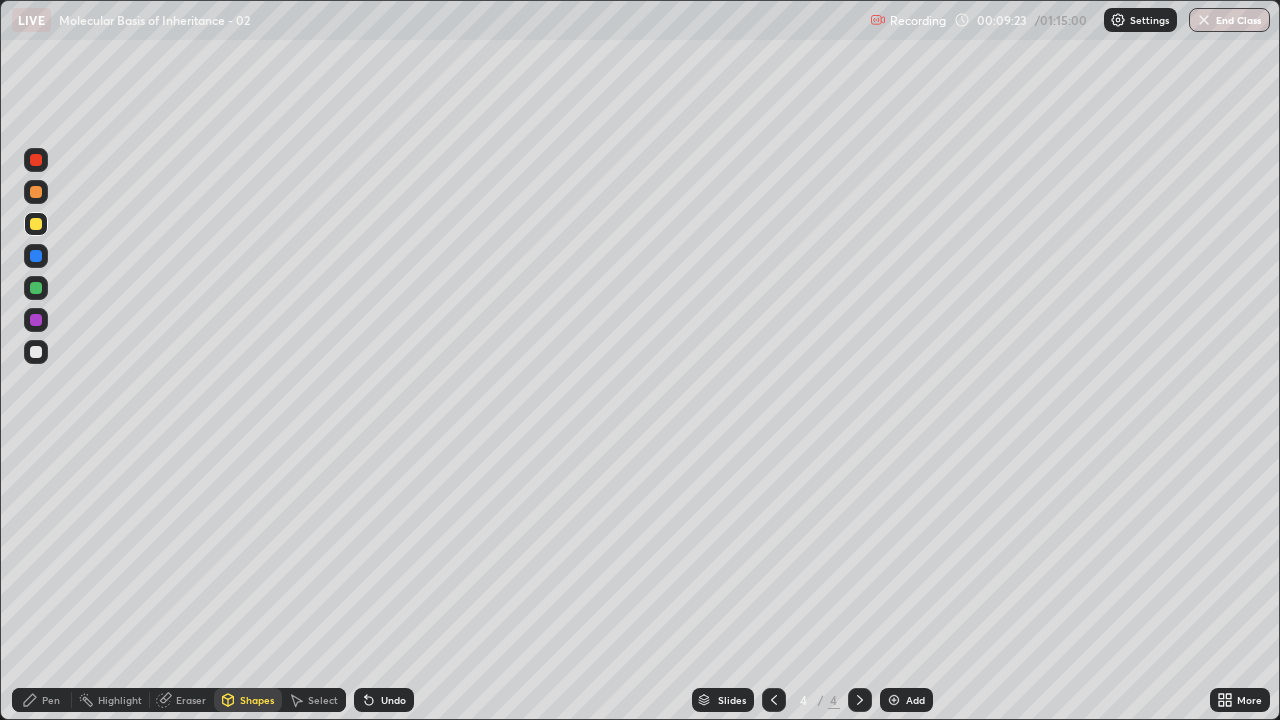 click on "Undo" at bounding box center (384, 700) 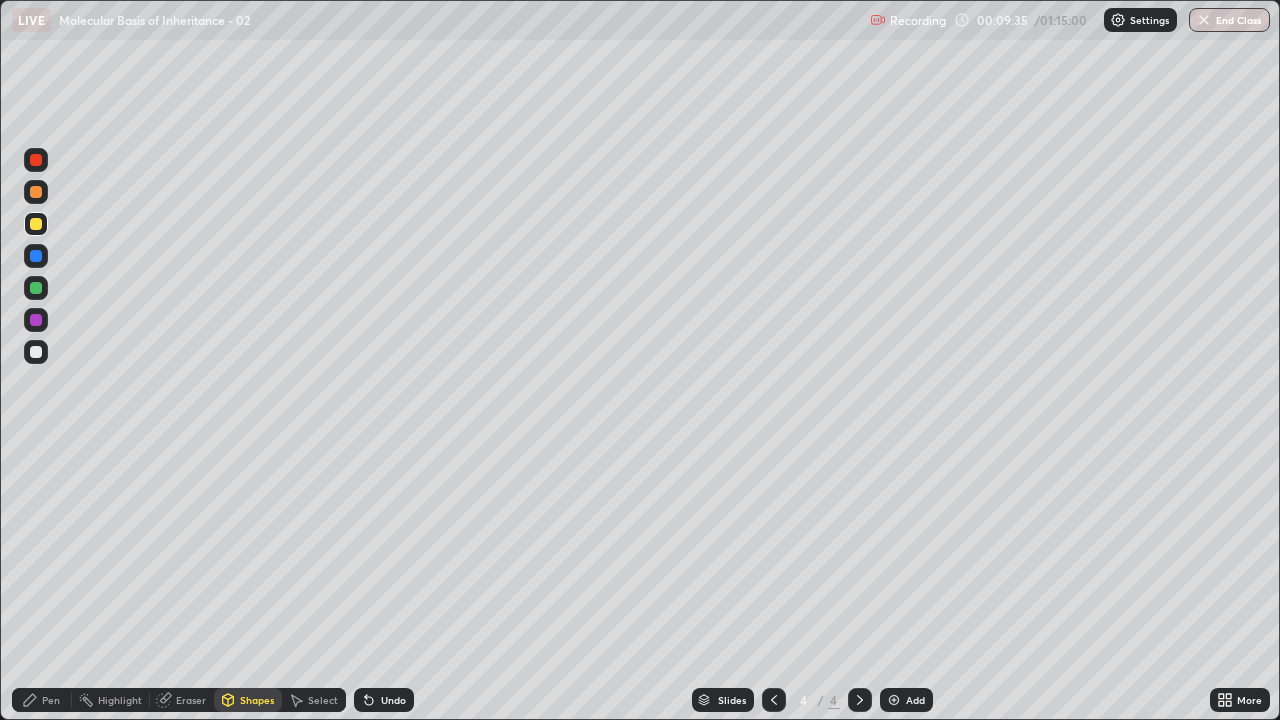 click on "Pen" at bounding box center (42, 700) 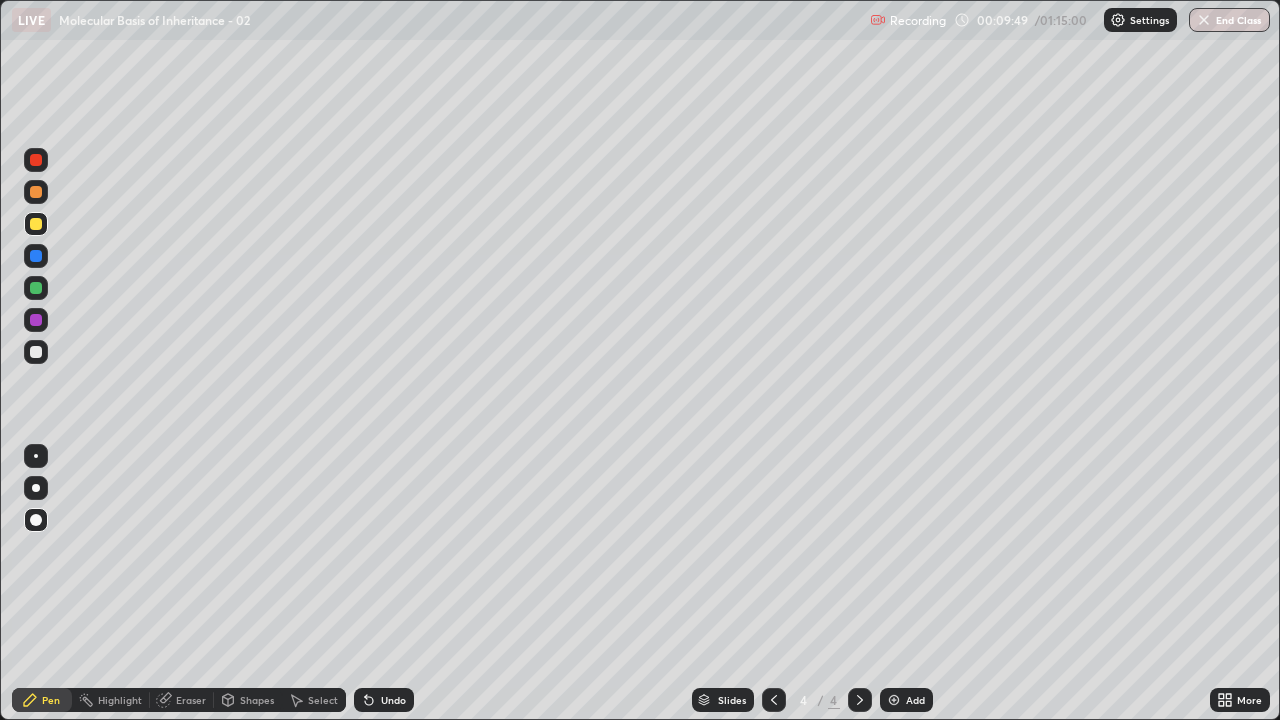 click at bounding box center (36, 352) 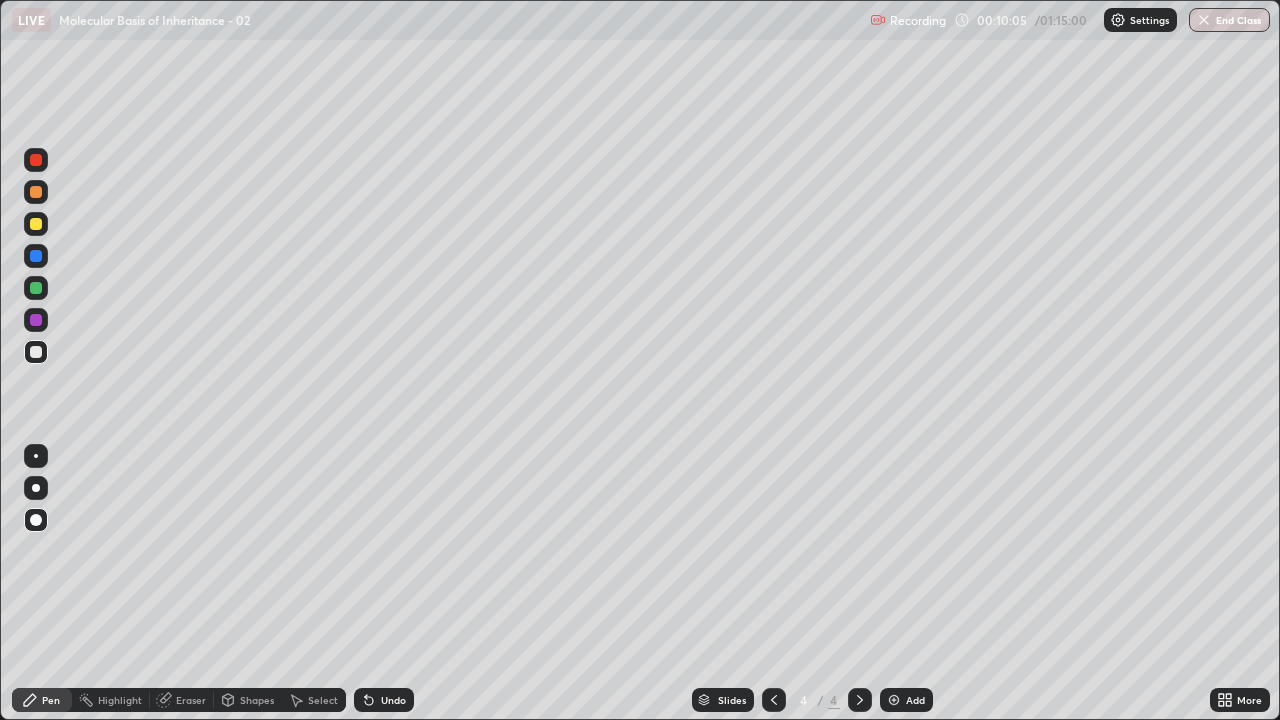 click on "Shapes" at bounding box center [257, 700] 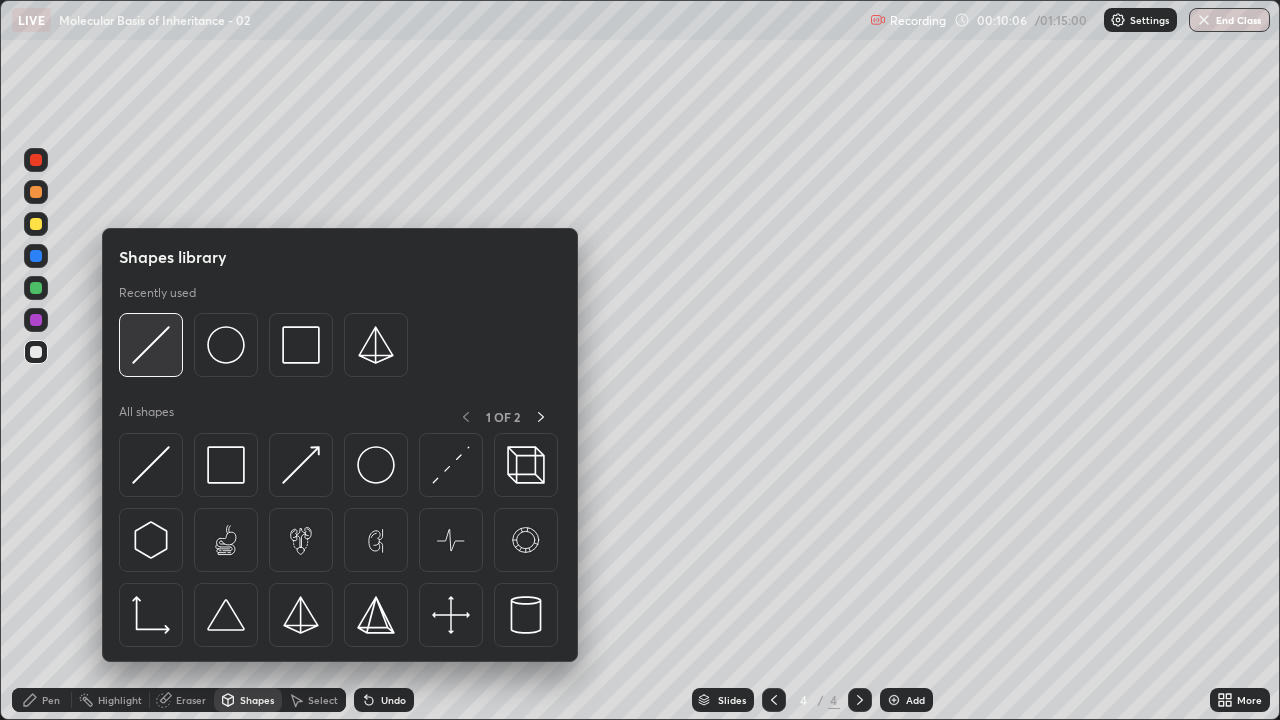 click at bounding box center [151, 345] 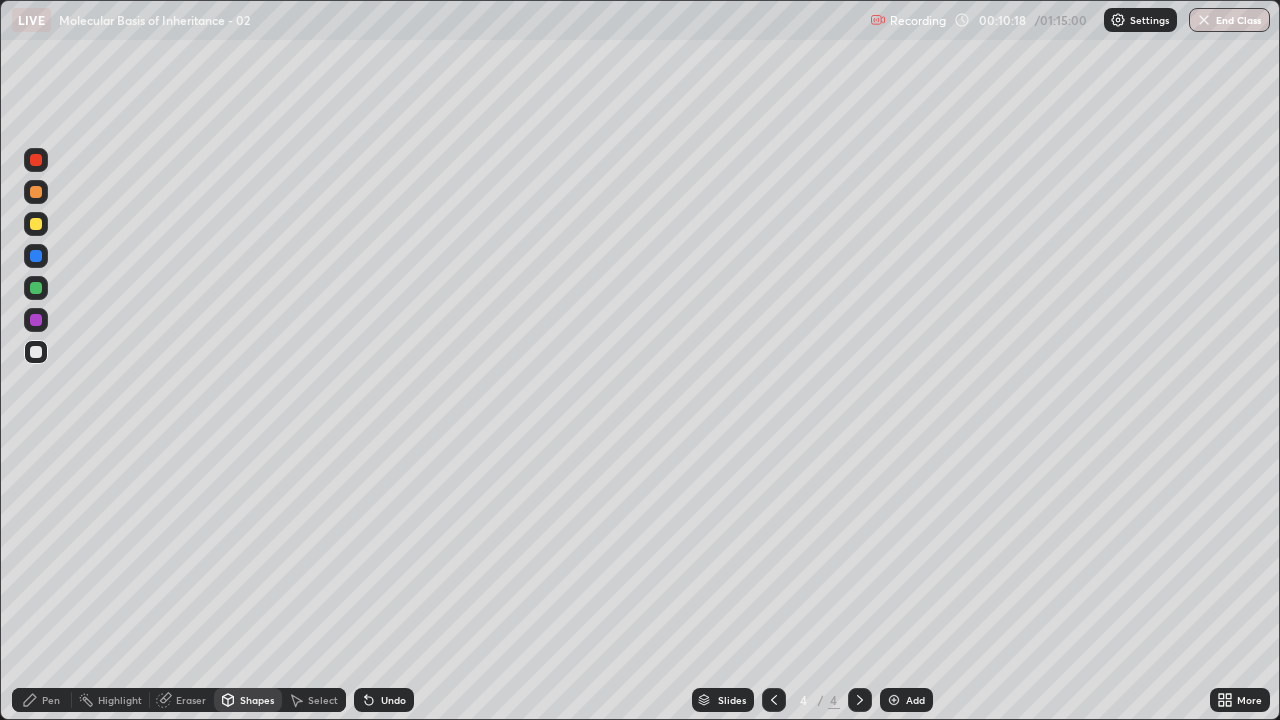 click at bounding box center (36, 192) 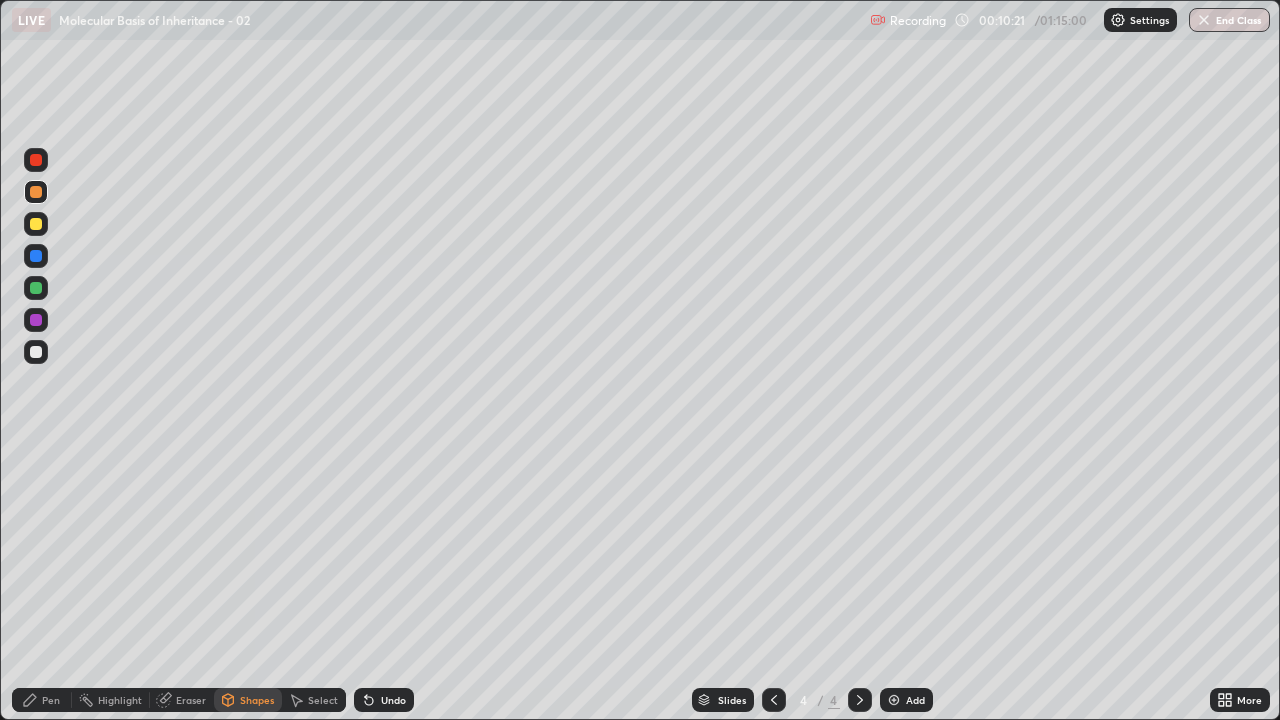 click at bounding box center [36, 224] 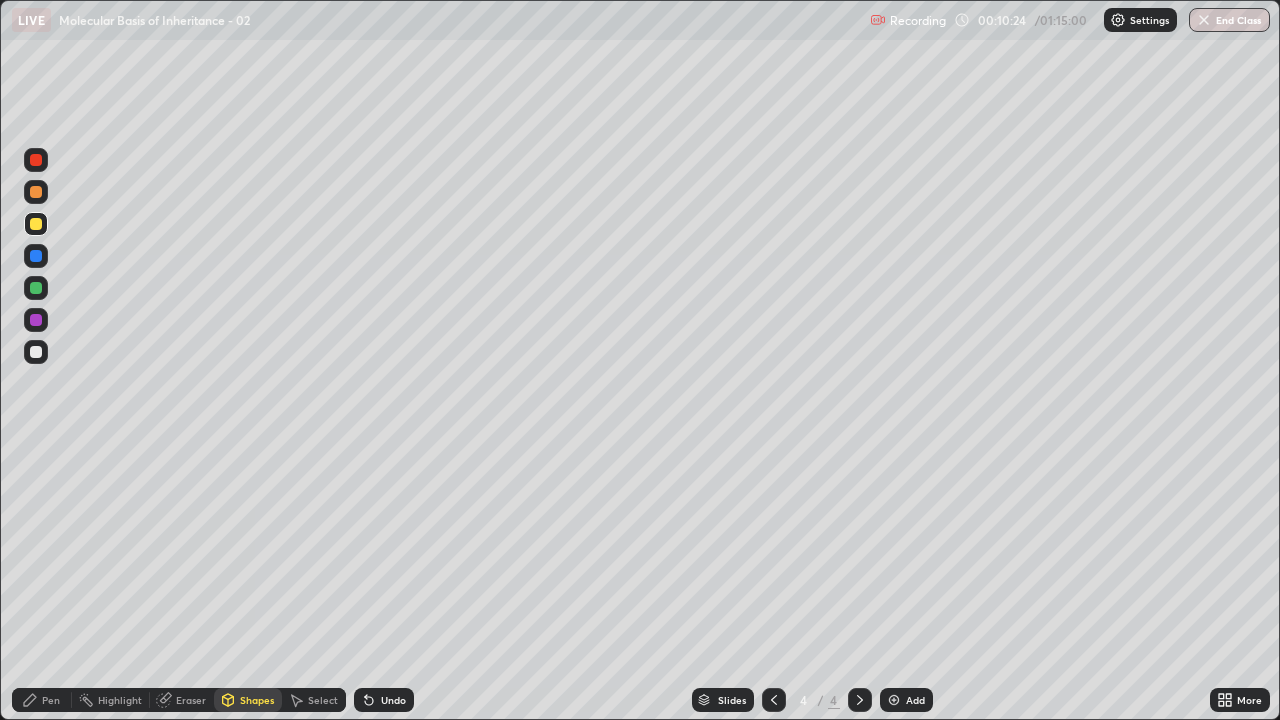 click 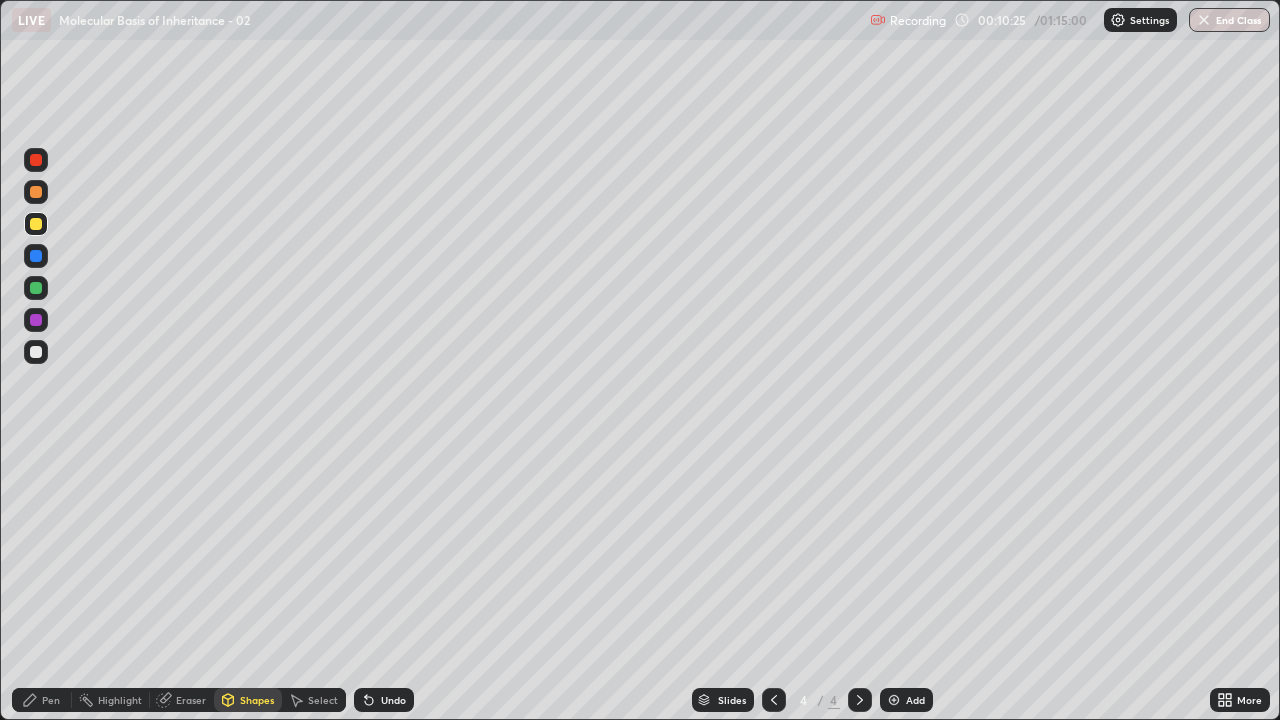 click on "Pen" at bounding box center [51, 700] 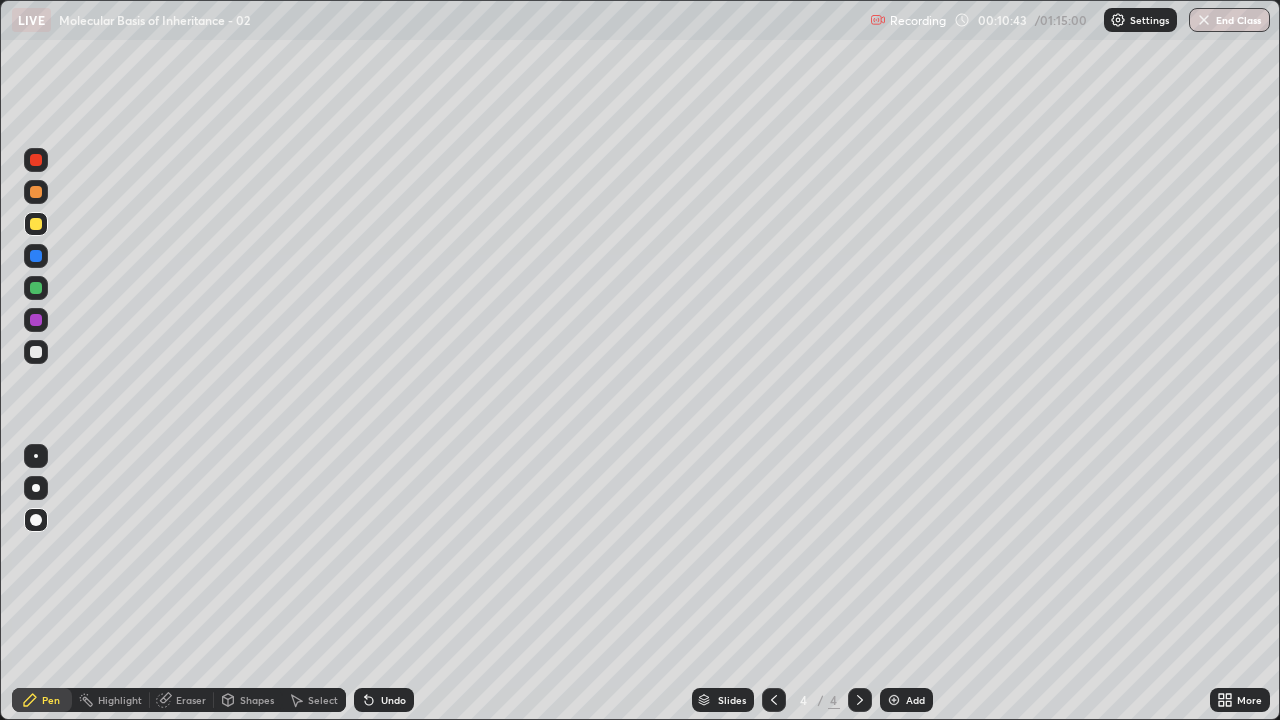 click at bounding box center [36, 352] 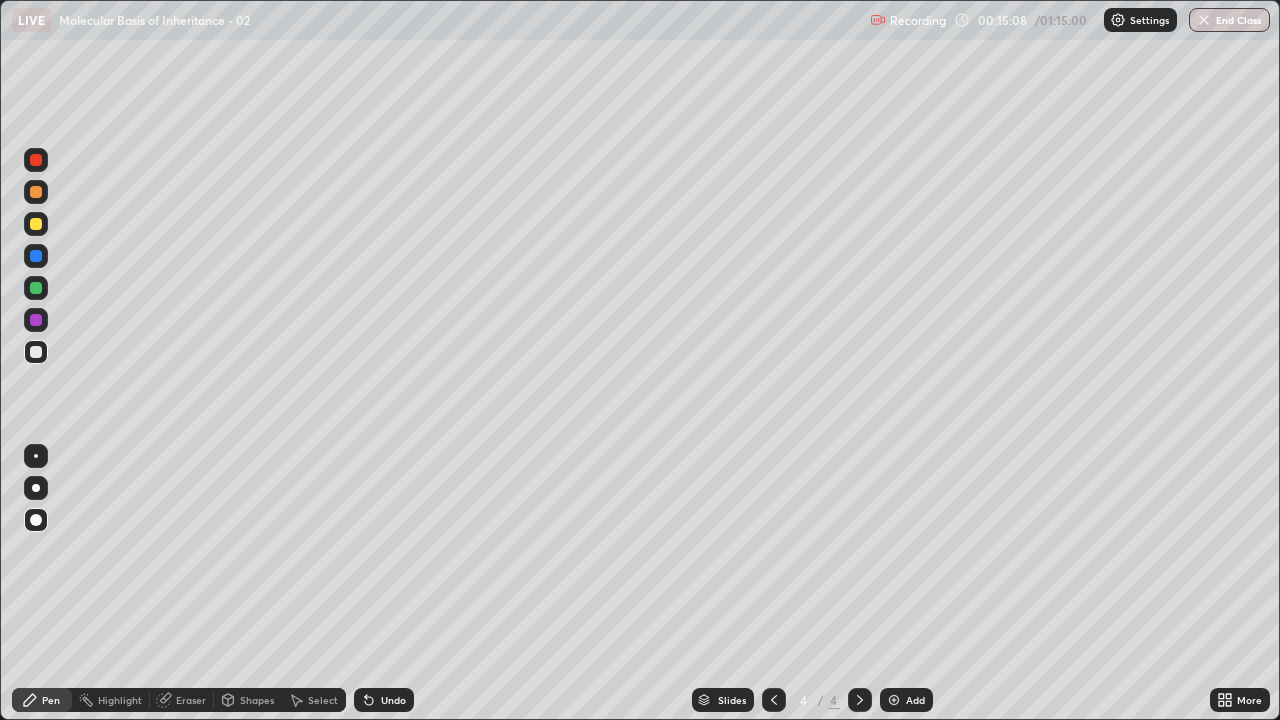 click at bounding box center [894, 700] 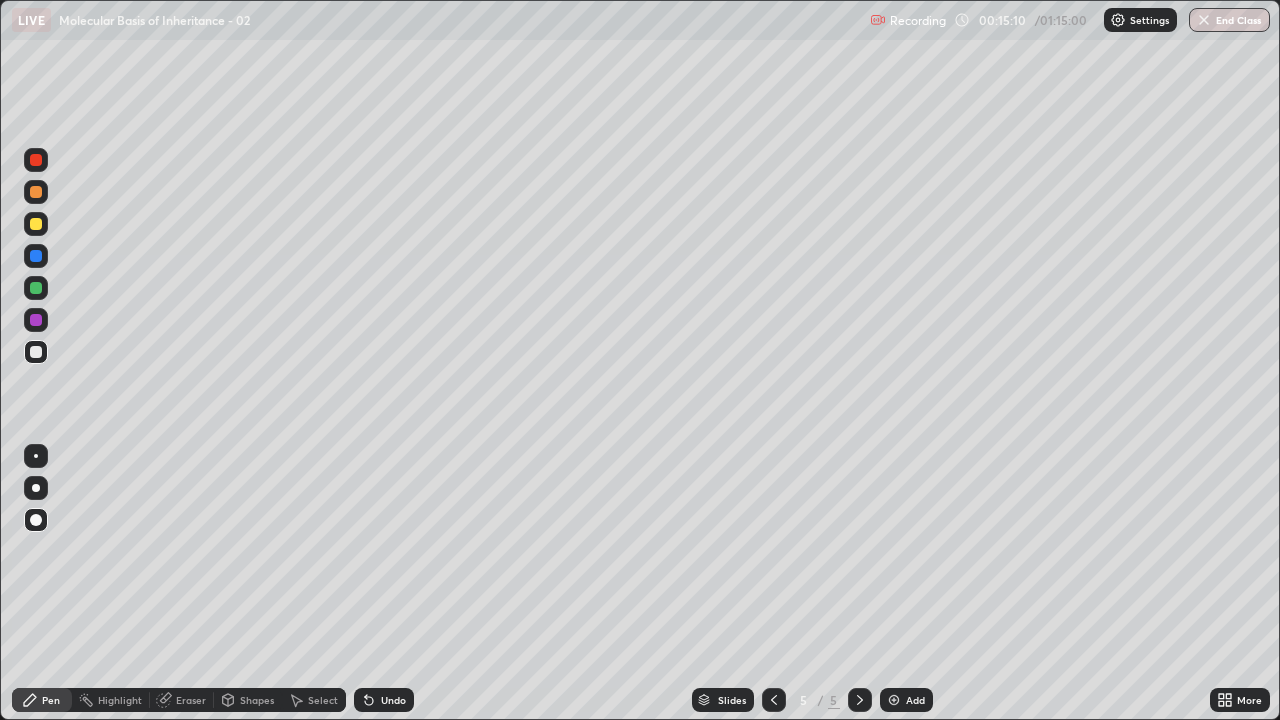 click at bounding box center [36, 192] 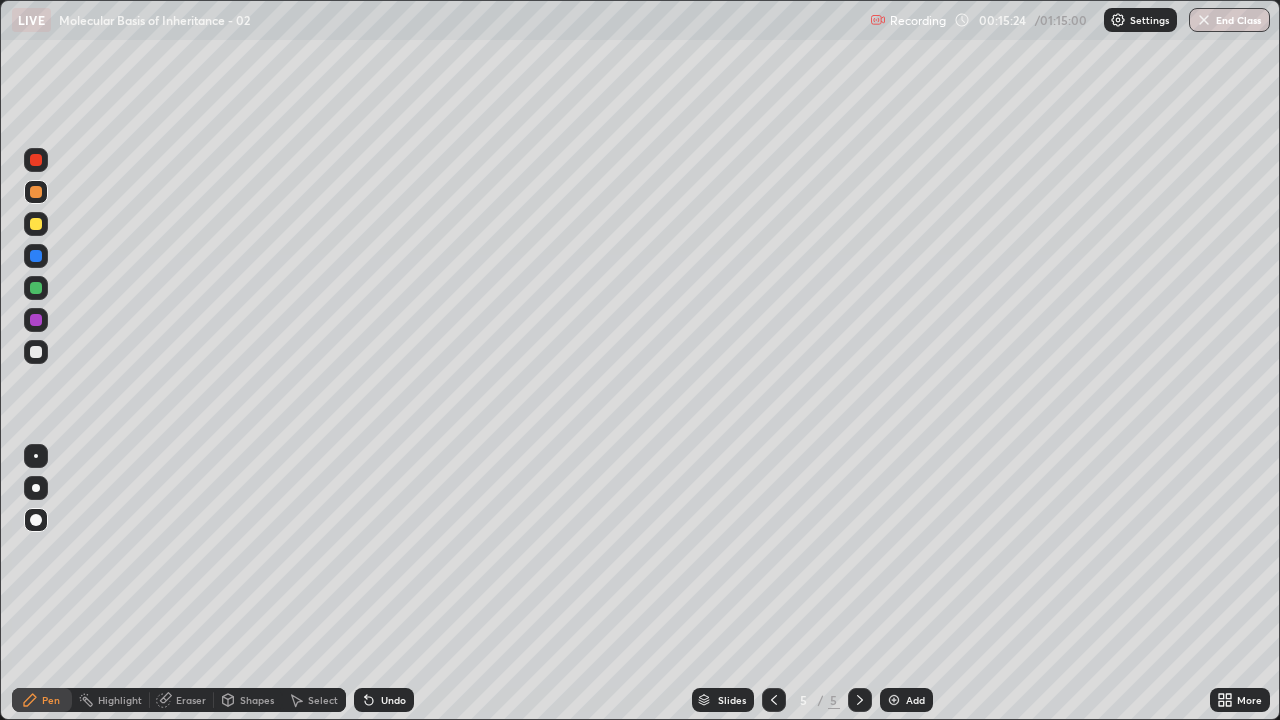 click at bounding box center [36, 352] 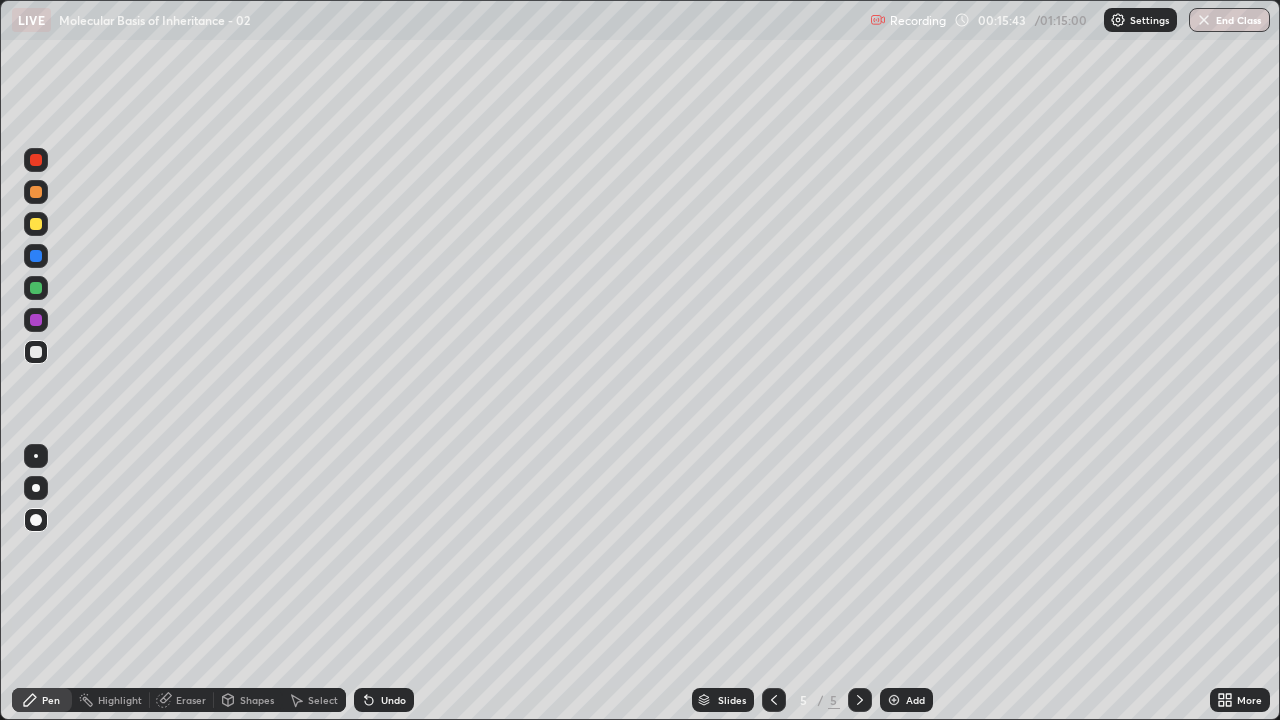 click at bounding box center (36, 288) 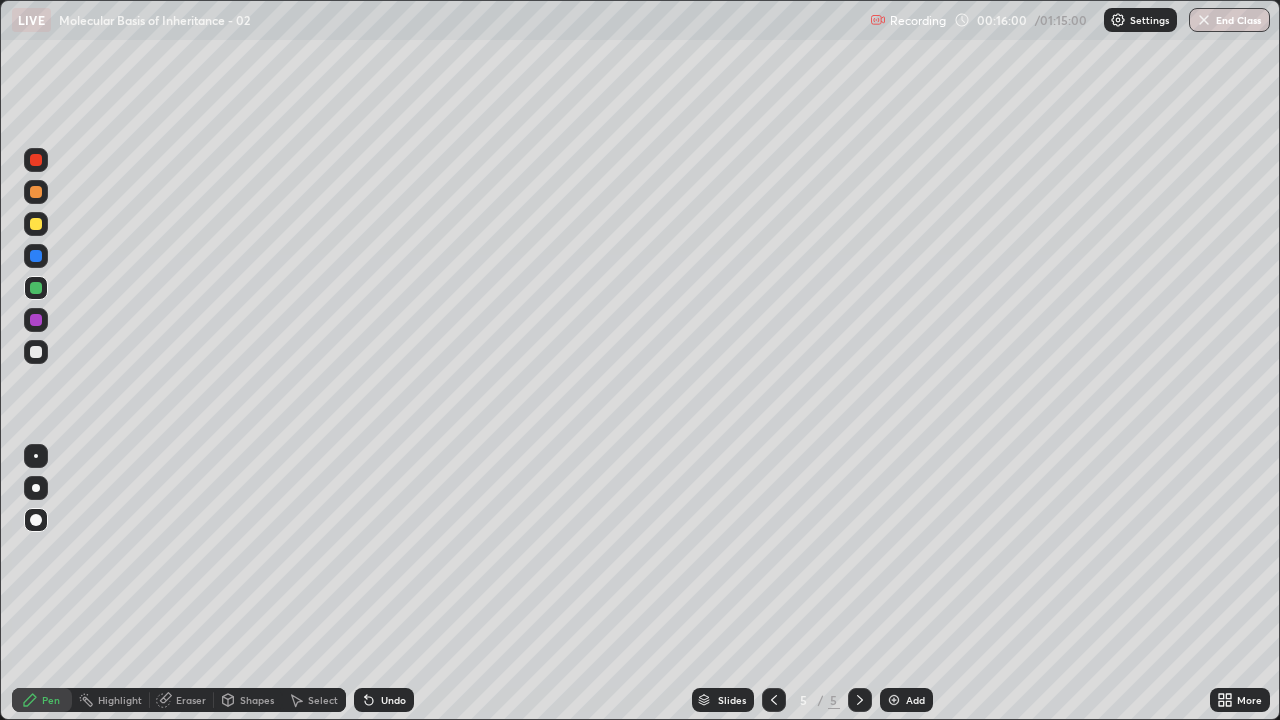 click at bounding box center [36, 352] 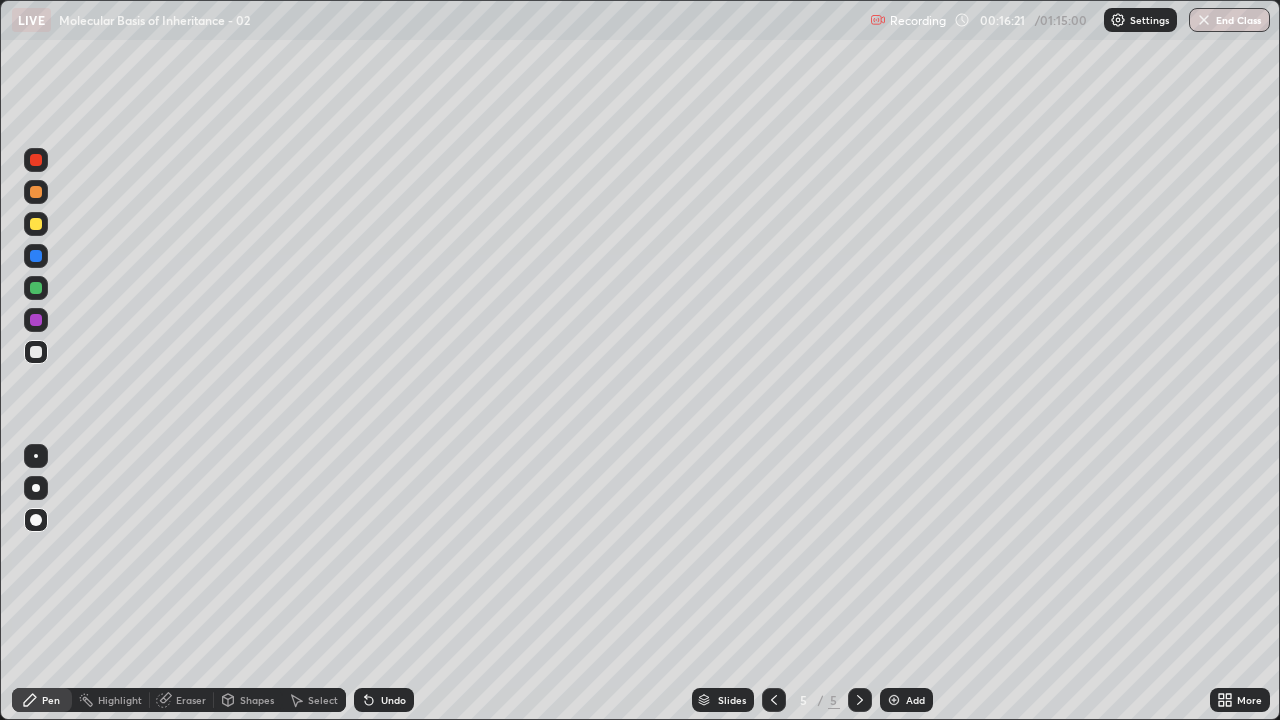 click at bounding box center [36, 224] 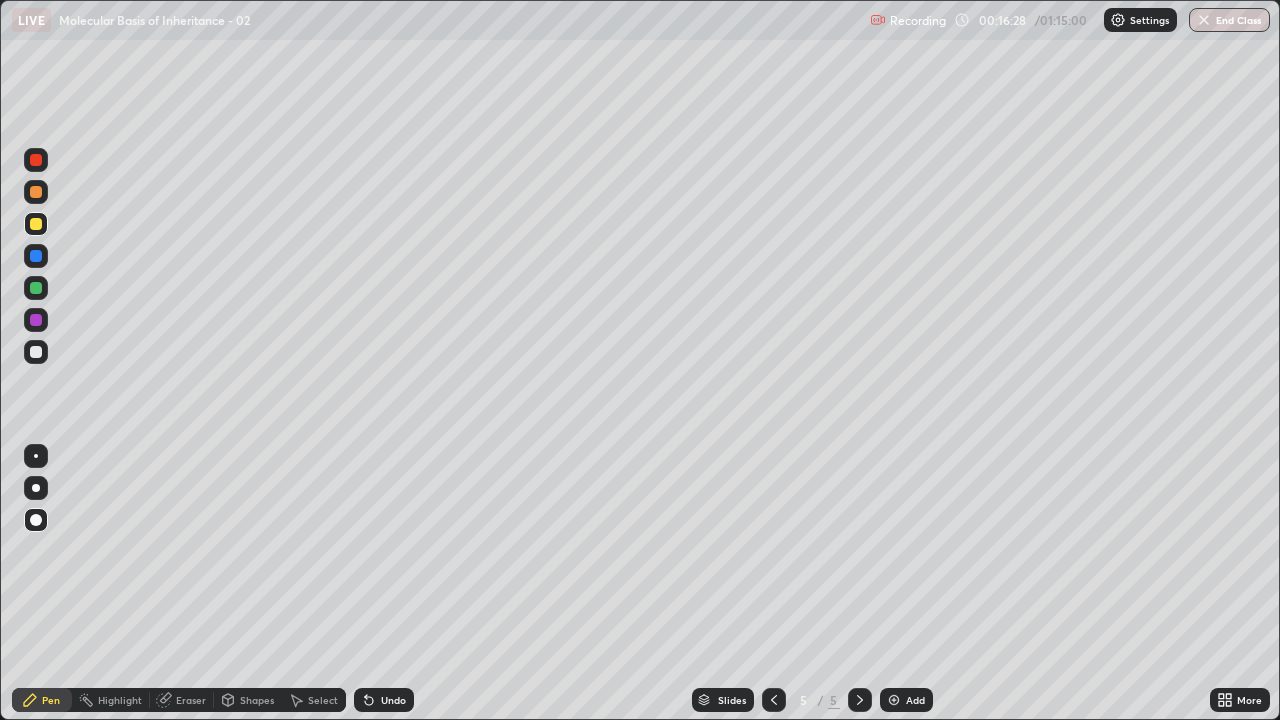 click at bounding box center (36, 352) 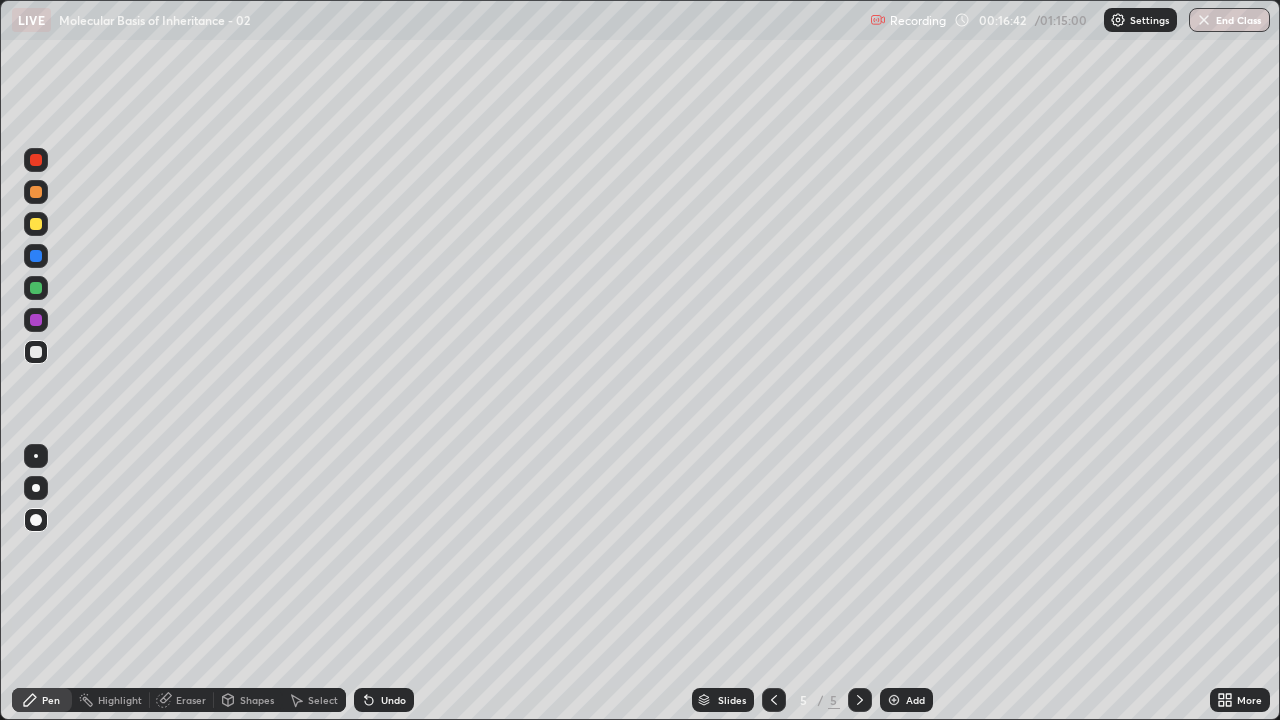 click 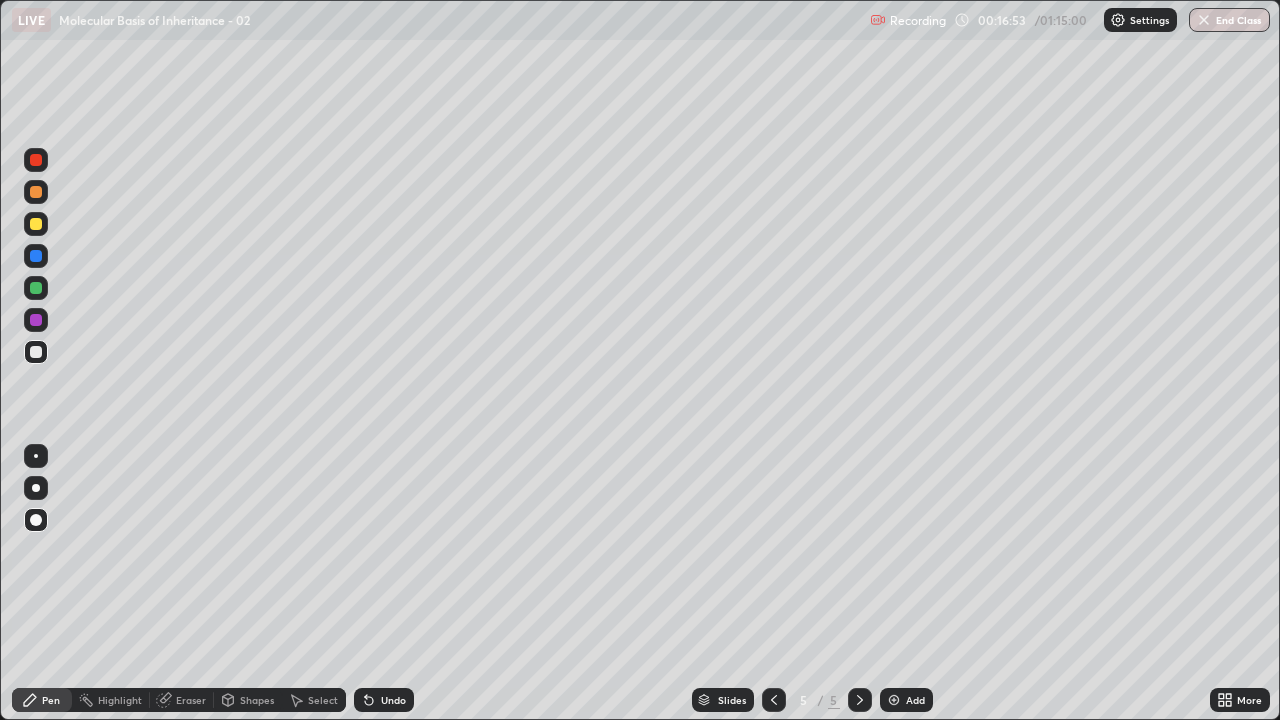 click 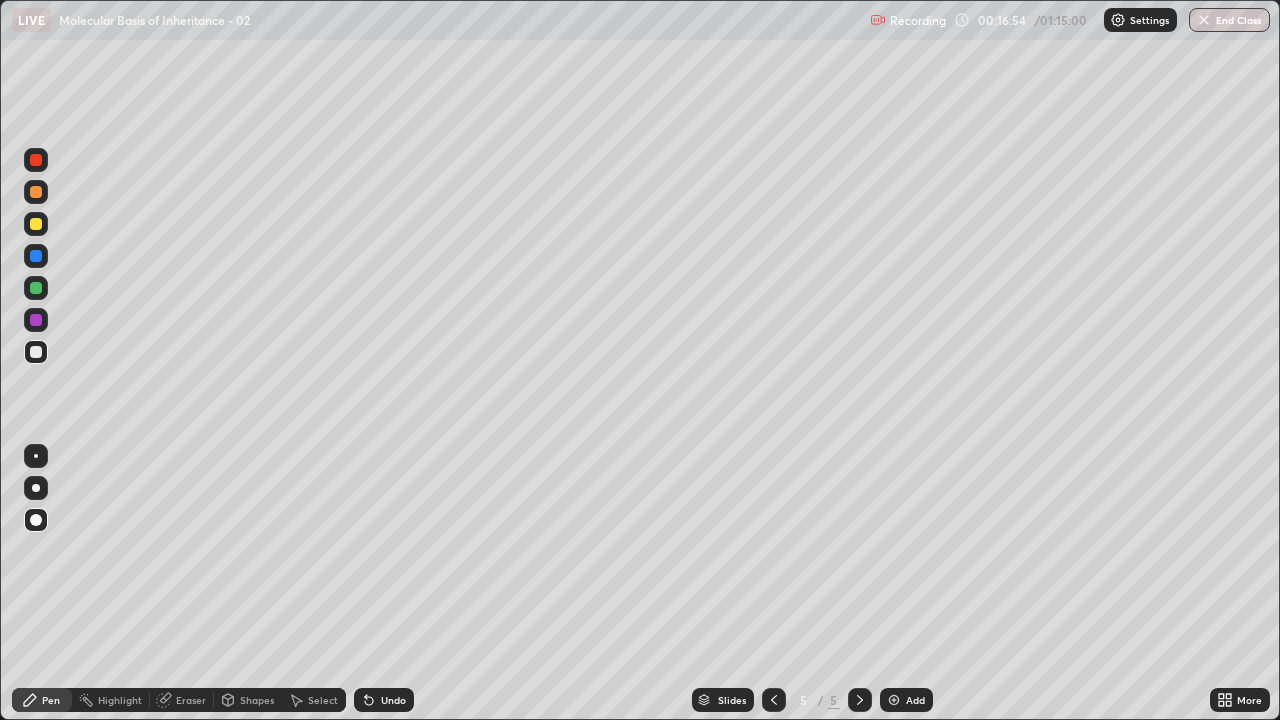 click 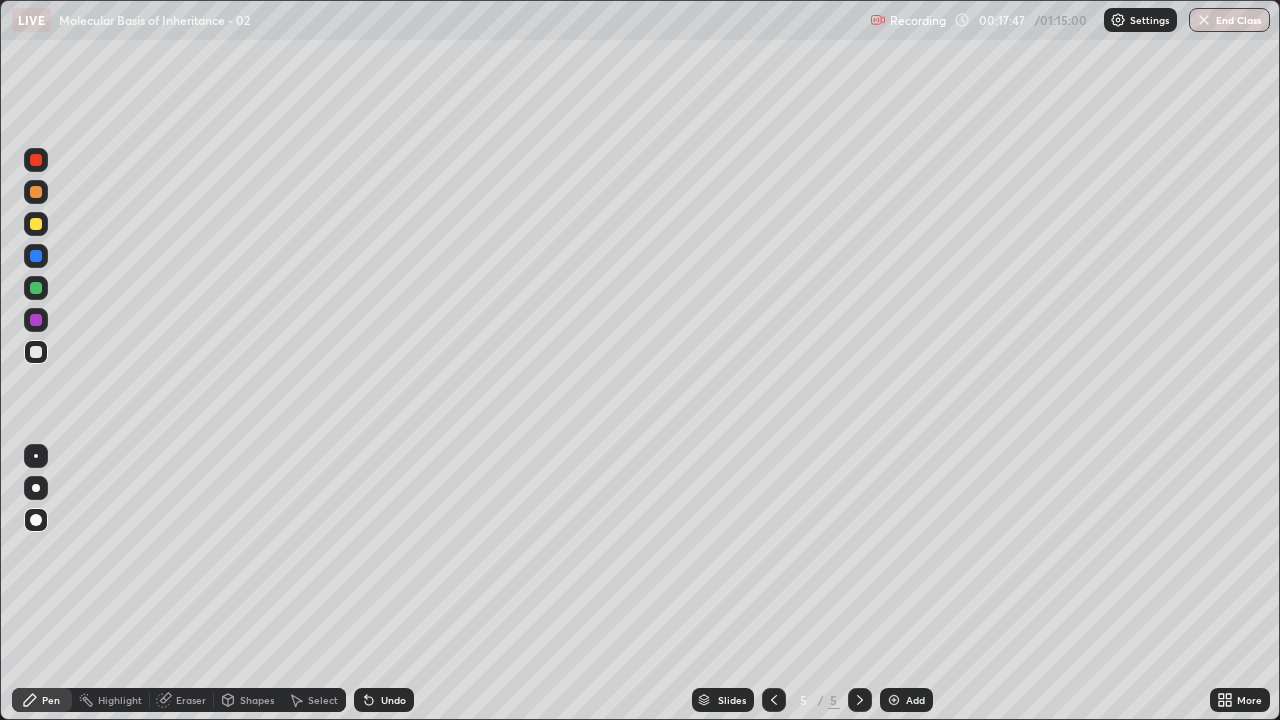 click at bounding box center (36, 352) 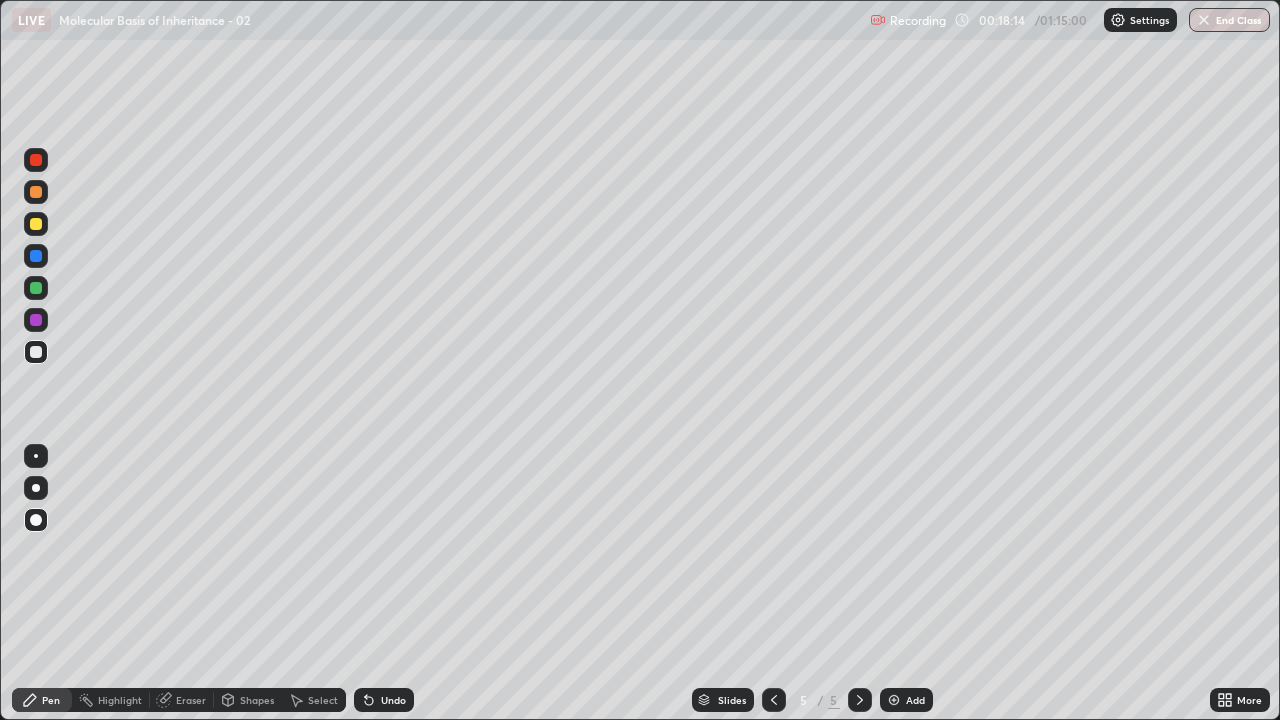 click at bounding box center [36, 288] 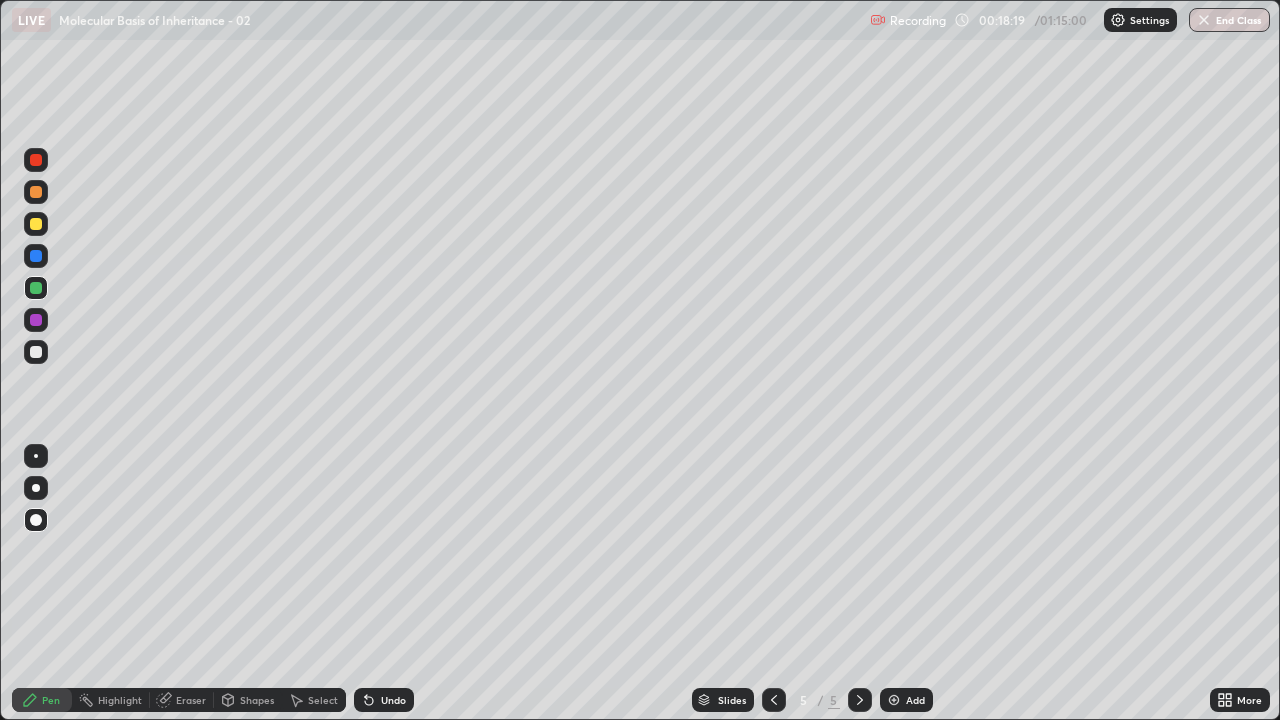 click at bounding box center [36, 256] 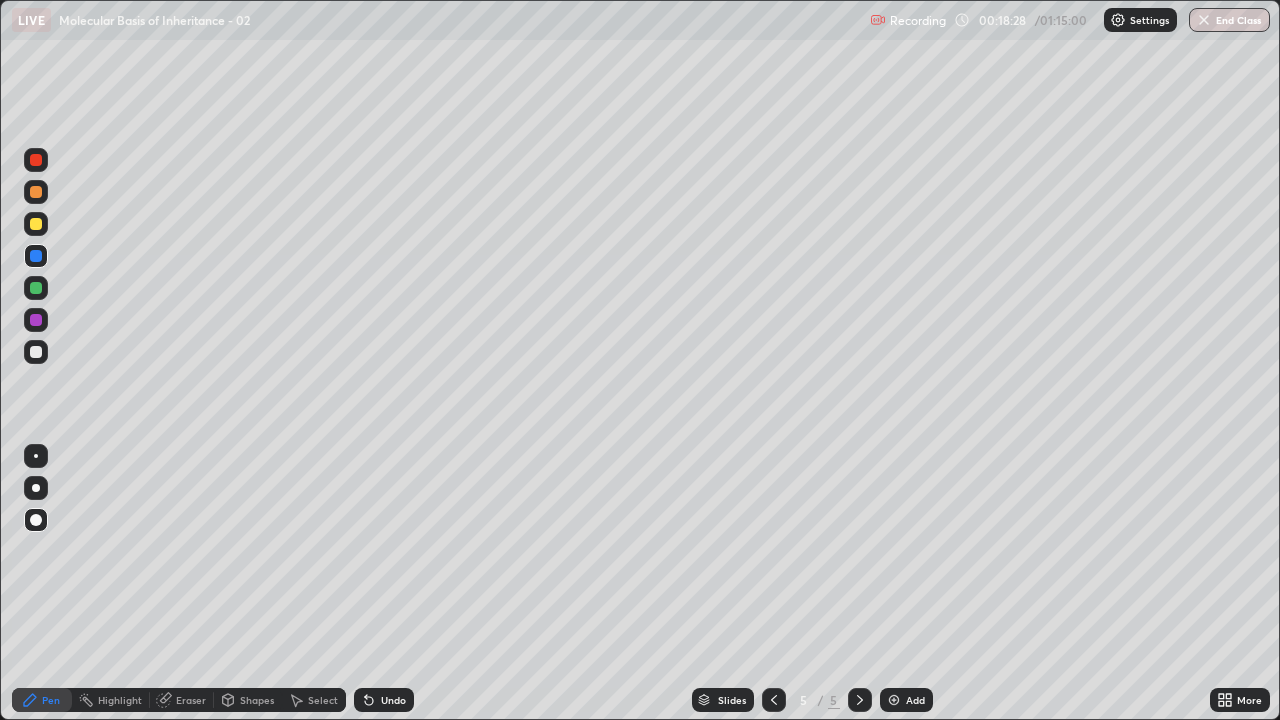 click at bounding box center (36, 352) 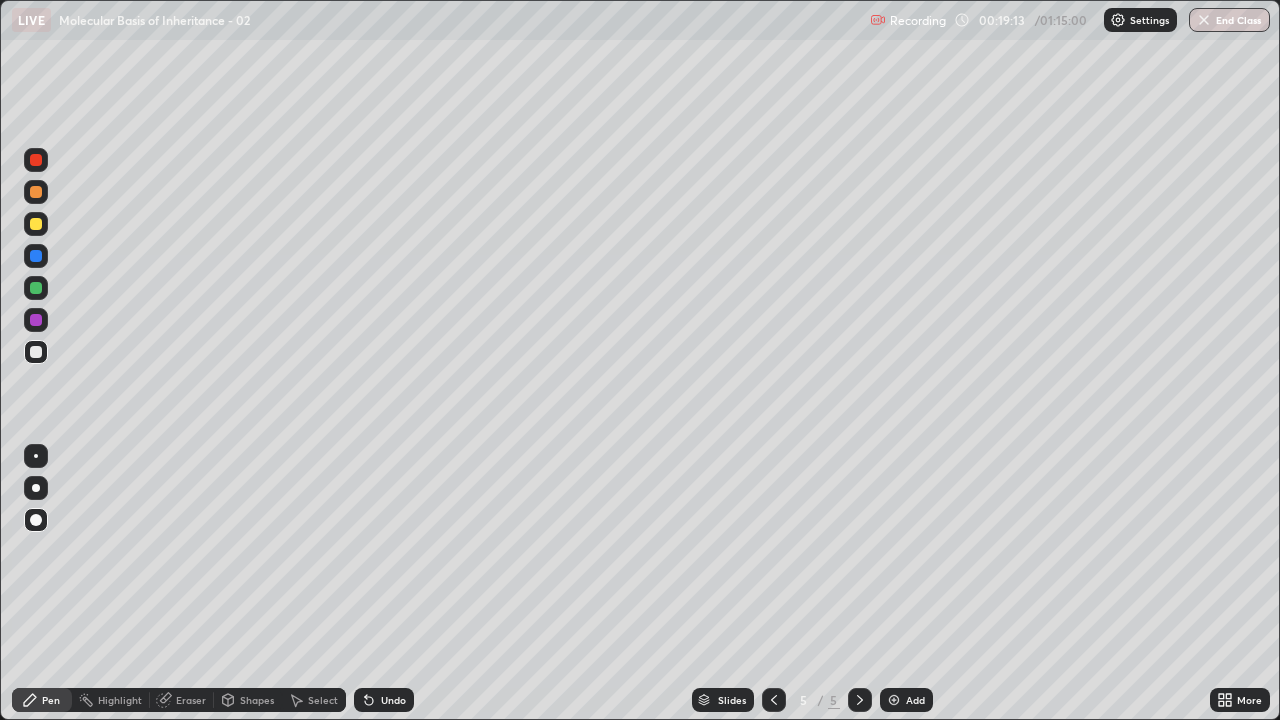 click at bounding box center (36, 352) 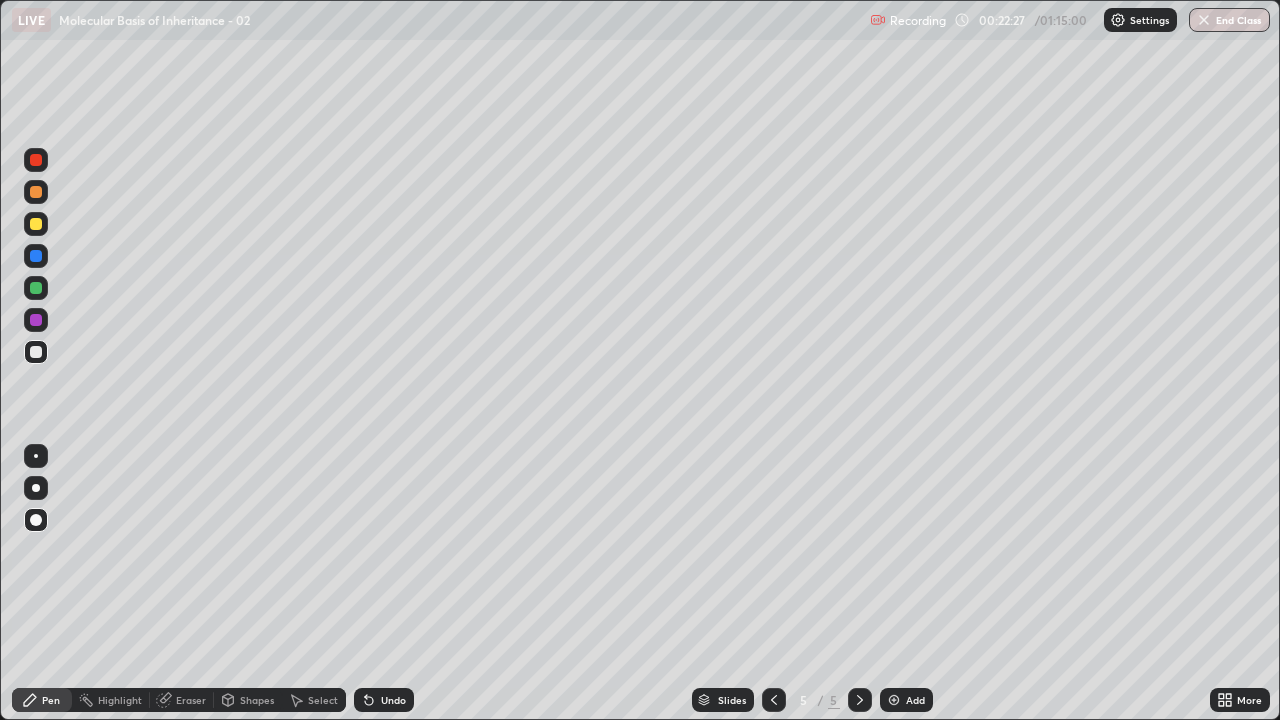 click at bounding box center (894, 700) 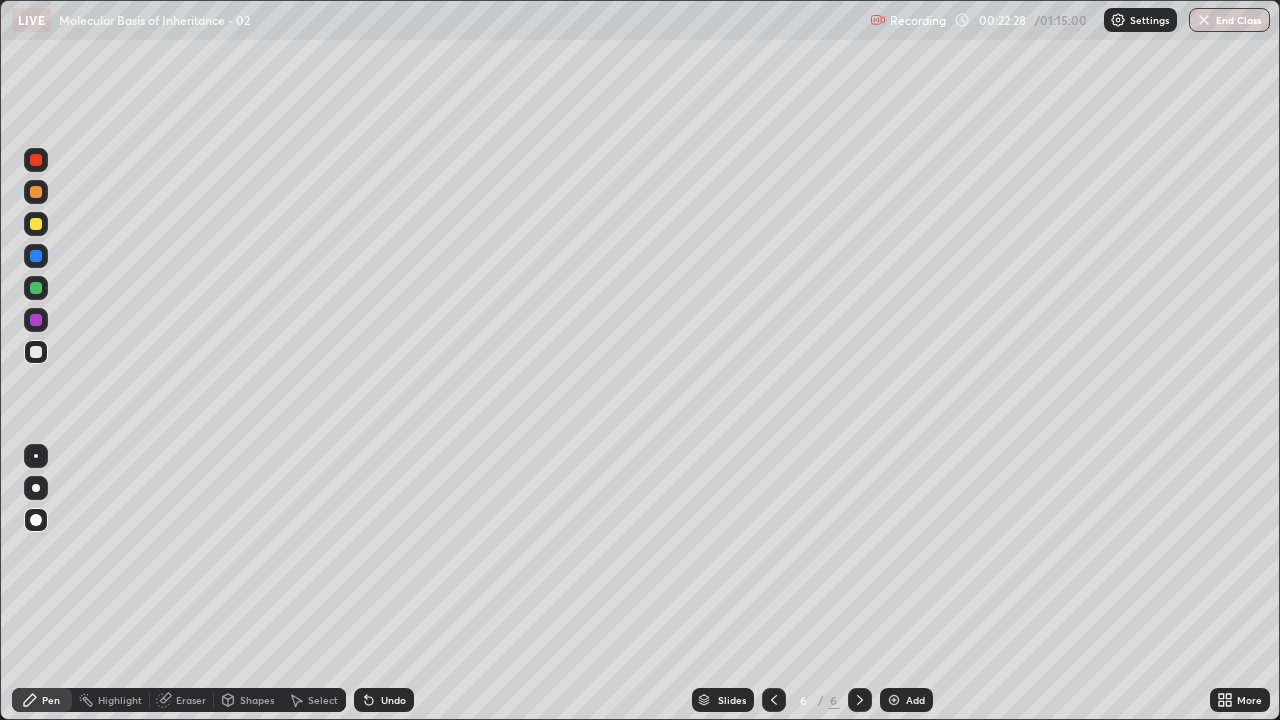 click at bounding box center [36, 192] 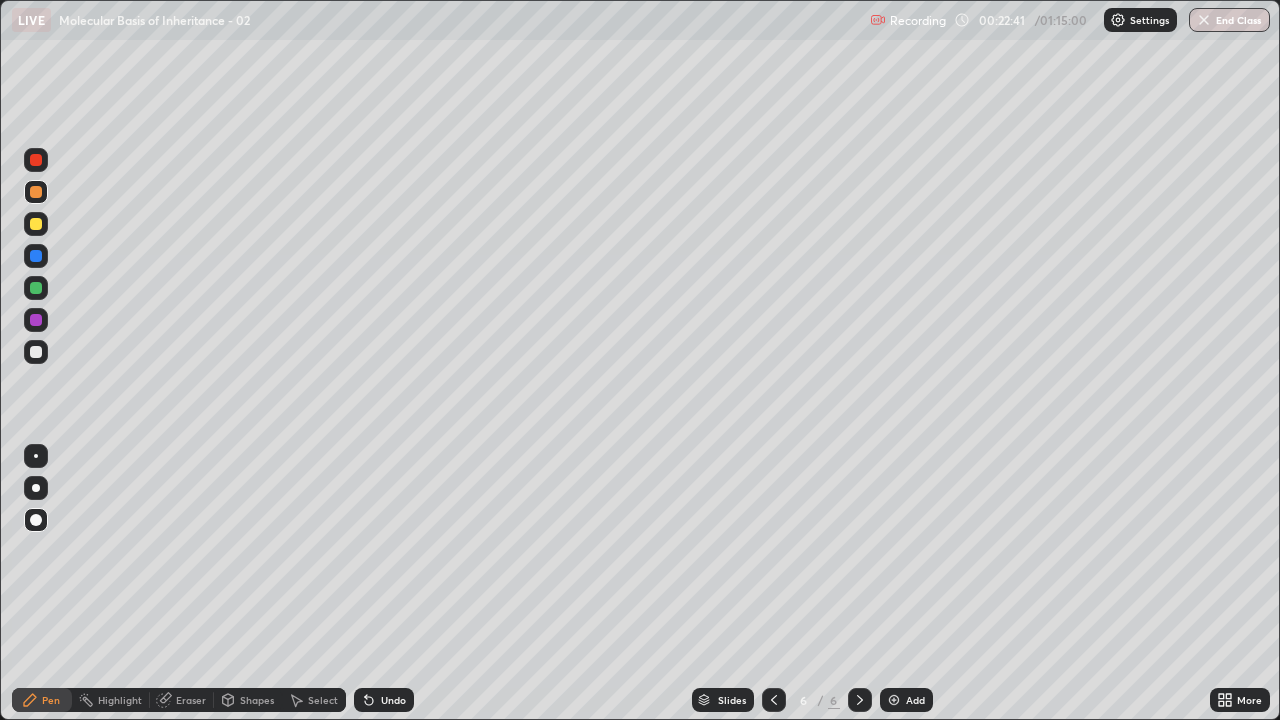 click at bounding box center [36, 256] 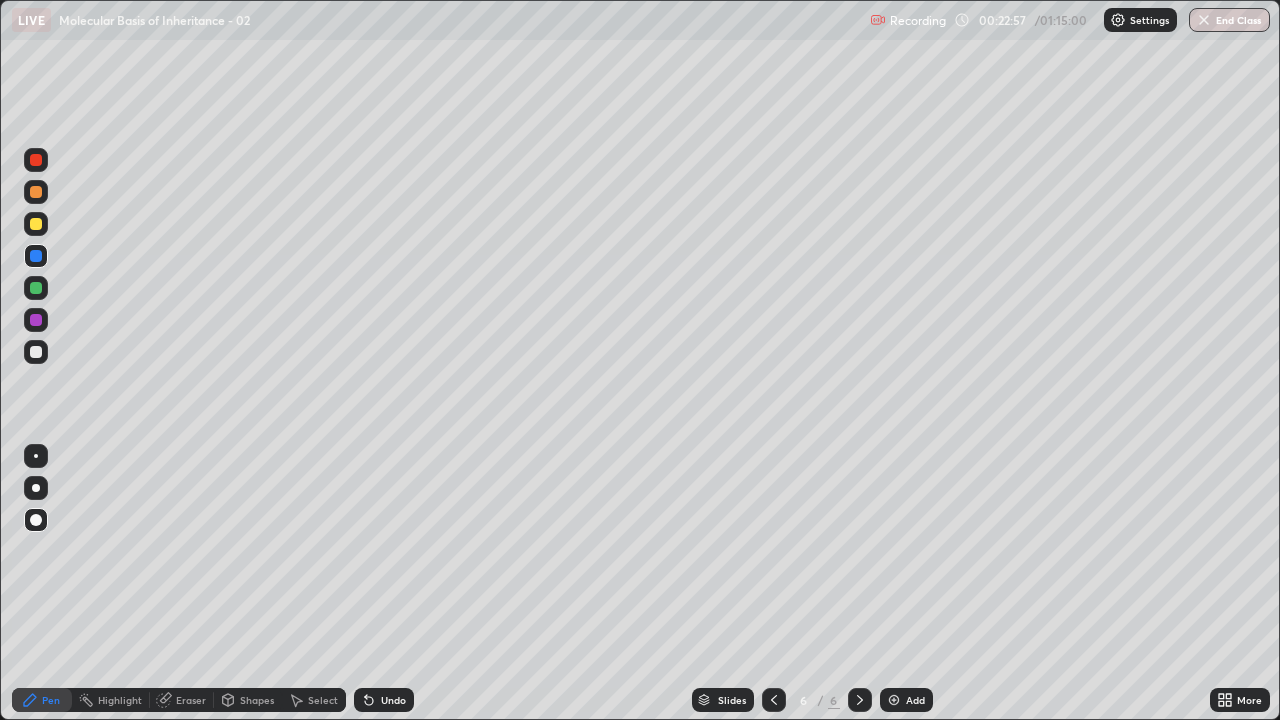 click at bounding box center (36, 224) 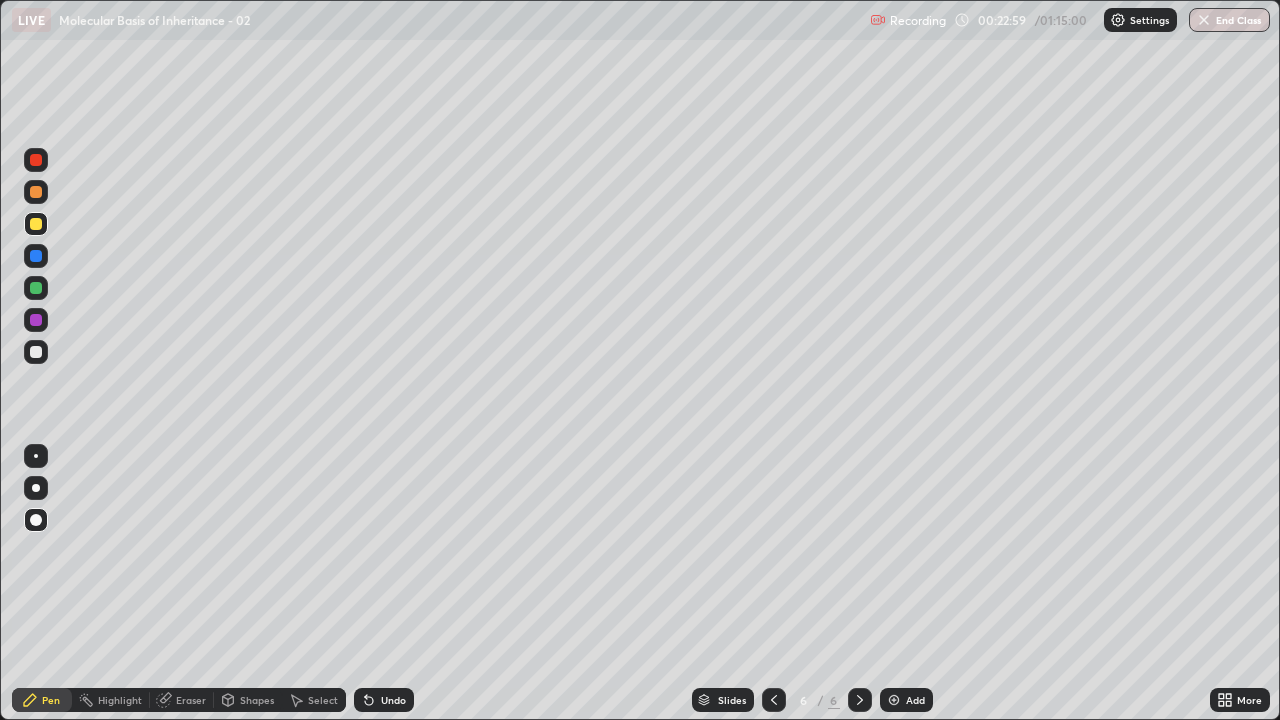 click at bounding box center [36, 352] 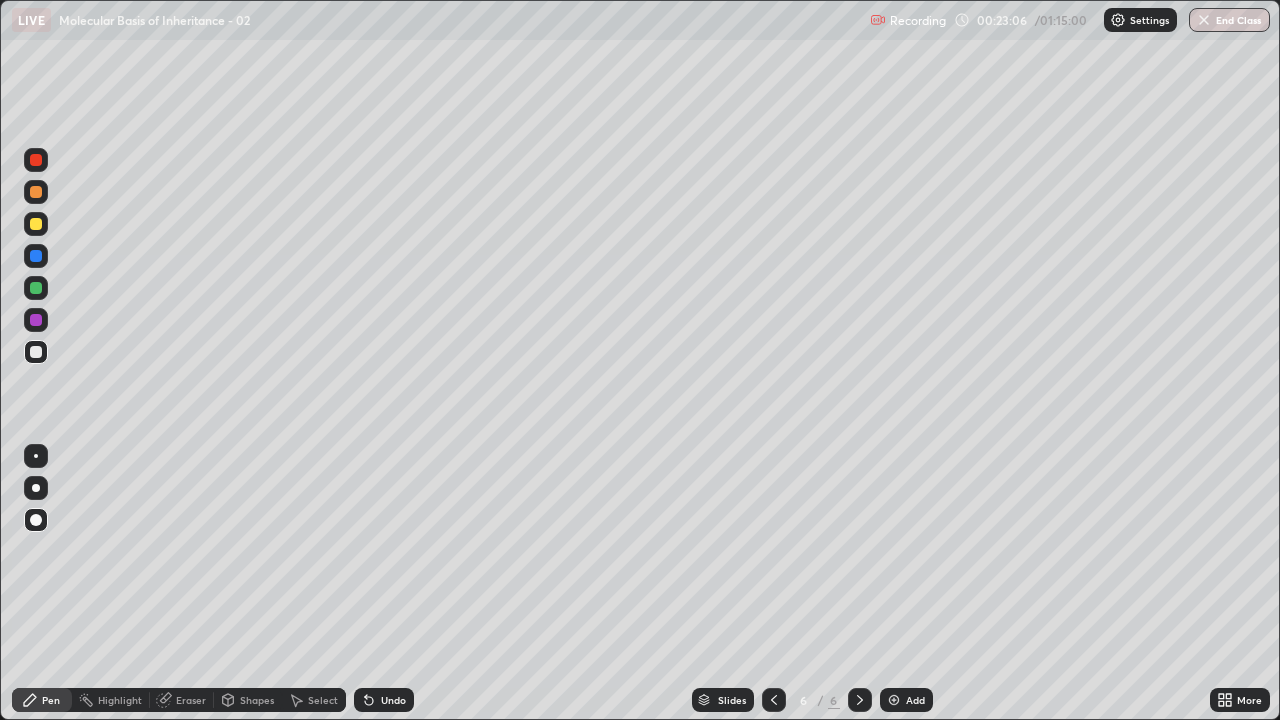 click 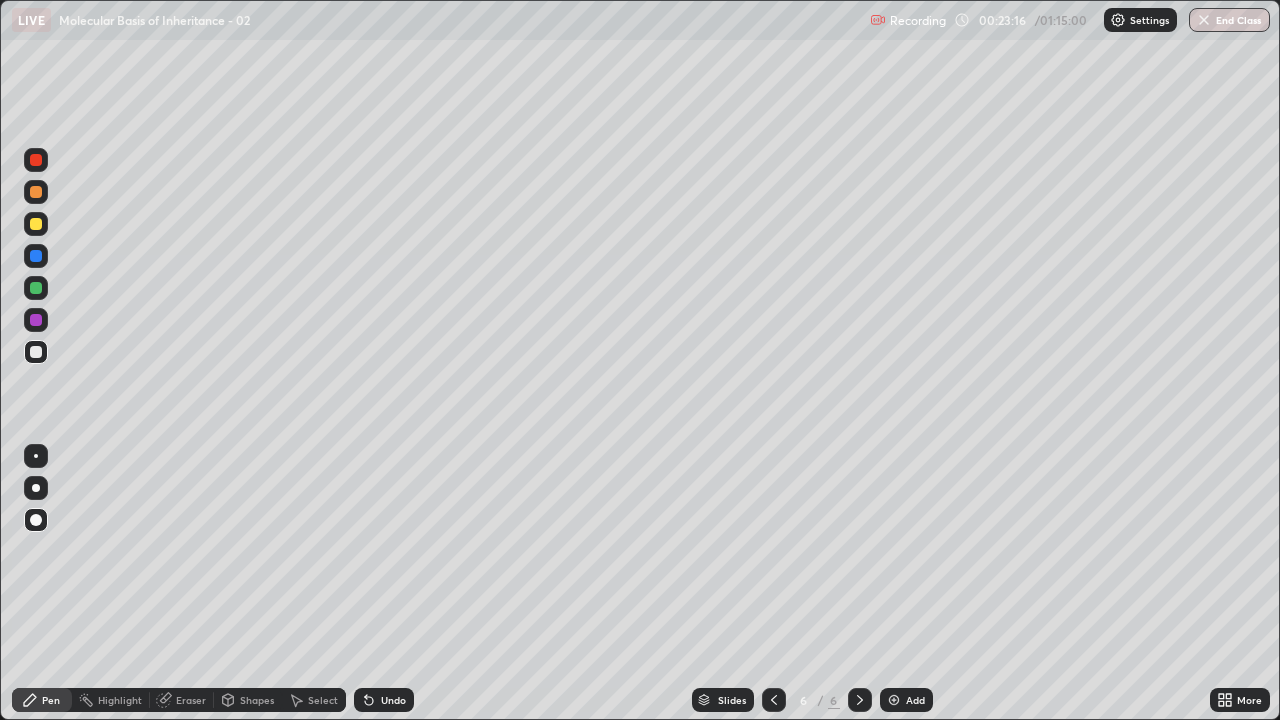 click 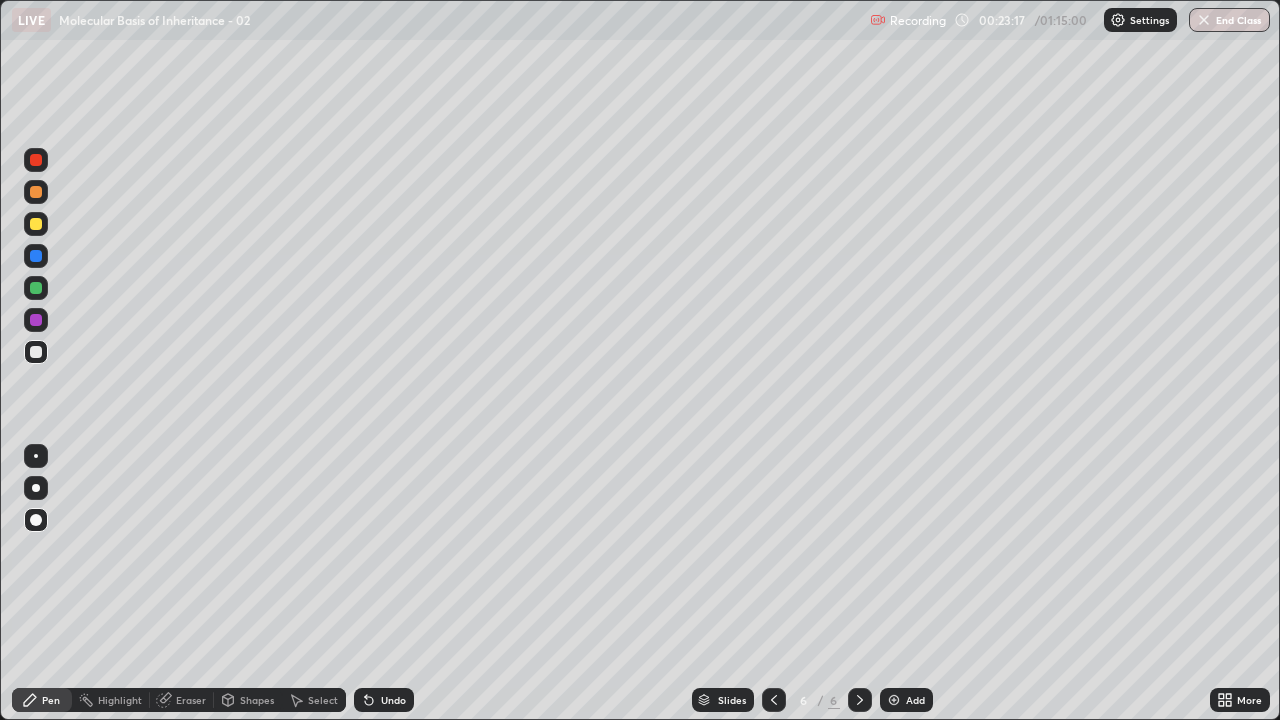 click 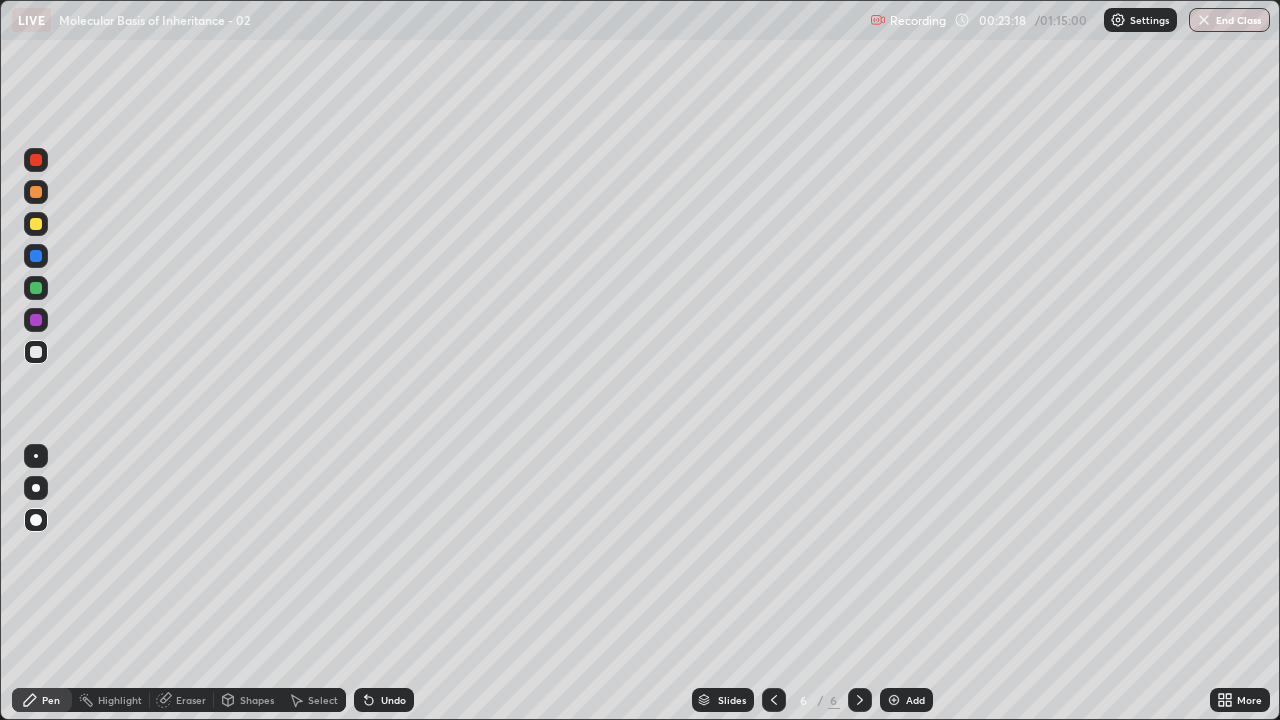 click on "Undo" at bounding box center (384, 700) 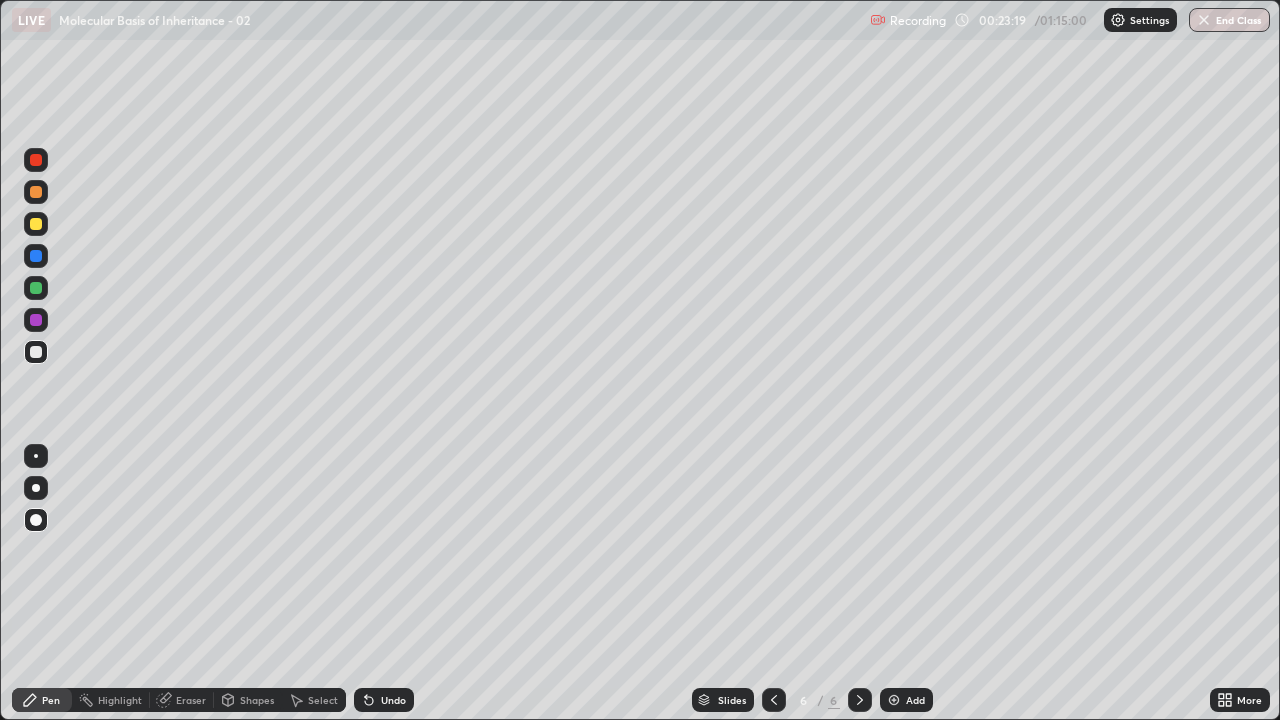 click 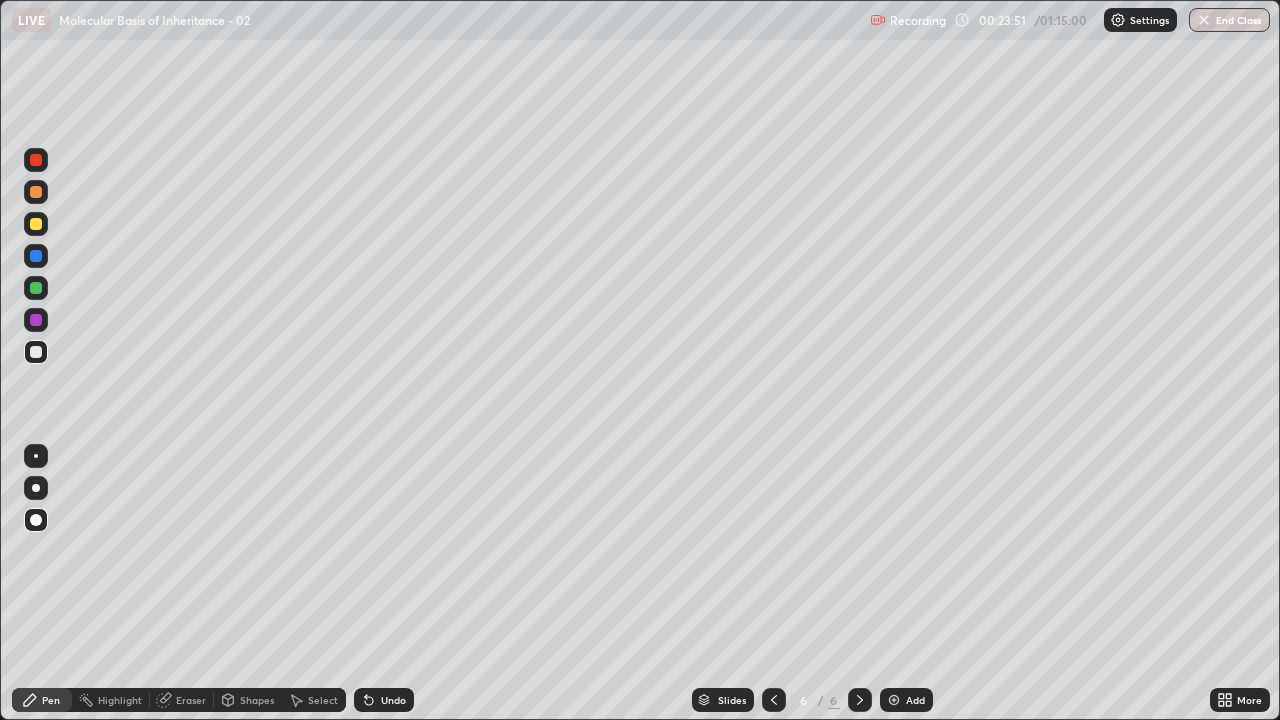 click at bounding box center (36, 224) 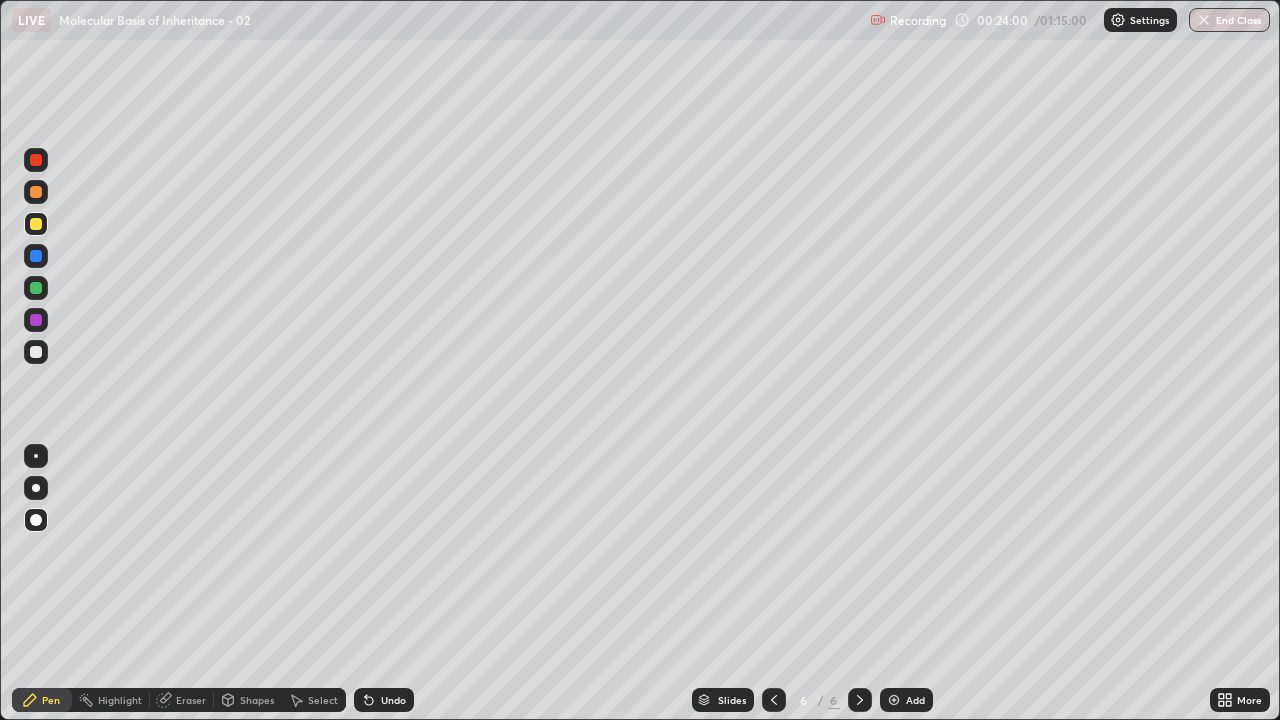 click at bounding box center (36, 352) 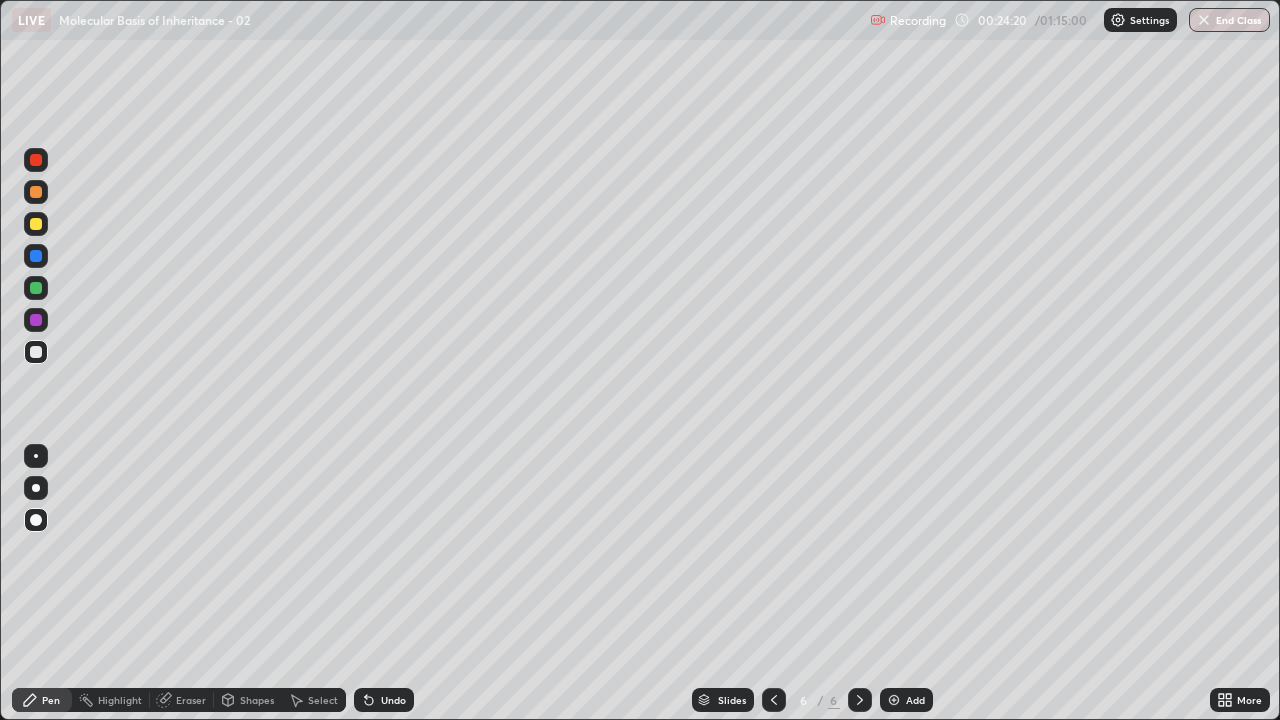 click at bounding box center [36, 352] 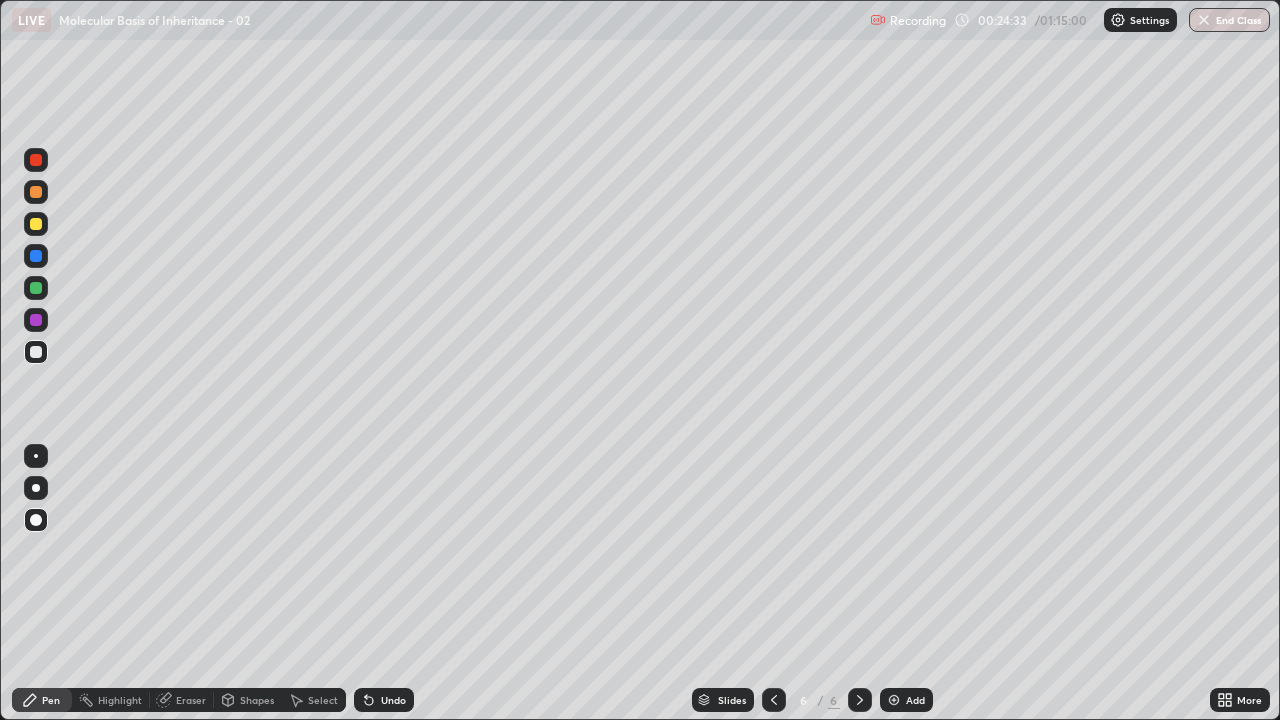 click at bounding box center (36, 256) 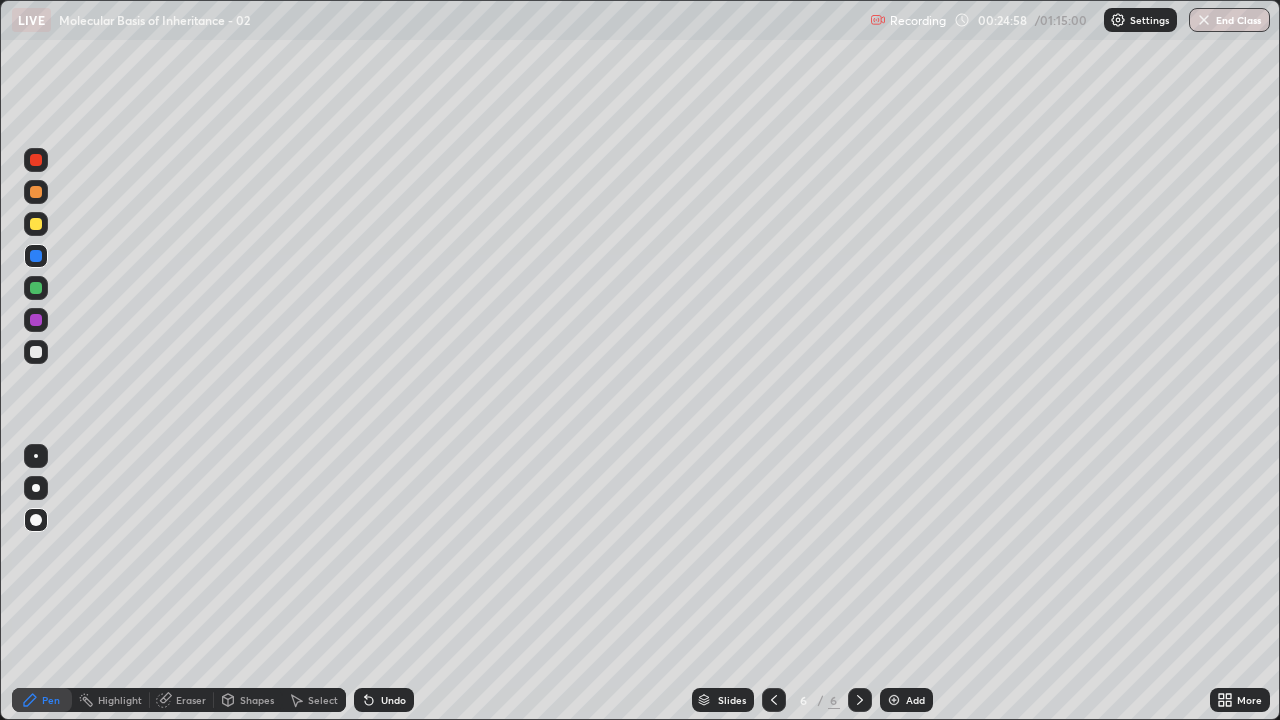 click at bounding box center [36, 352] 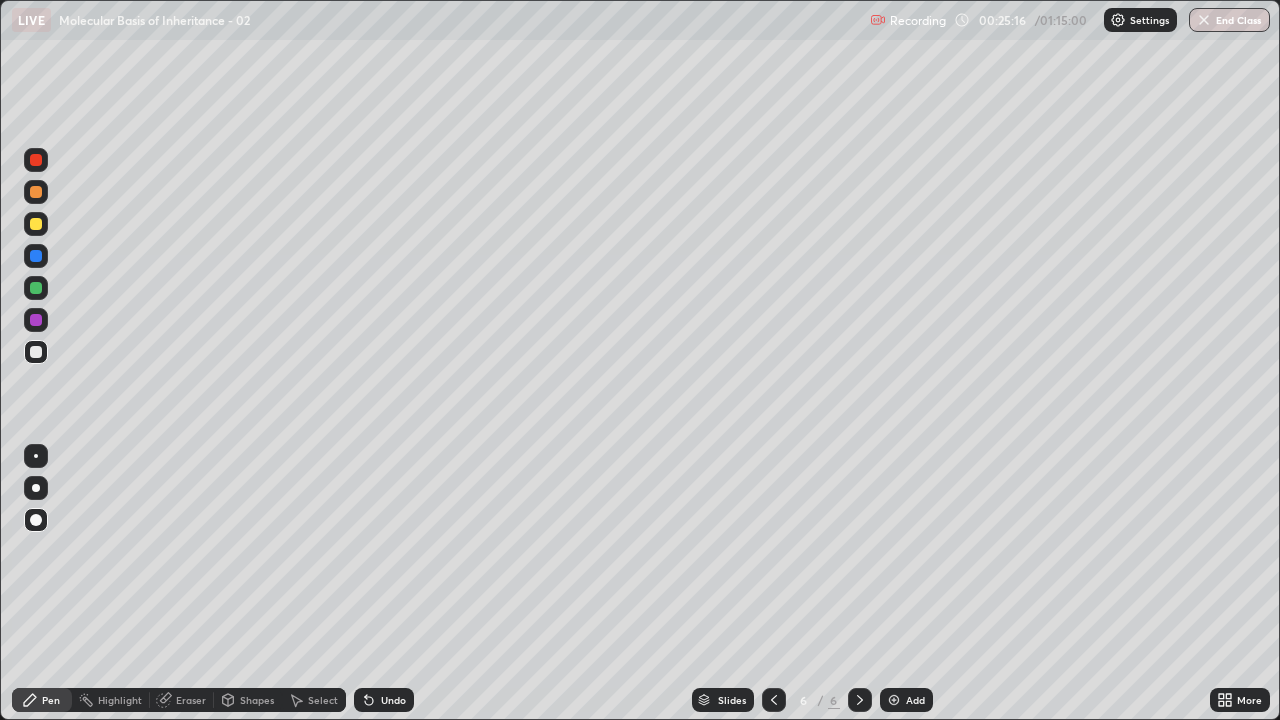 click on "Undo" at bounding box center (384, 700) 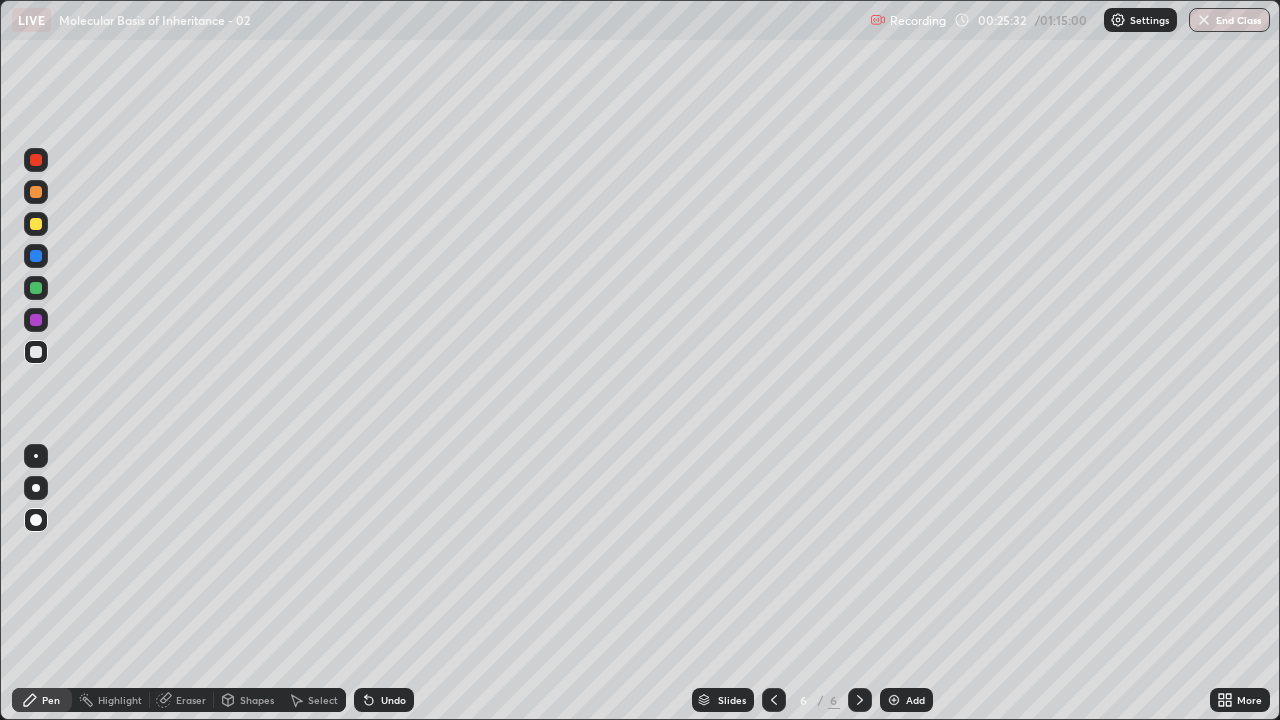 click 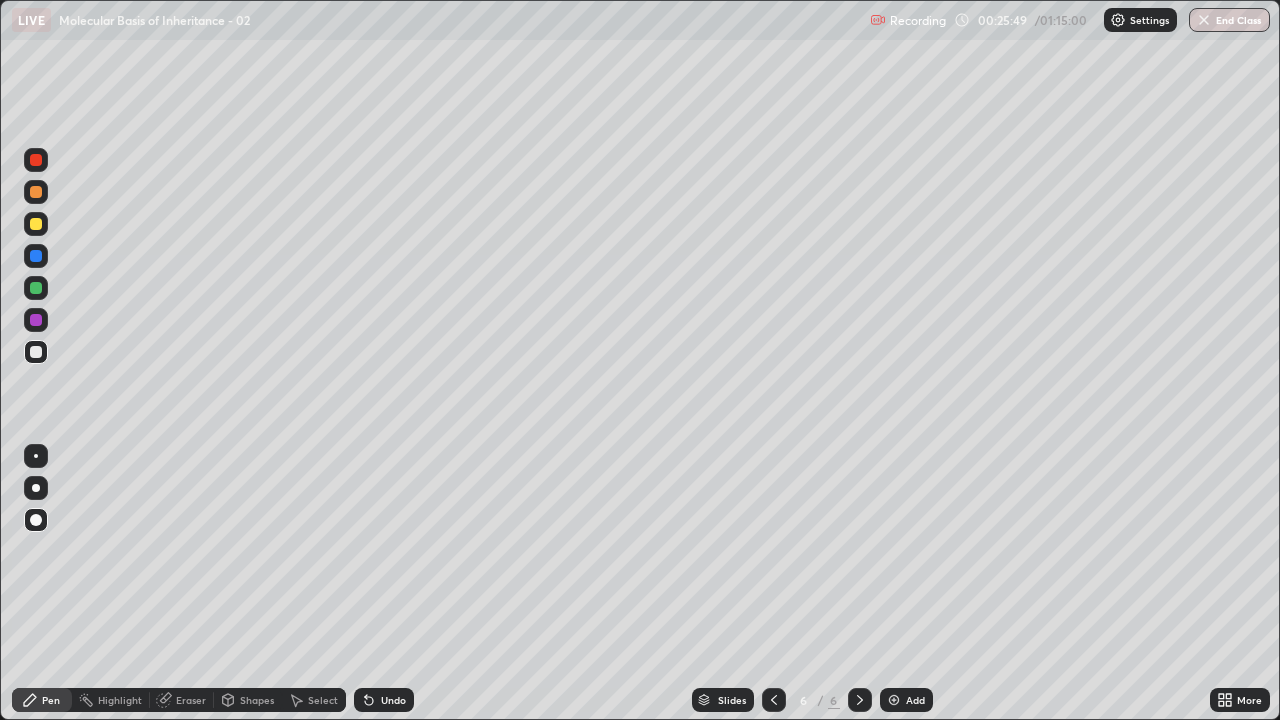 click at bounding box center [36, 224] 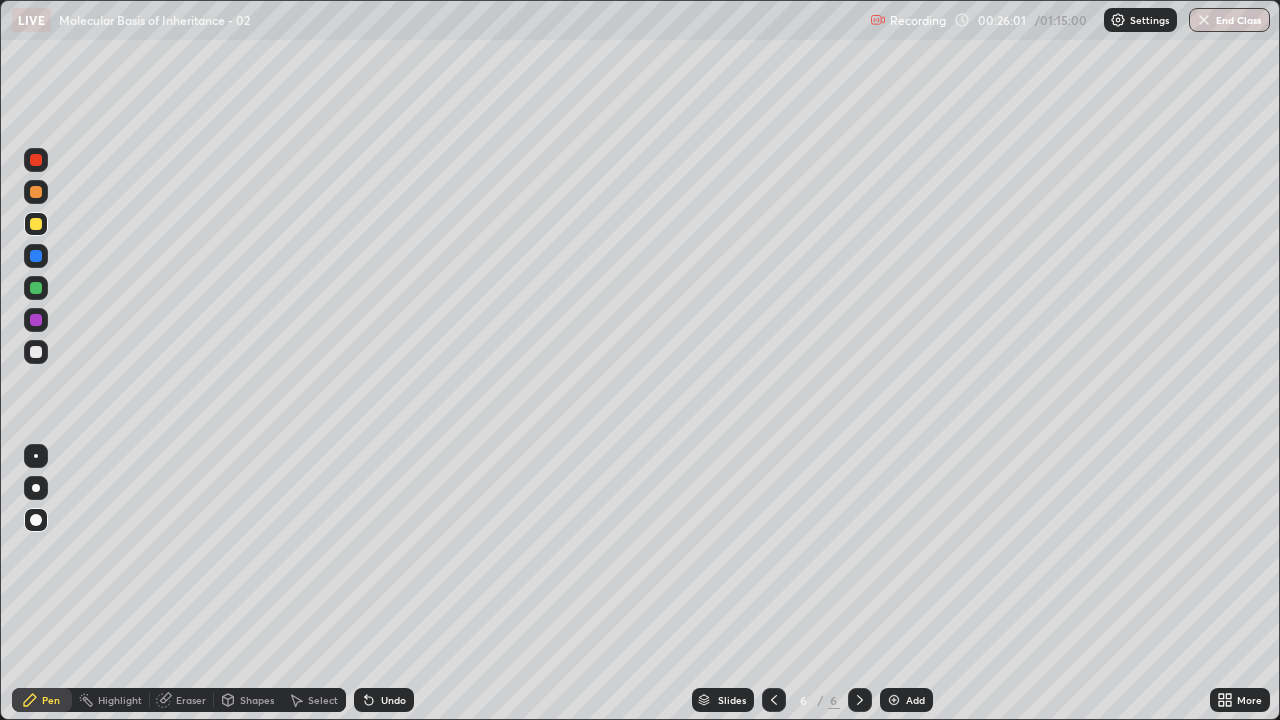 click at bounding box center [36, 352] 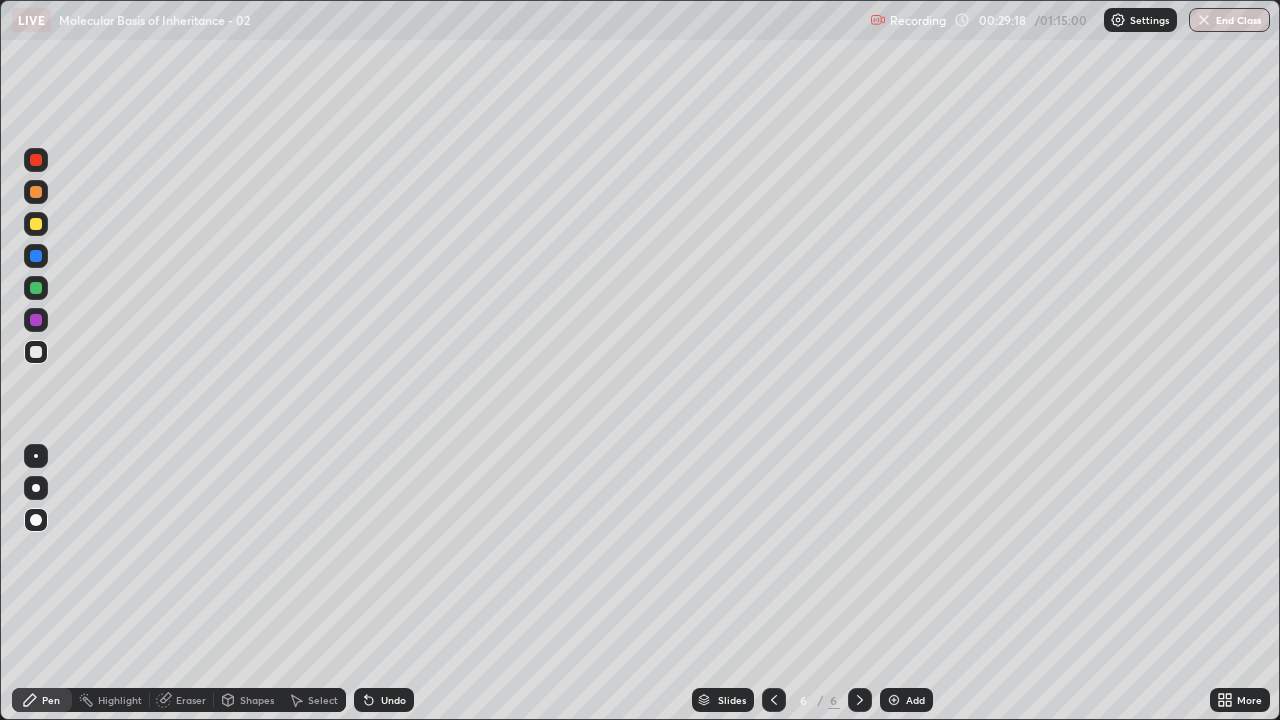 click on "Add" at bounding box center (906, 700) 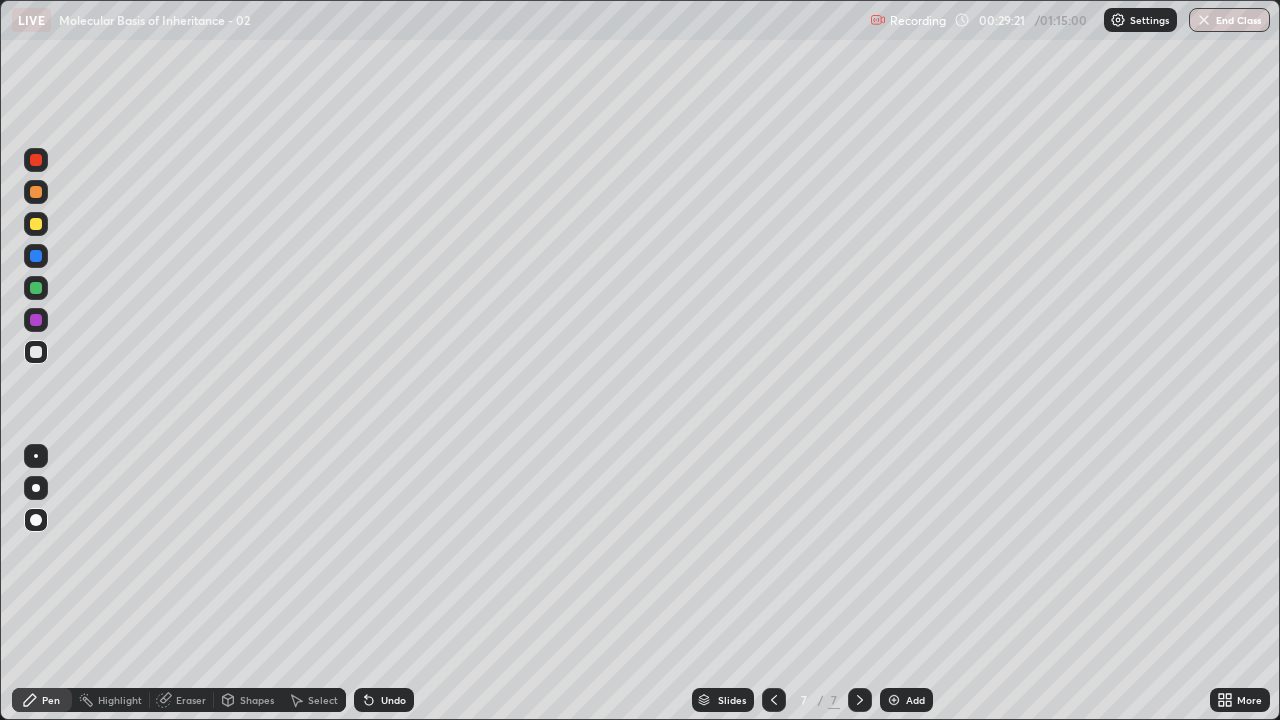 click at bounding box center (36, 192) 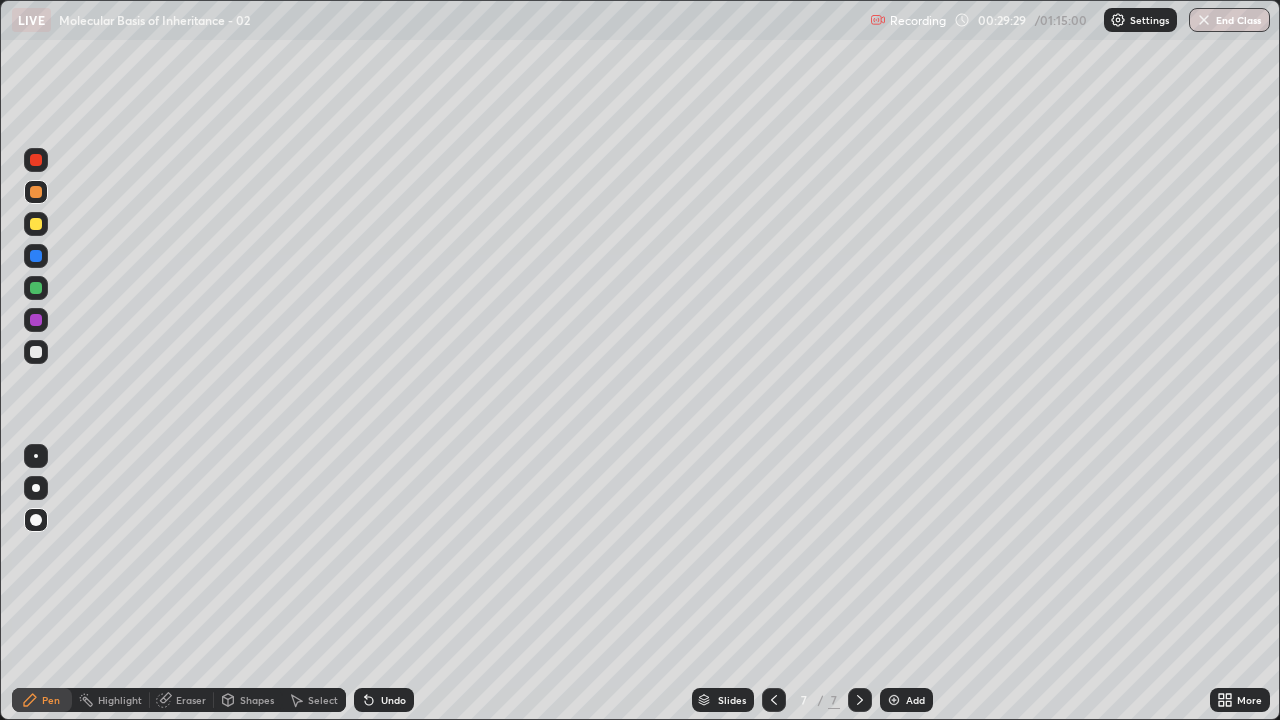 click at bounding box center [36, 352] 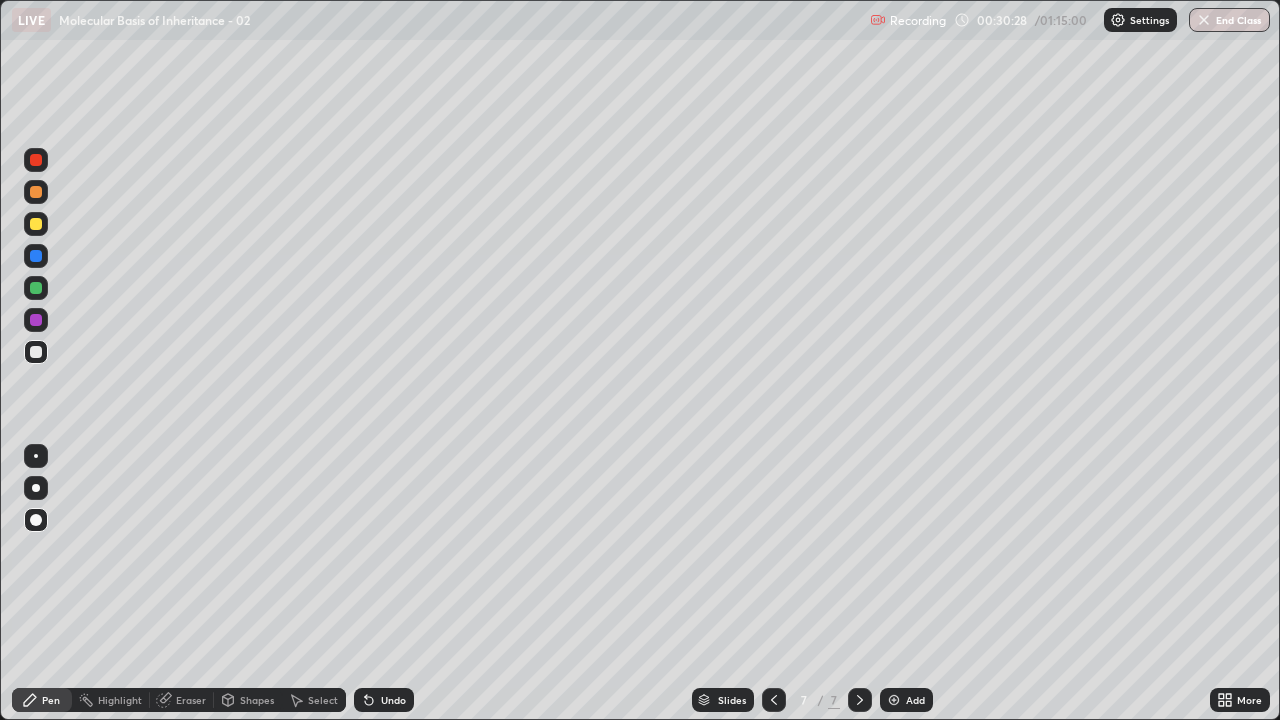 click at bounding box center [36, 288] 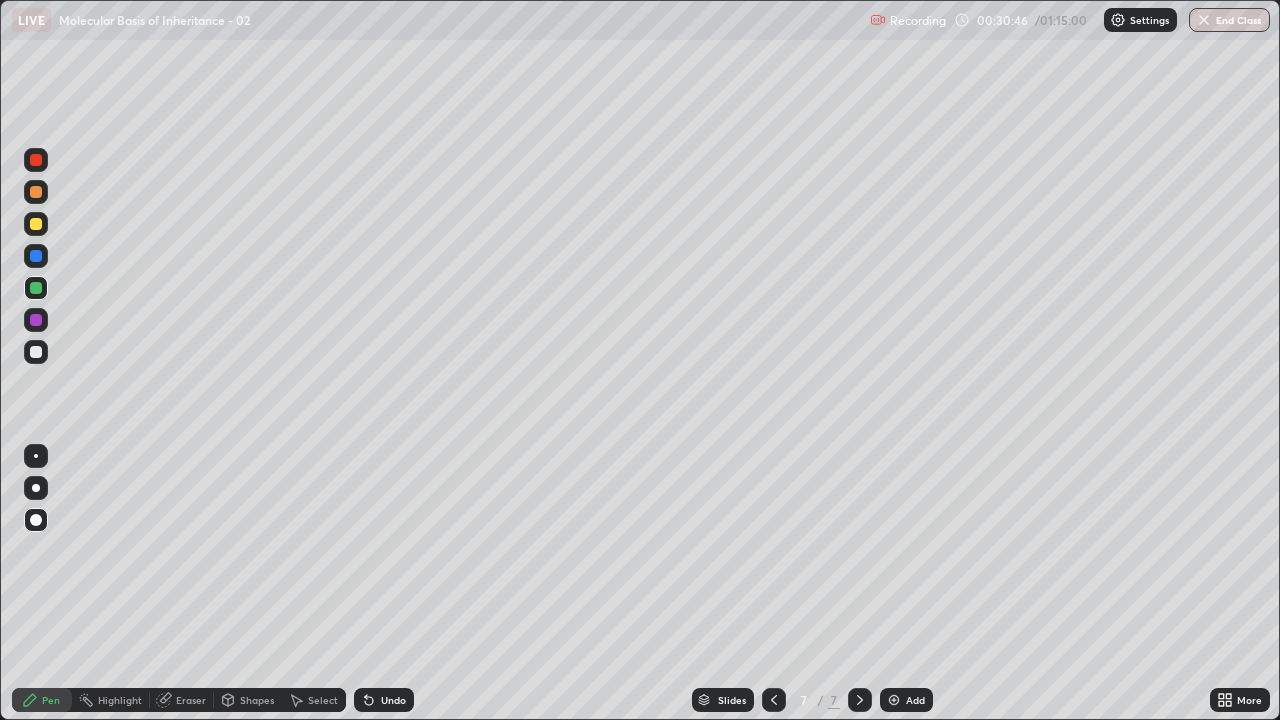click at bounding box center (36, 352) 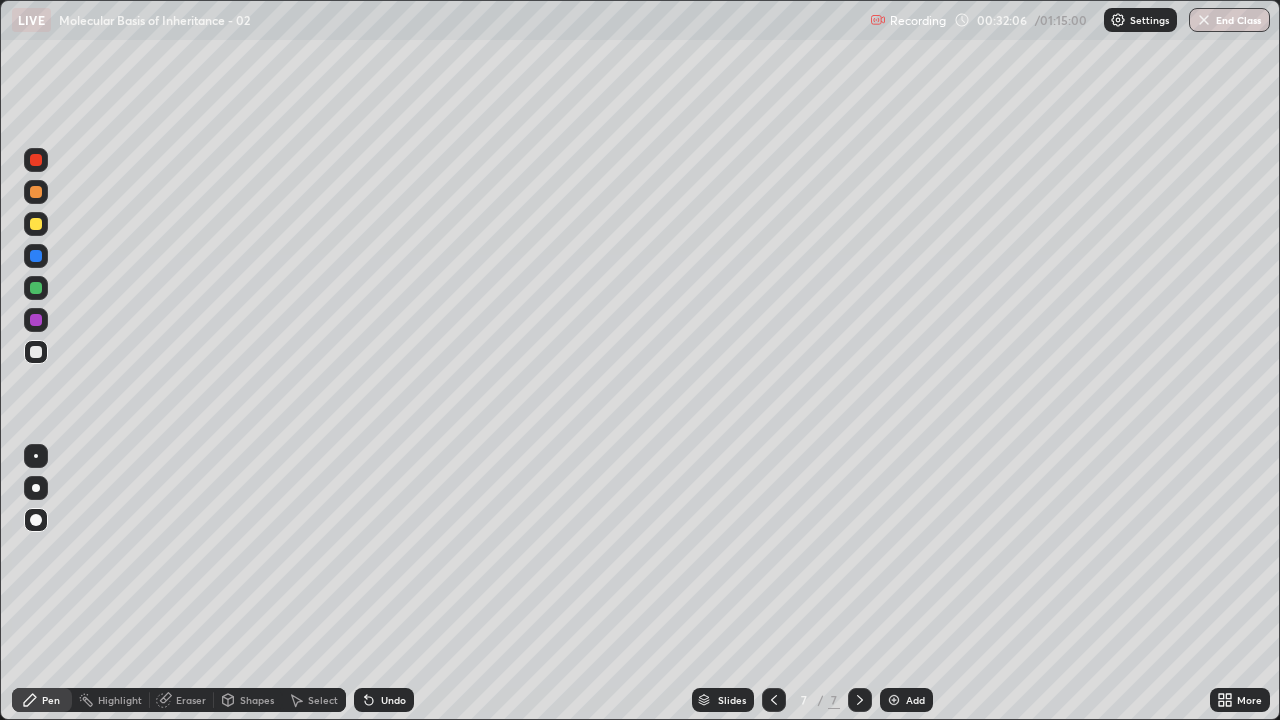 click on "Undo" at bounding box center (384, 700) 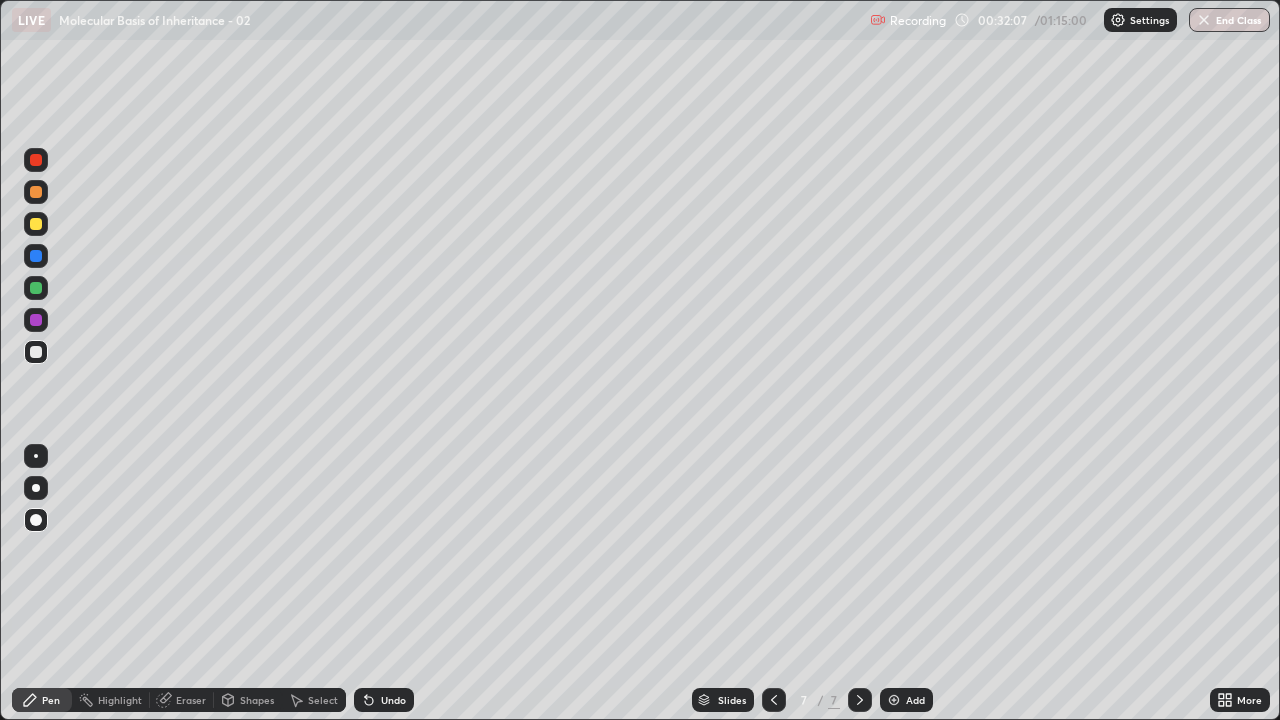 click 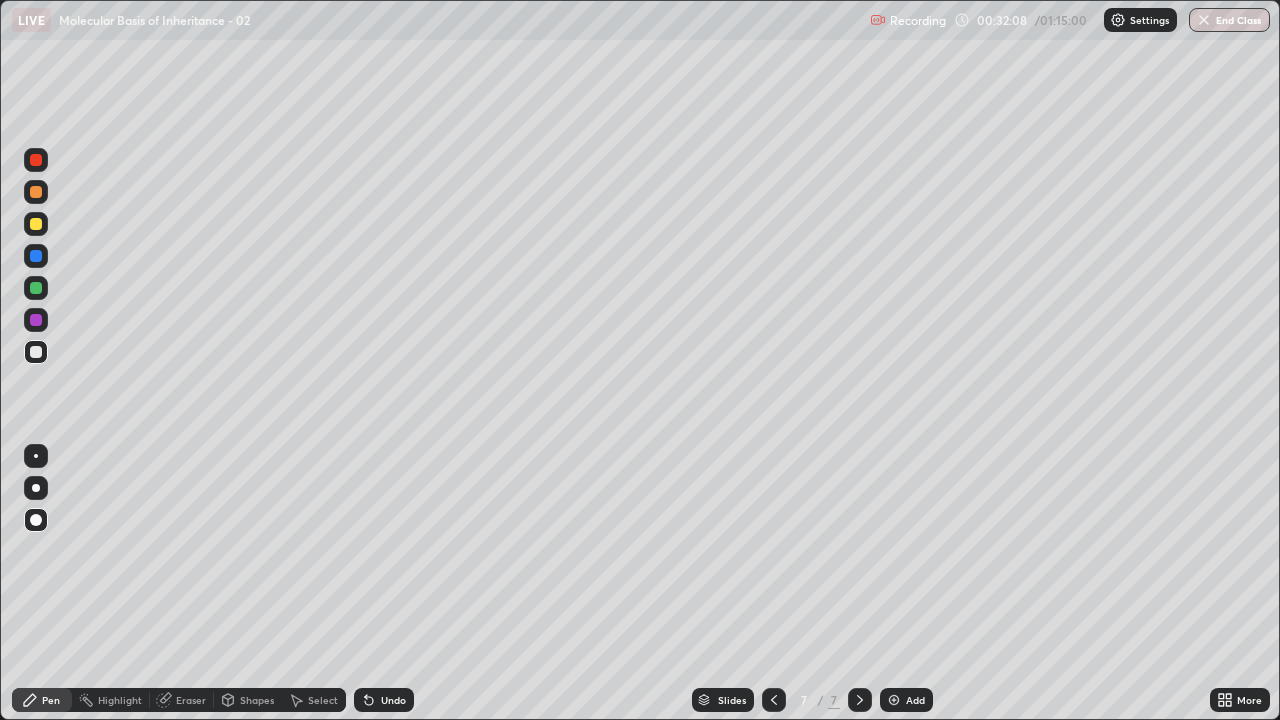 click at bounding box center (36, 224) 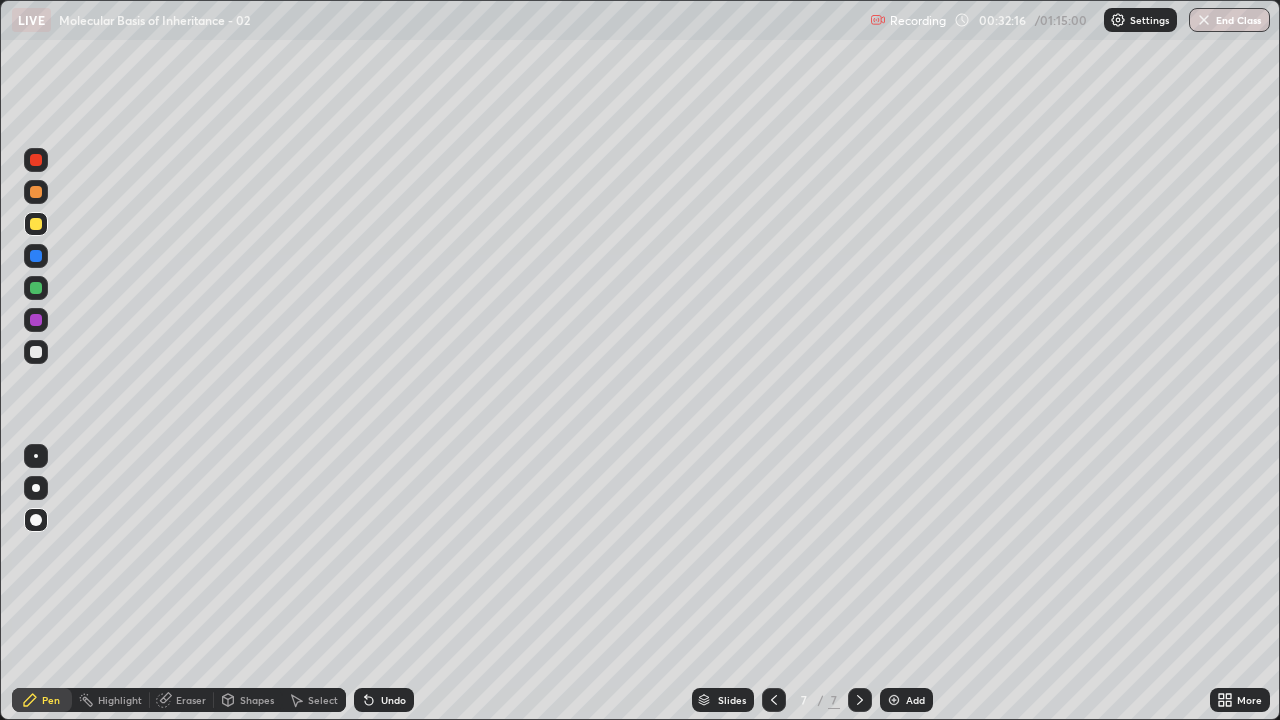 click at bounding box center [36, 352] 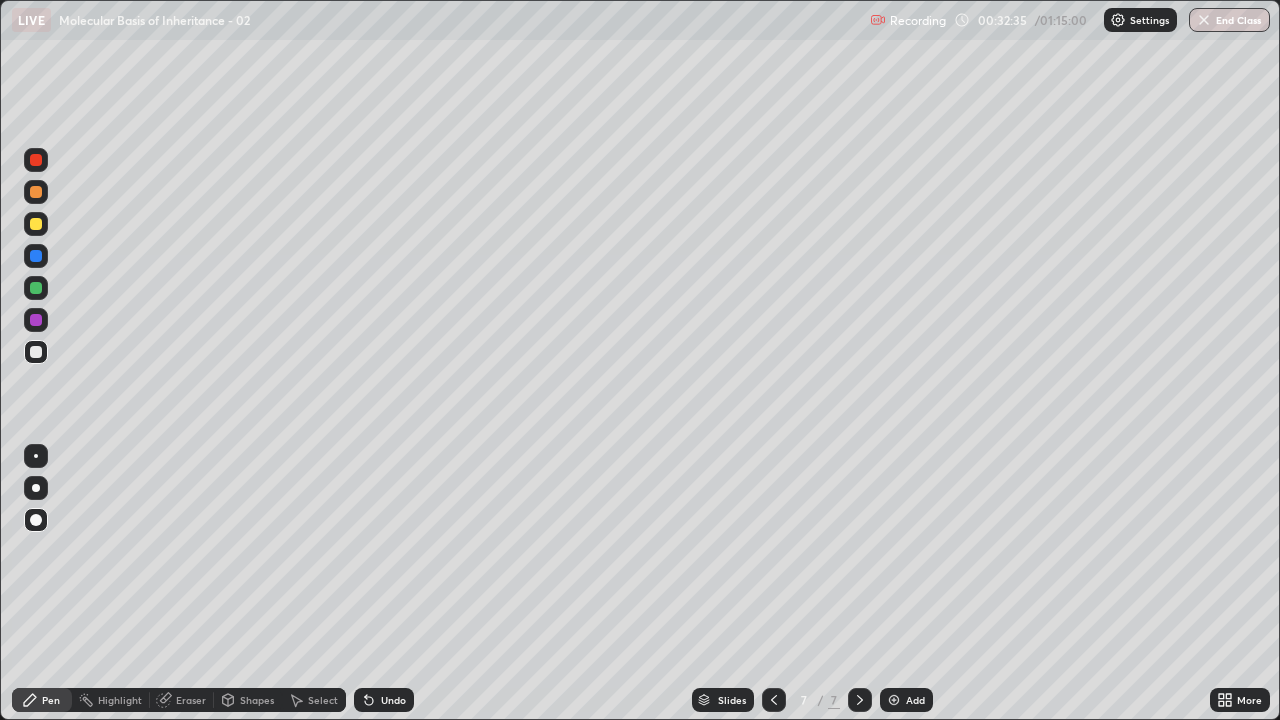 click at bounding box center [36, 352] 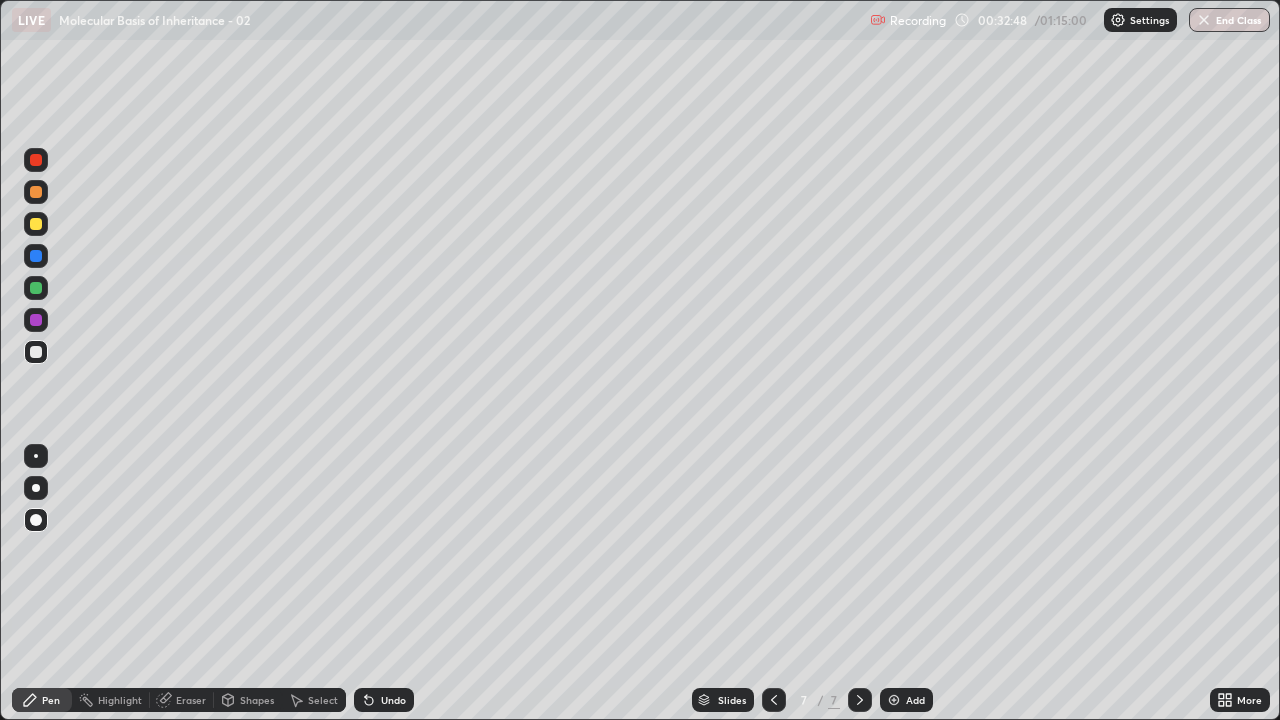 click at bounding box center [774, 700] 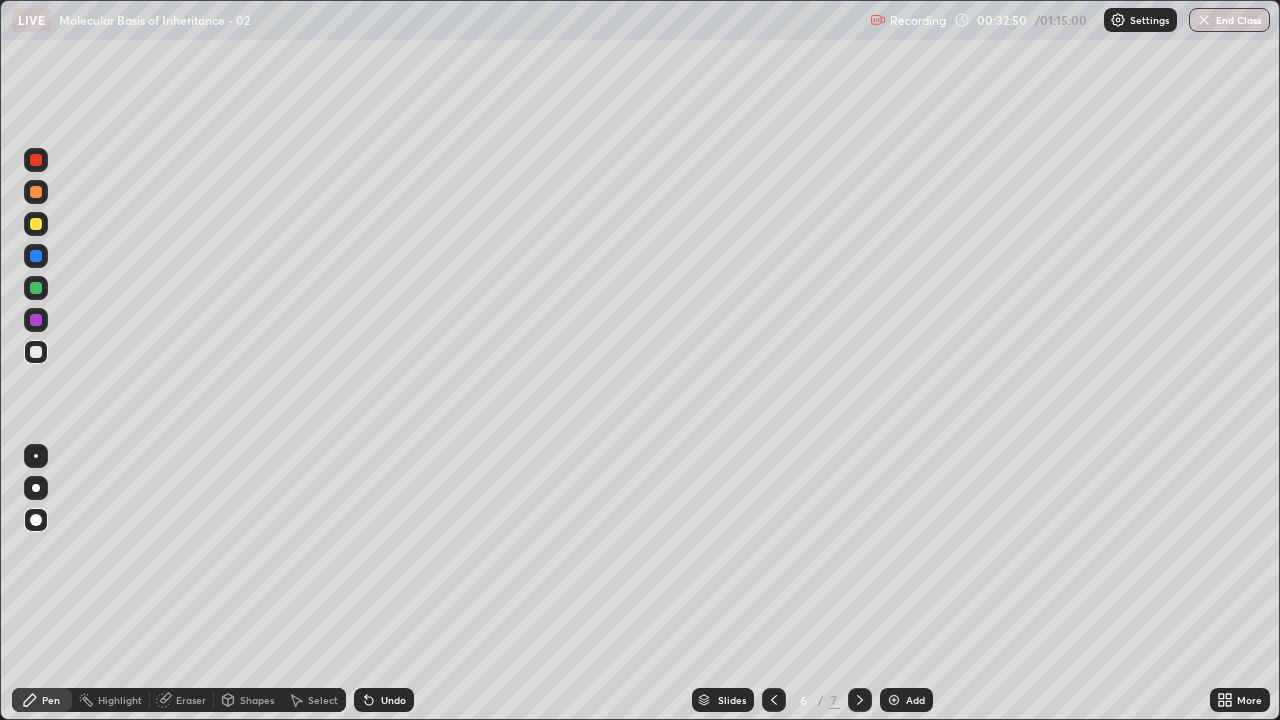 click at bounding box center (774, 700) 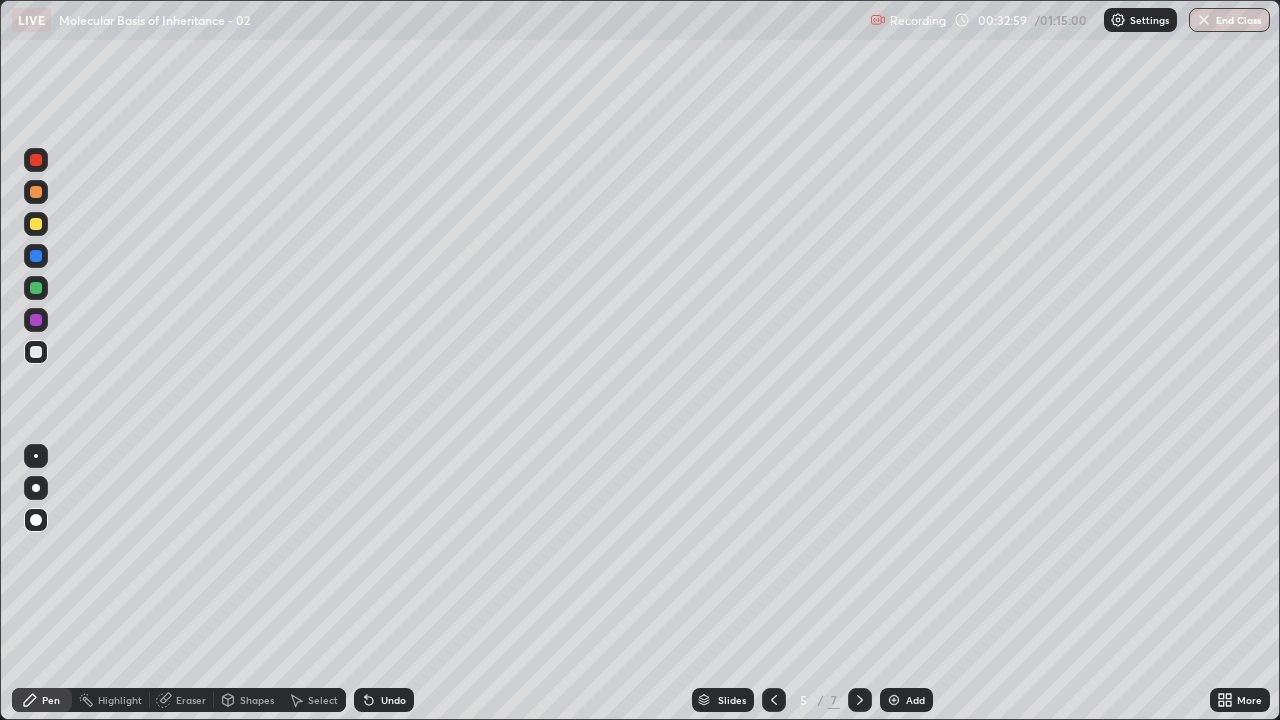 click 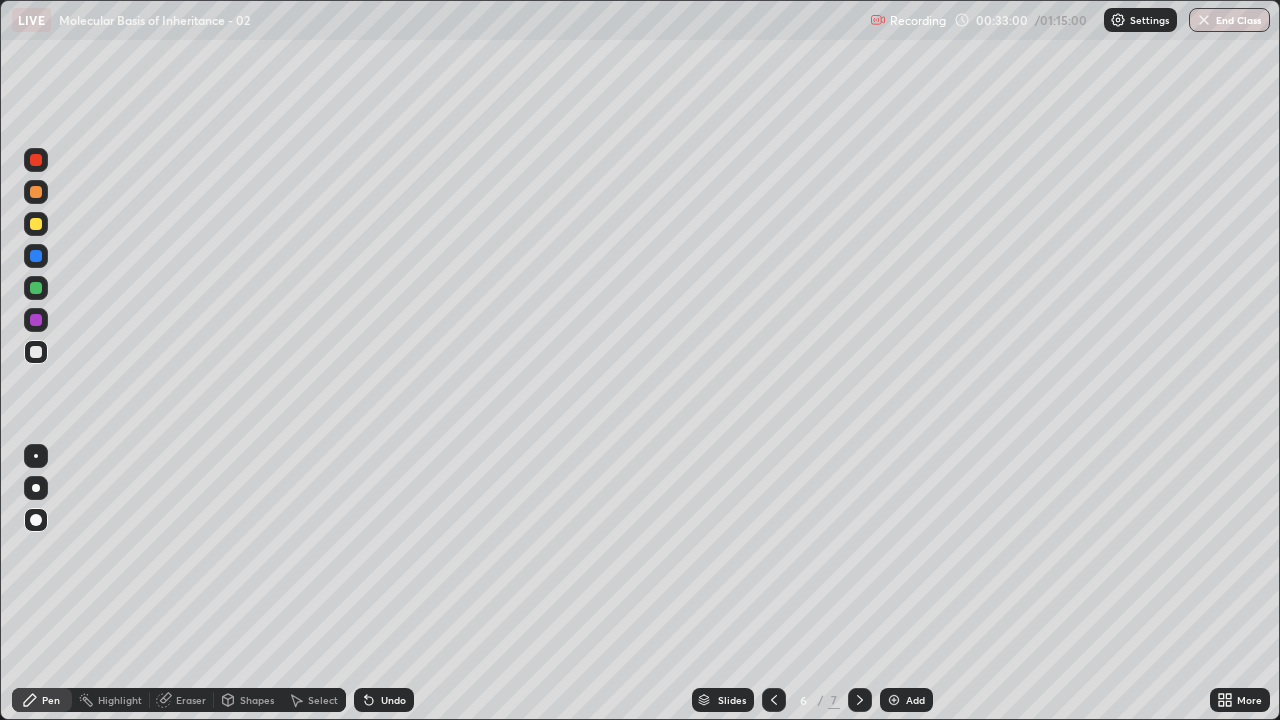 click 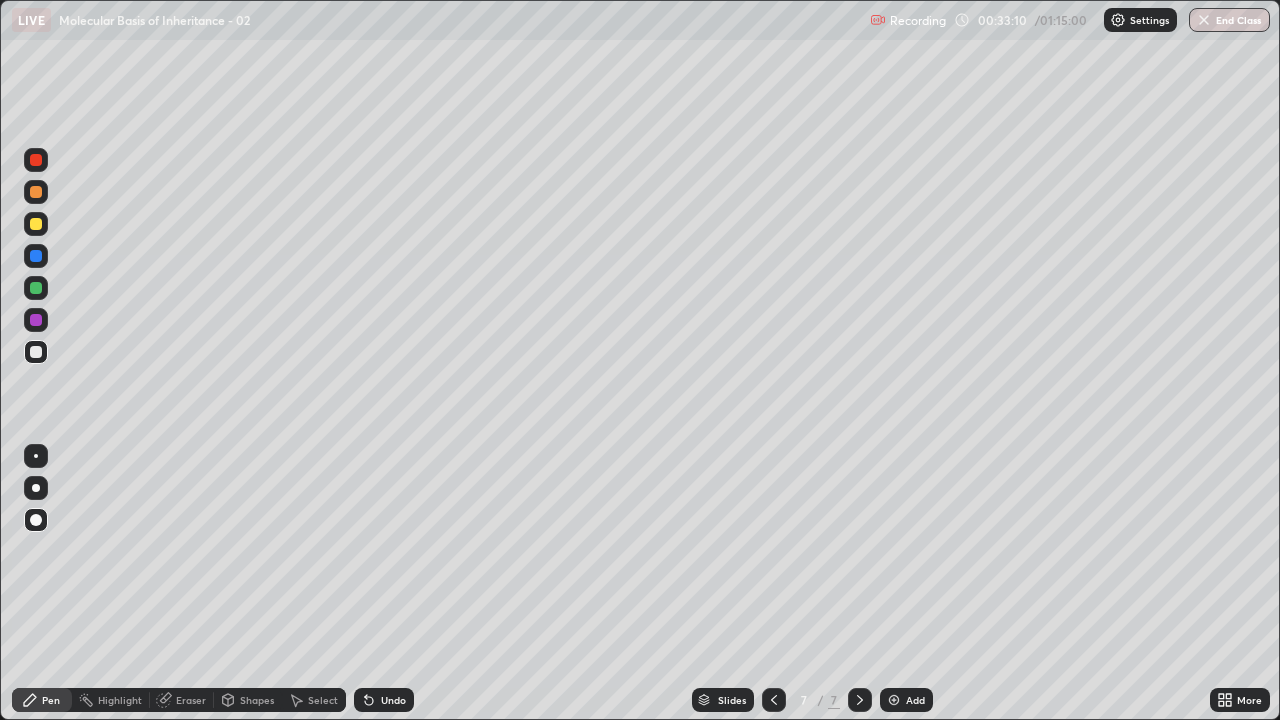 click on "Undo" at bounding box center (393, 700) 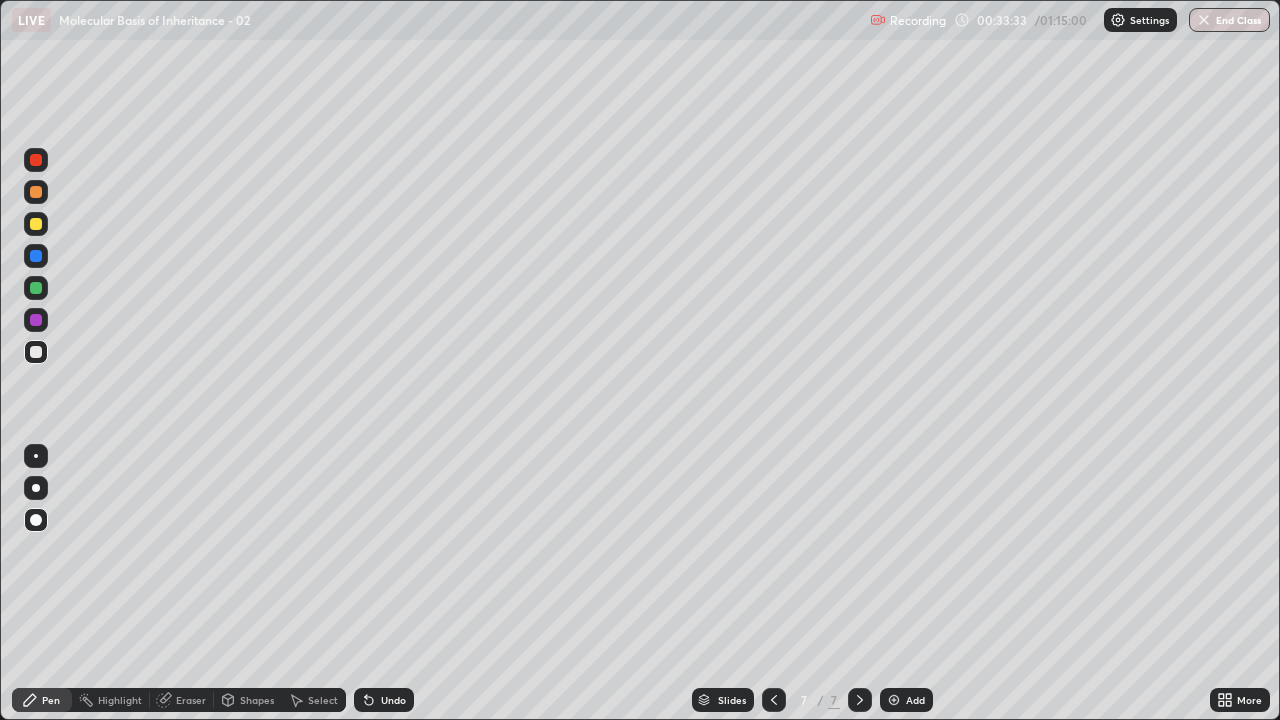 click at bounding box center [36, 256] 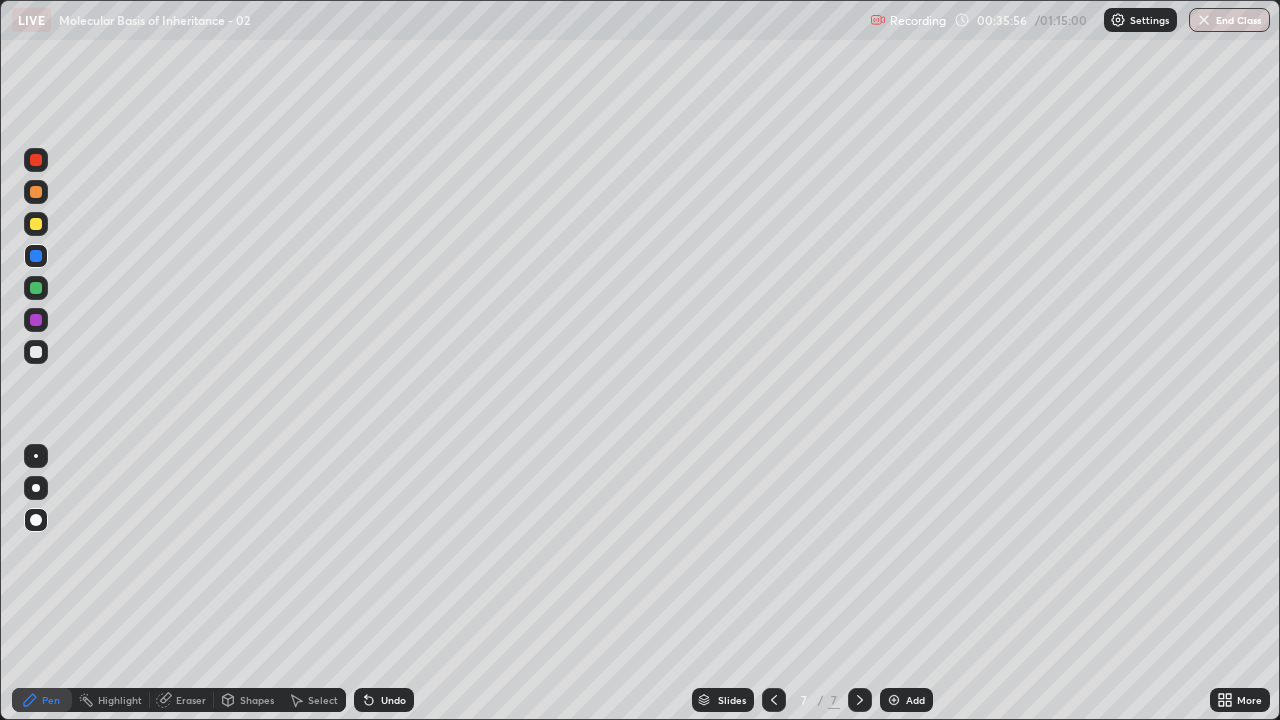 click on "Add" at bounding box center (906, 700) 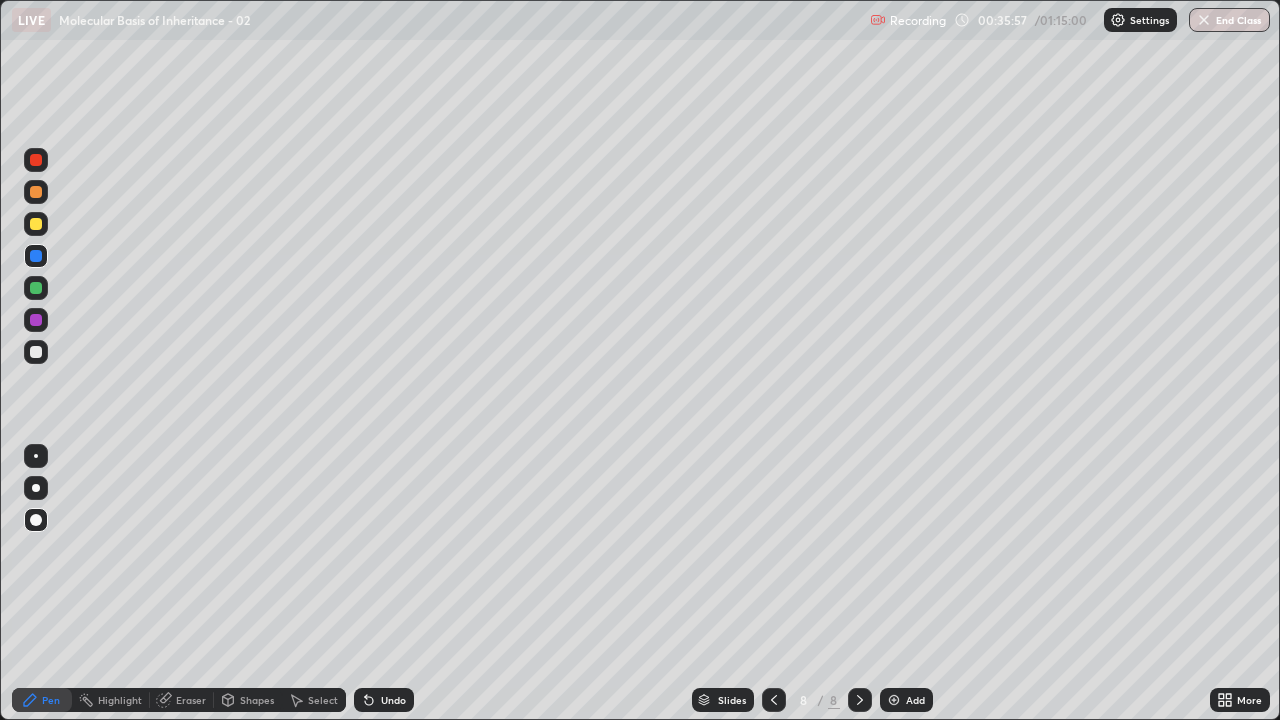 click at bounding box center (36, 320) 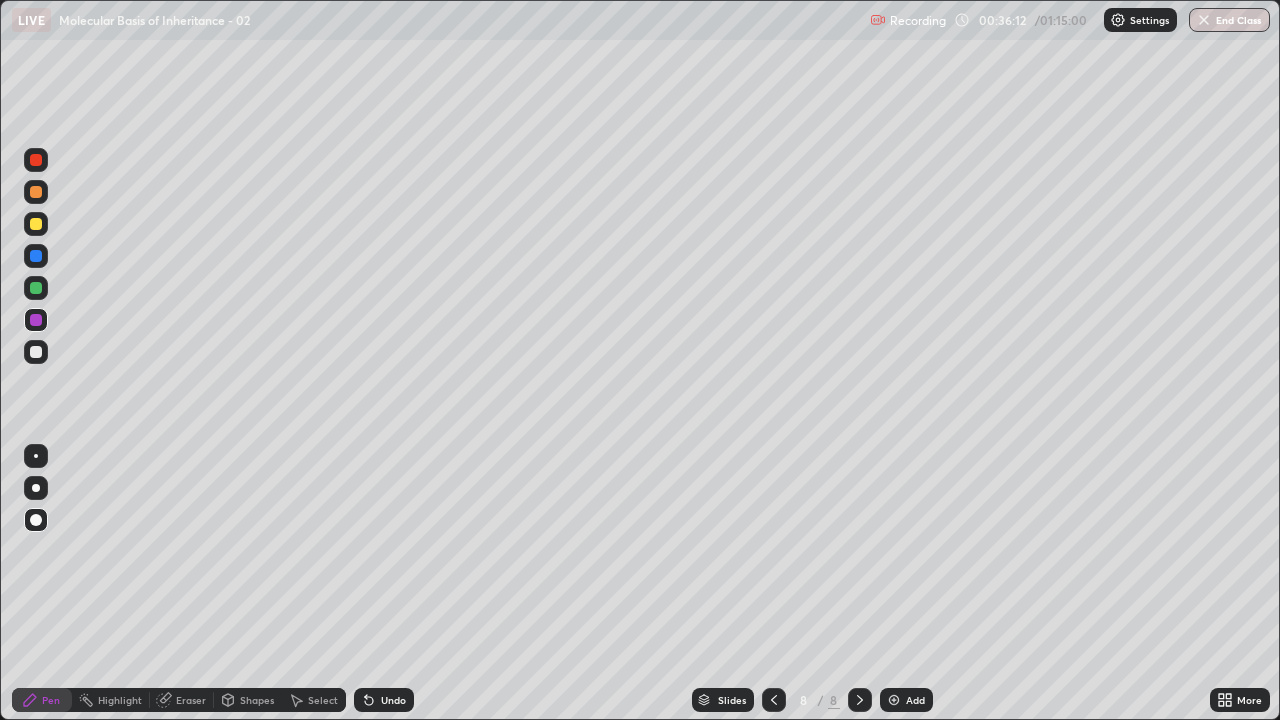 click at bounding box center (36, 352) 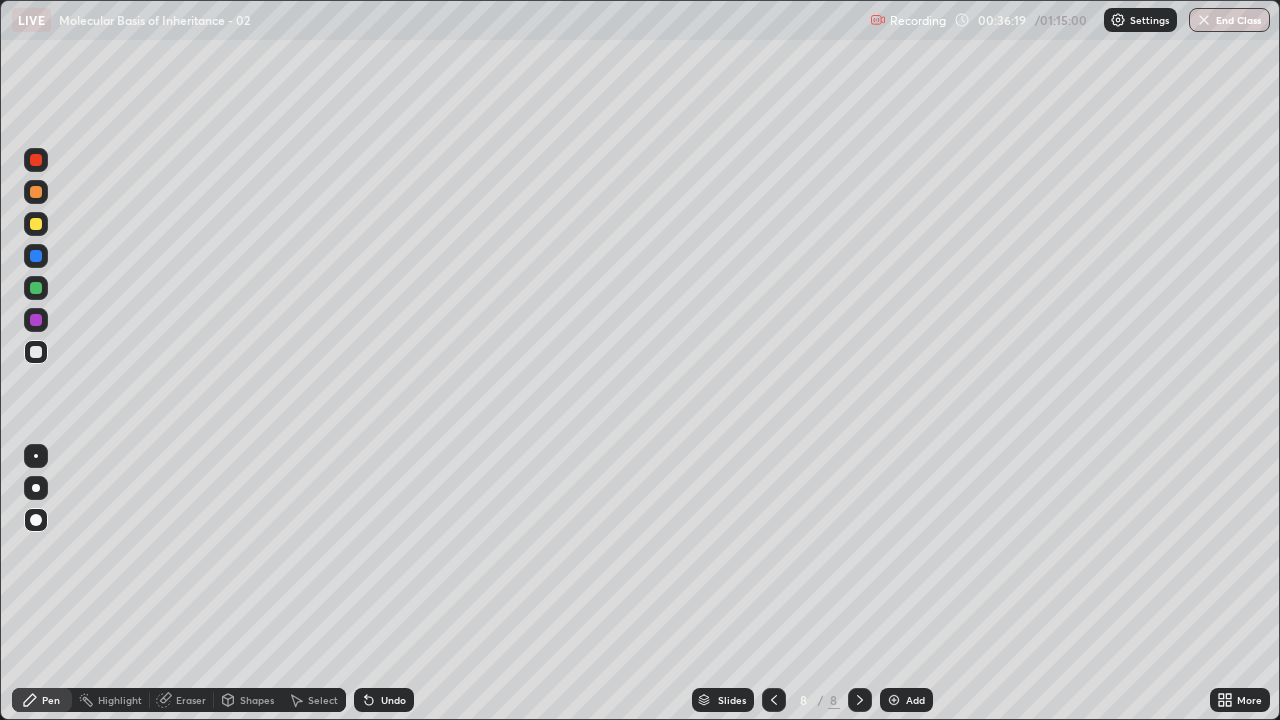 click 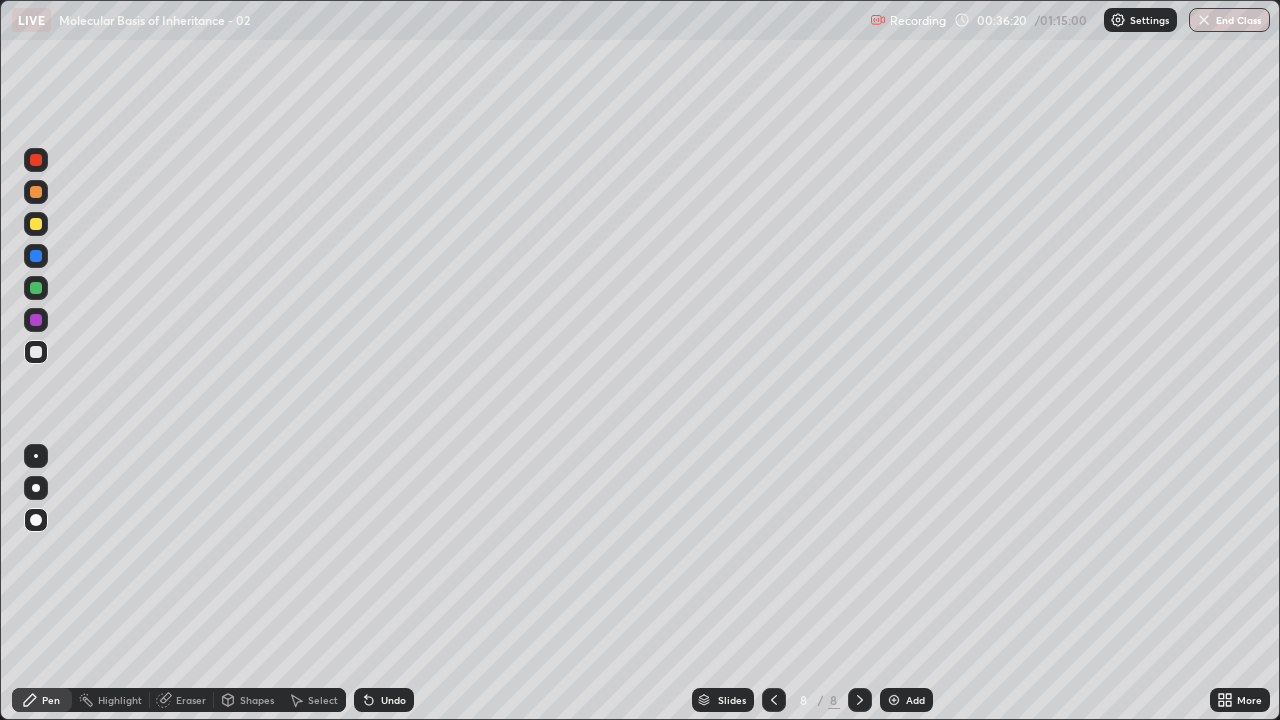 click on "Undo" at bounding box center [384, 700] 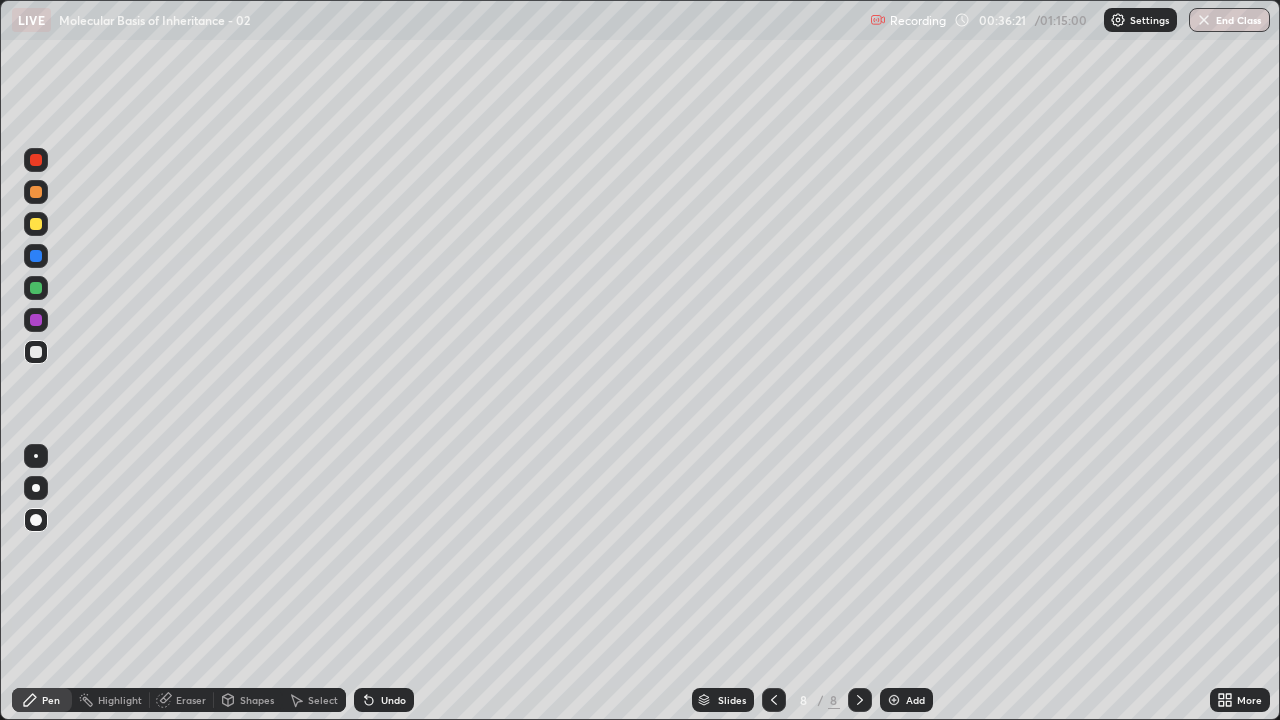 click 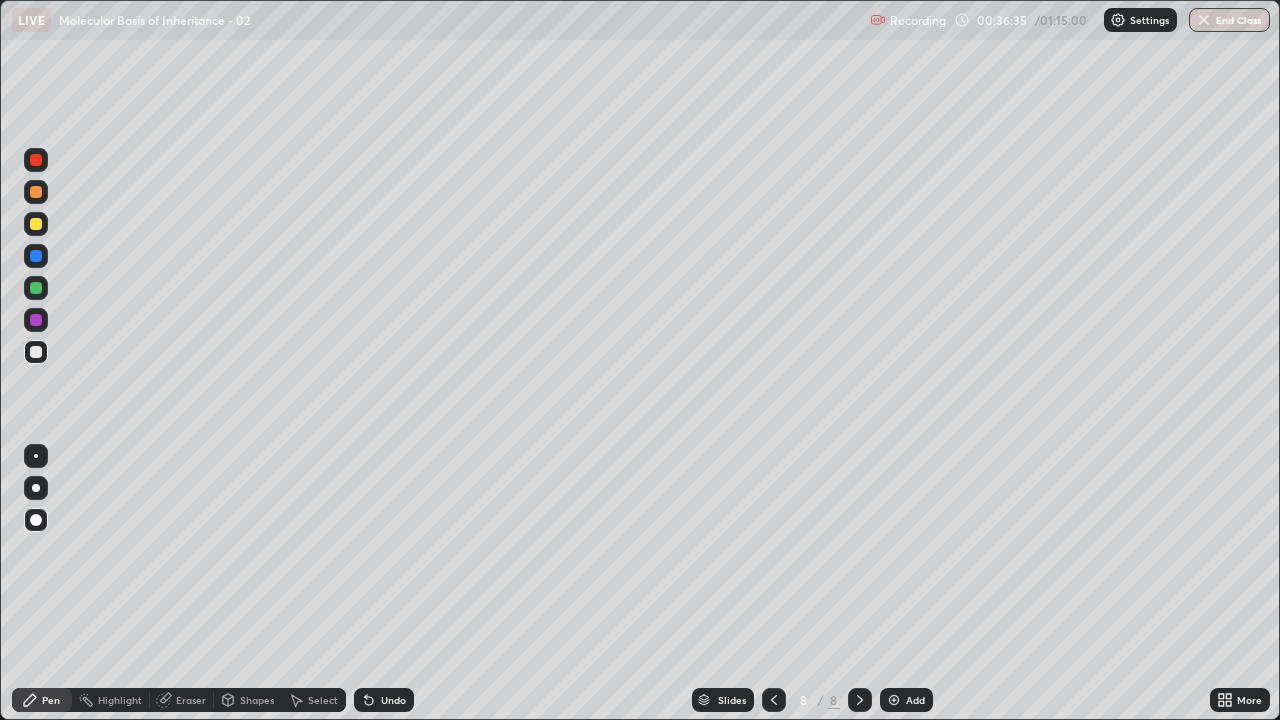 click at bounding box center [774, 700] 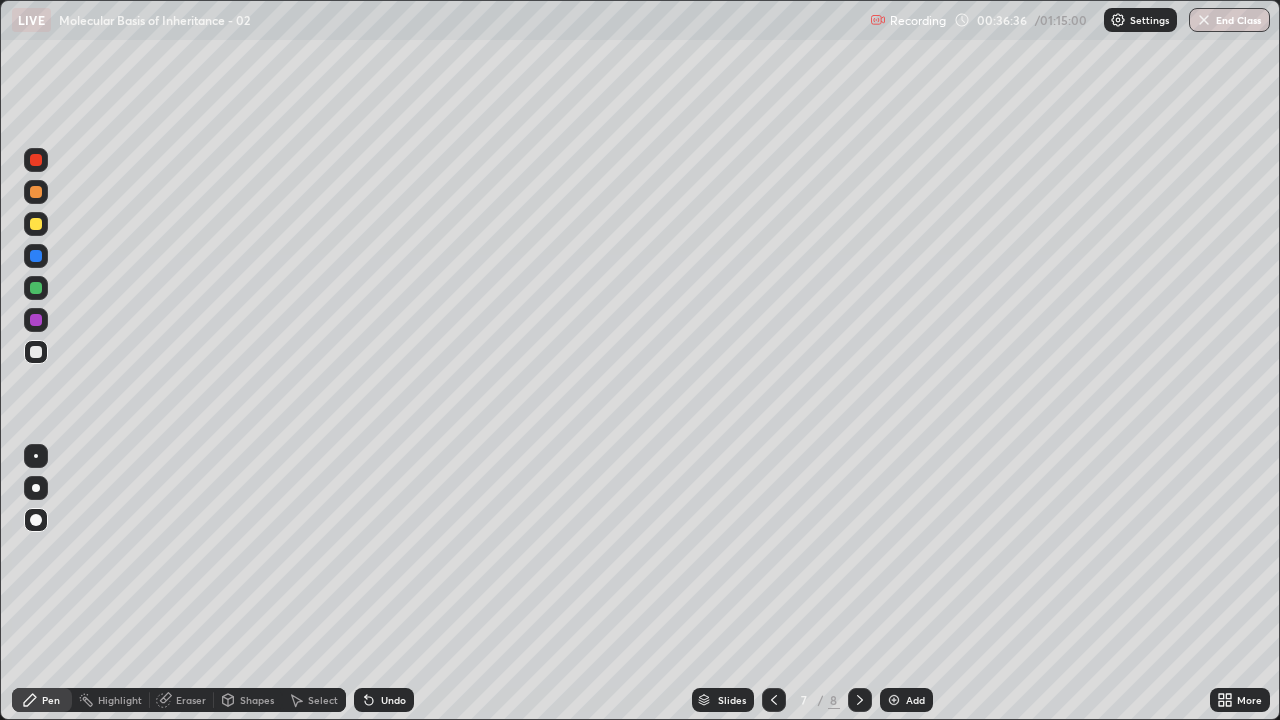 click at bounding box center (860, 700) 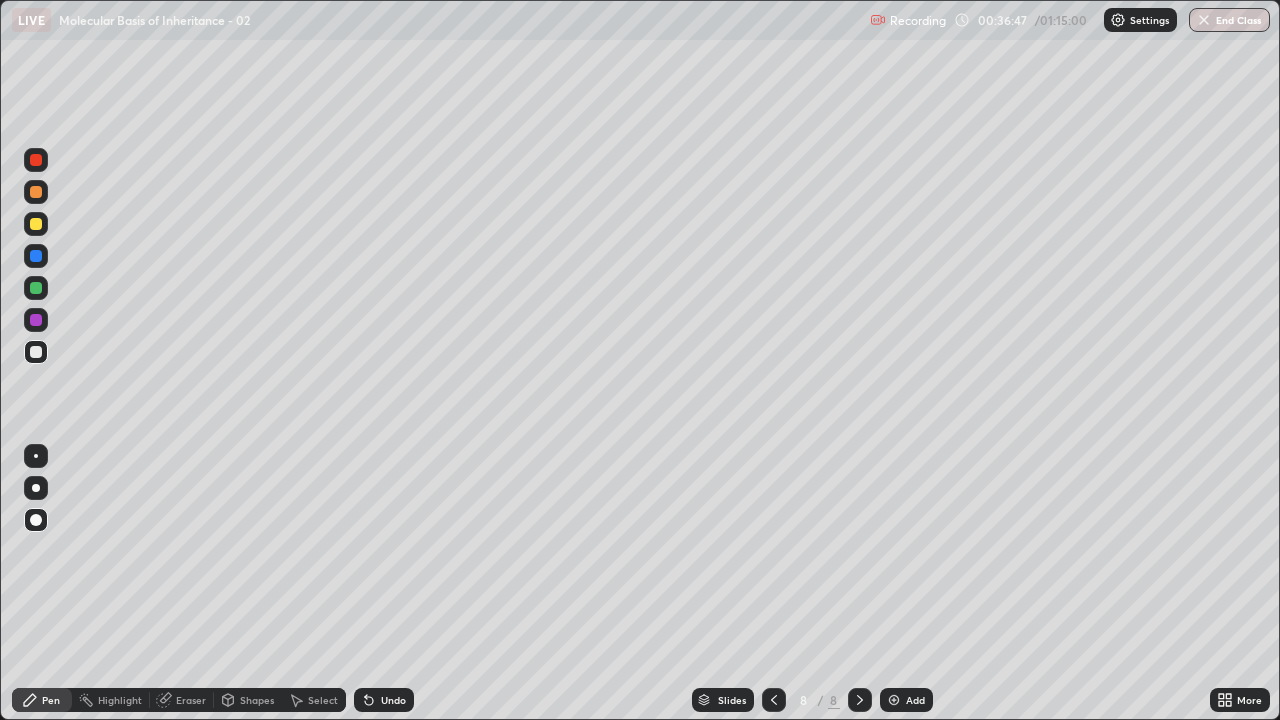 click at bounding box center (36, 224) 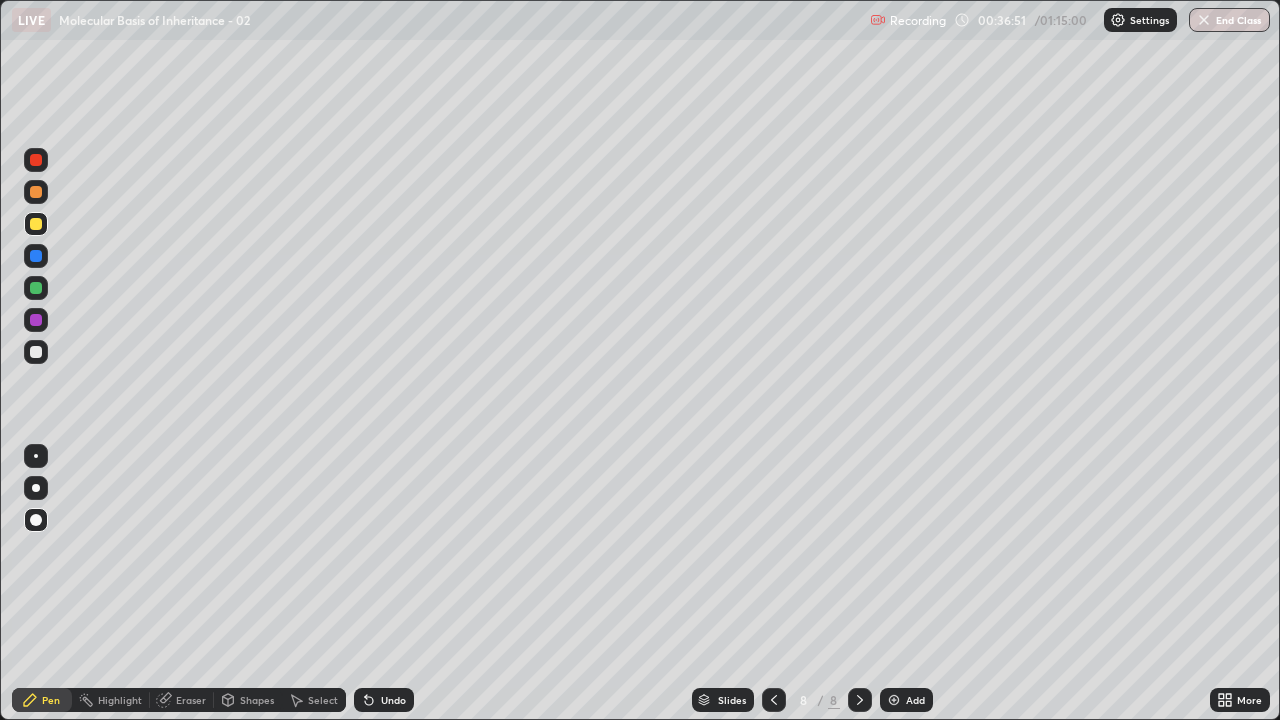 click at bounding box center [36, 352] 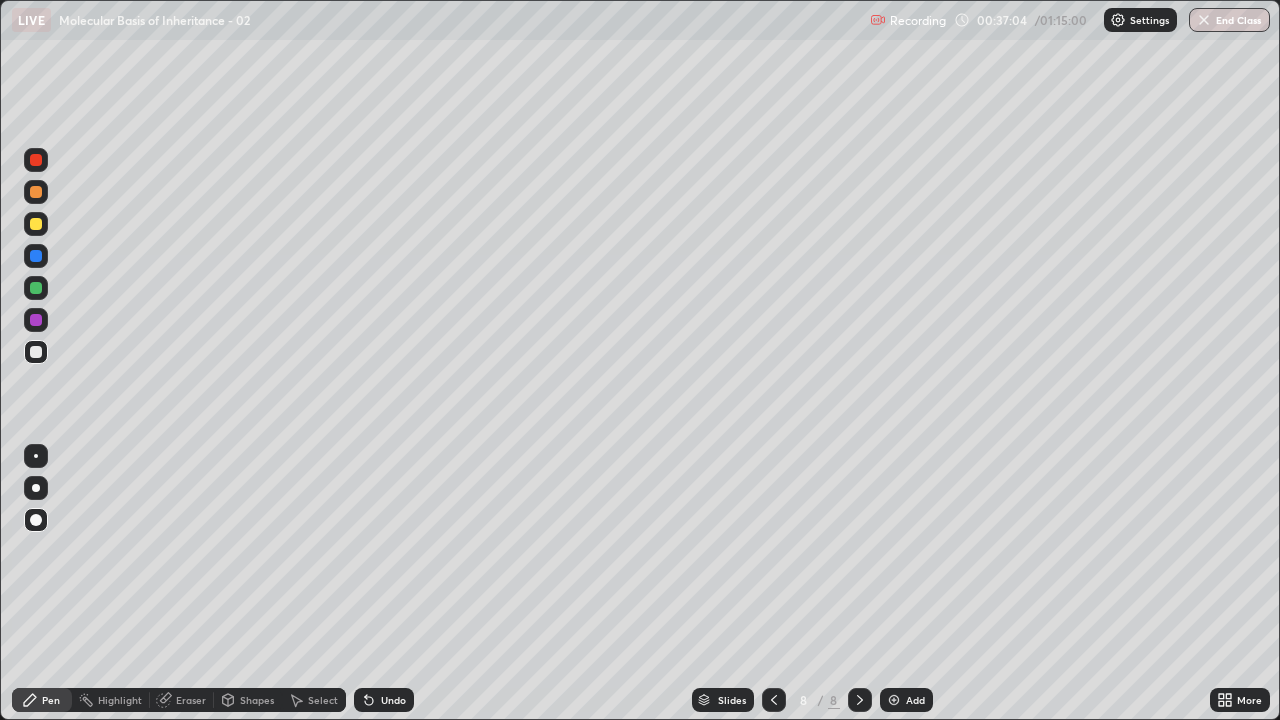 click at bounding box center [36, 224] 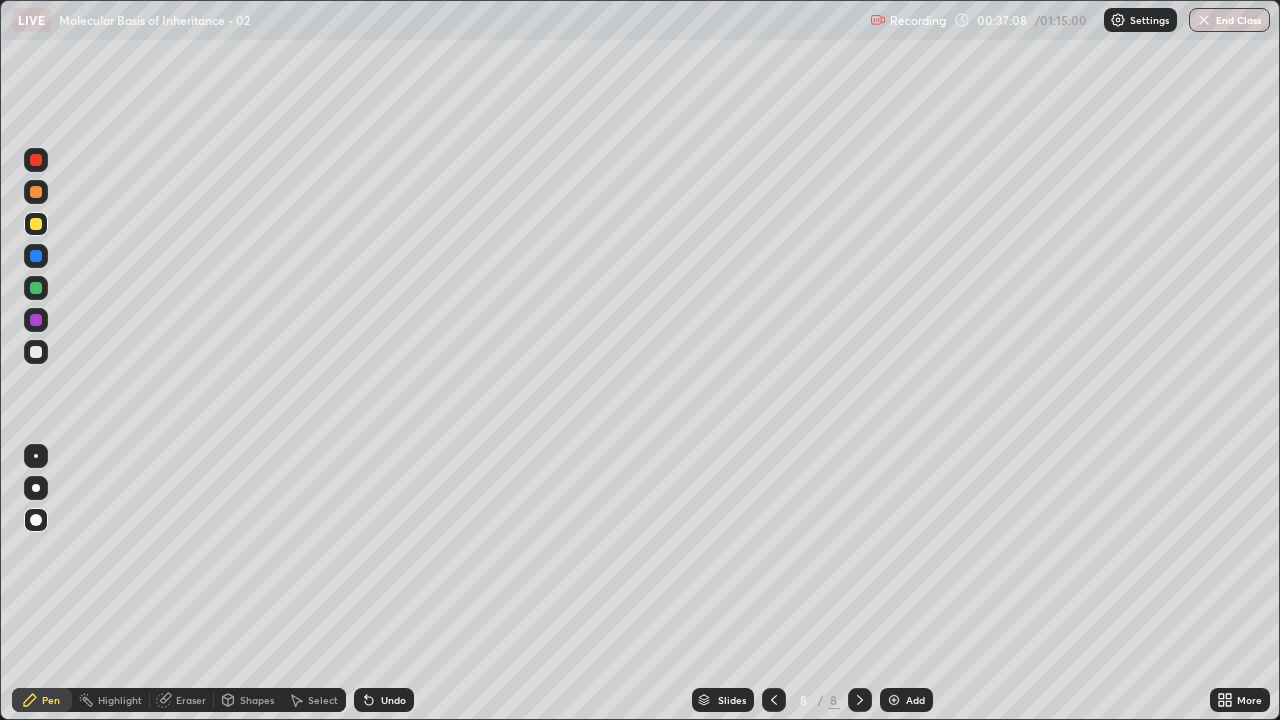 click at bounding box center (36, 352) 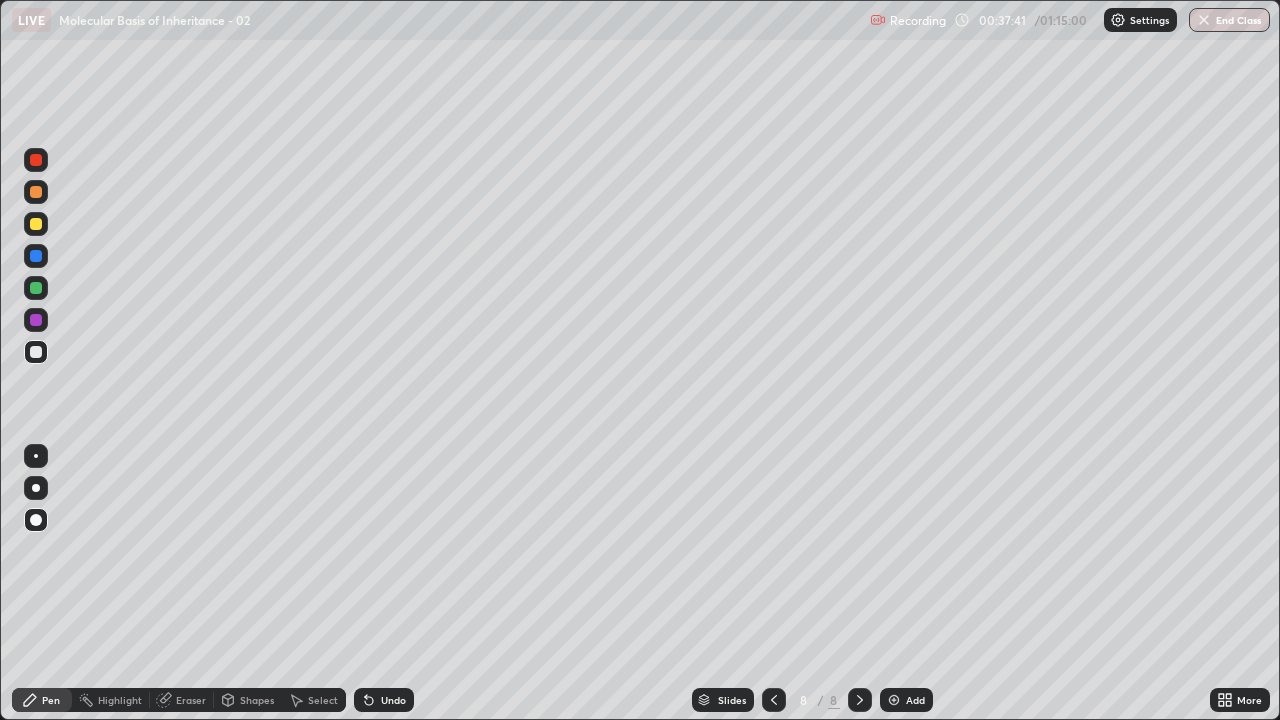 click at bounding box center (36, 256) 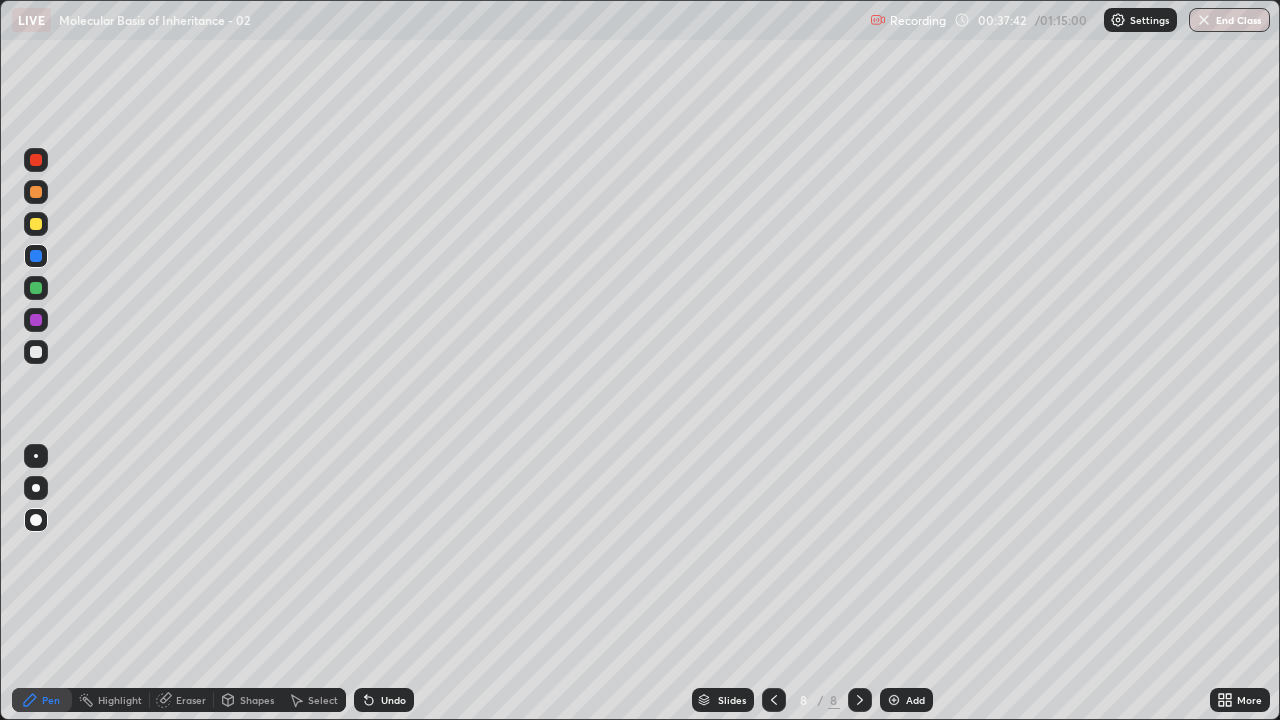 click at bounding box center (36, 288) 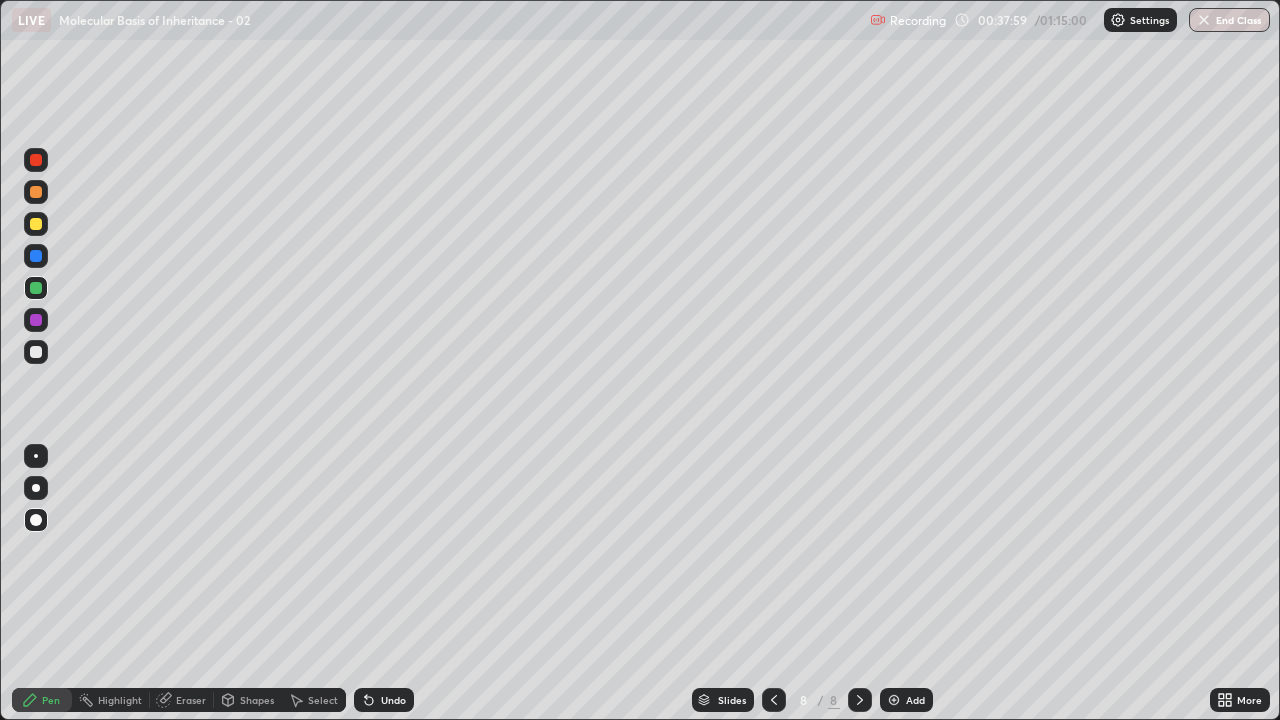 click at bounding box center [36, 256] 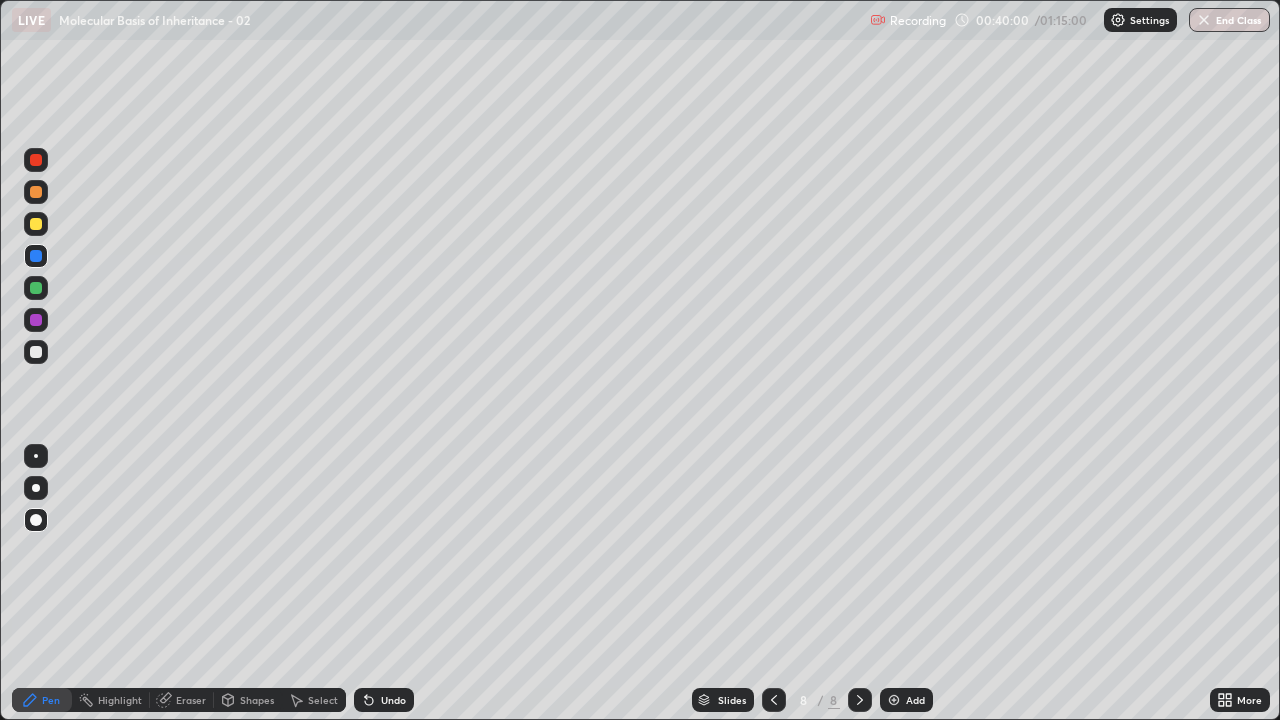 click at bounding box center [36, 320] 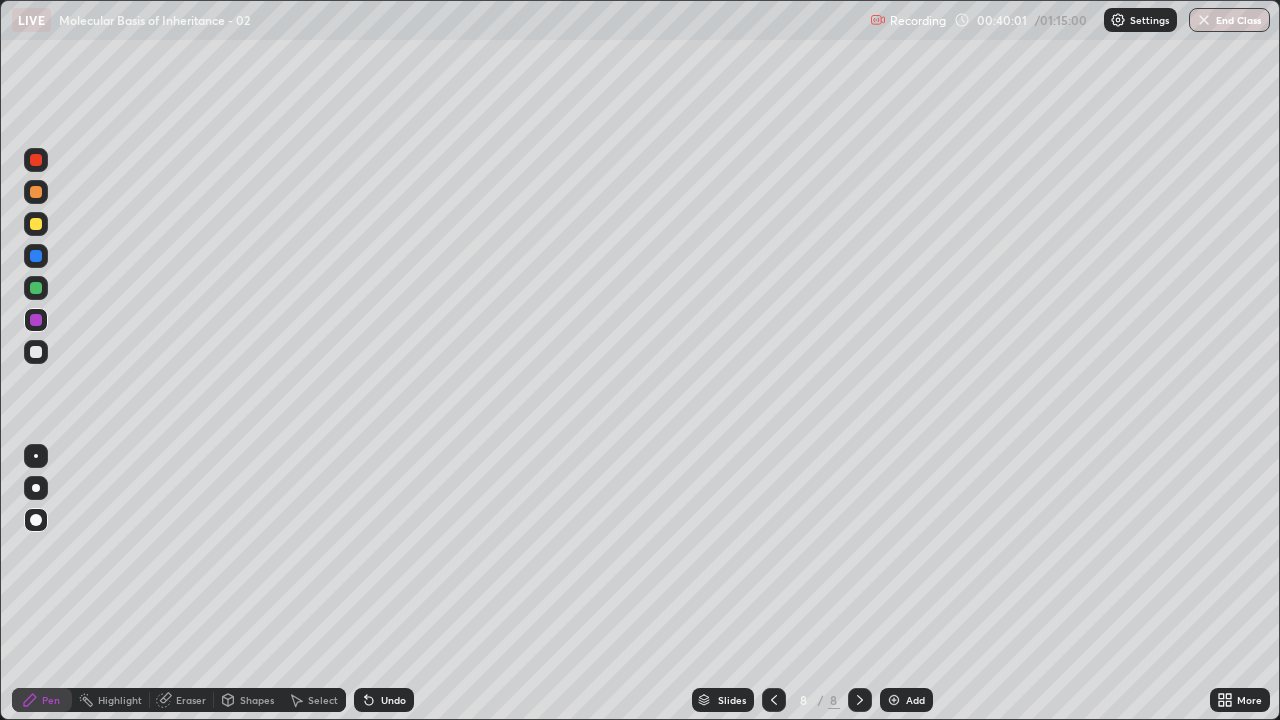 click at bounding box center (36, 192) 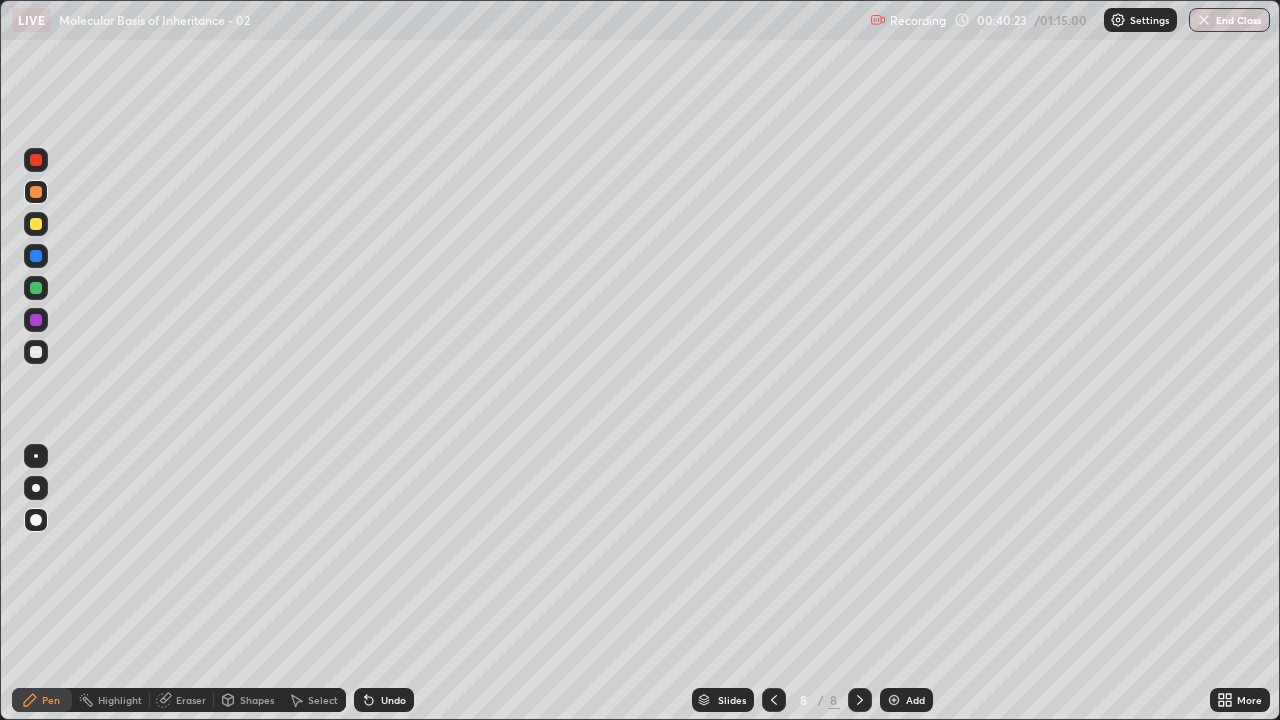 click on "Undo" at bounding box center [384, 700] 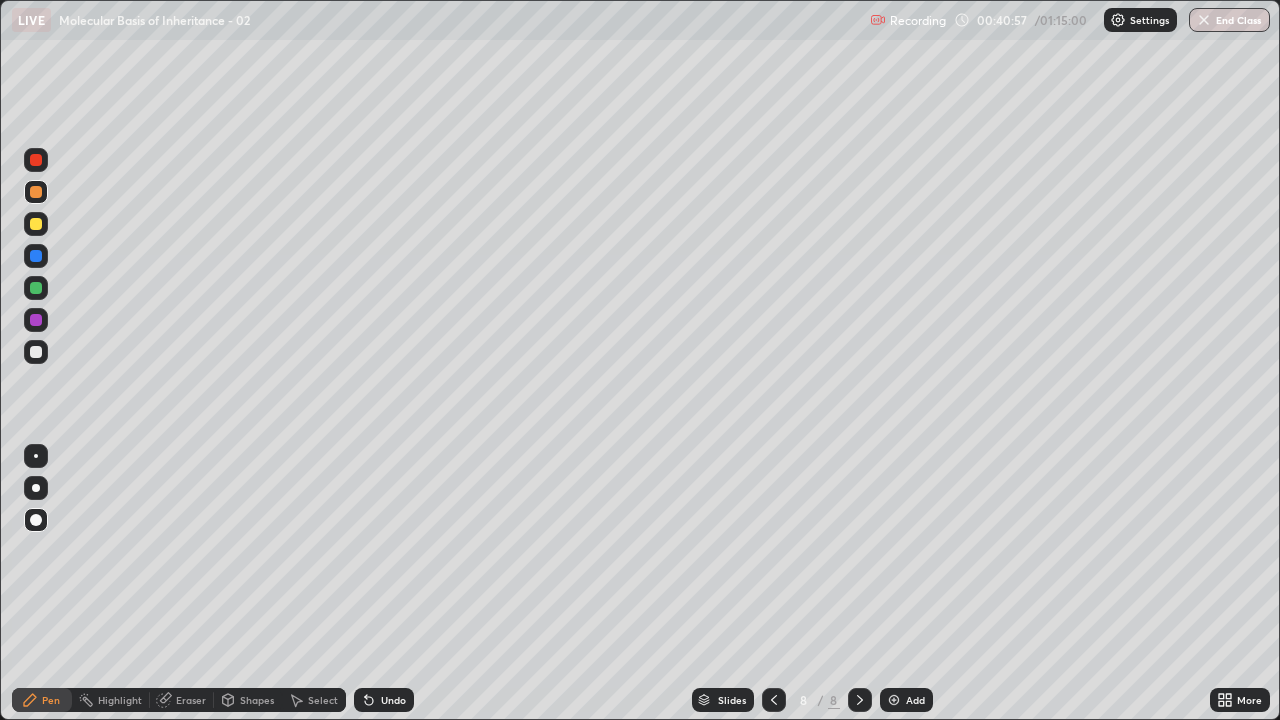 click at bounding box center [36, 352] 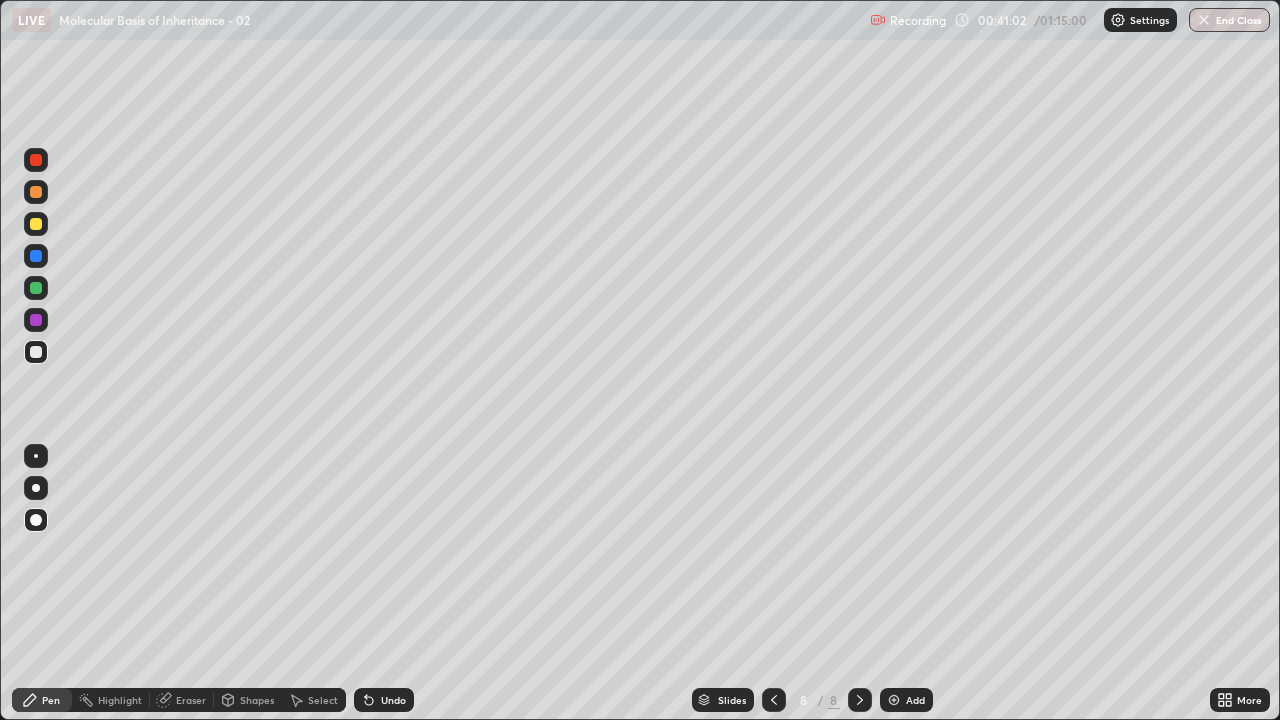click at bounding box center (36, 224) 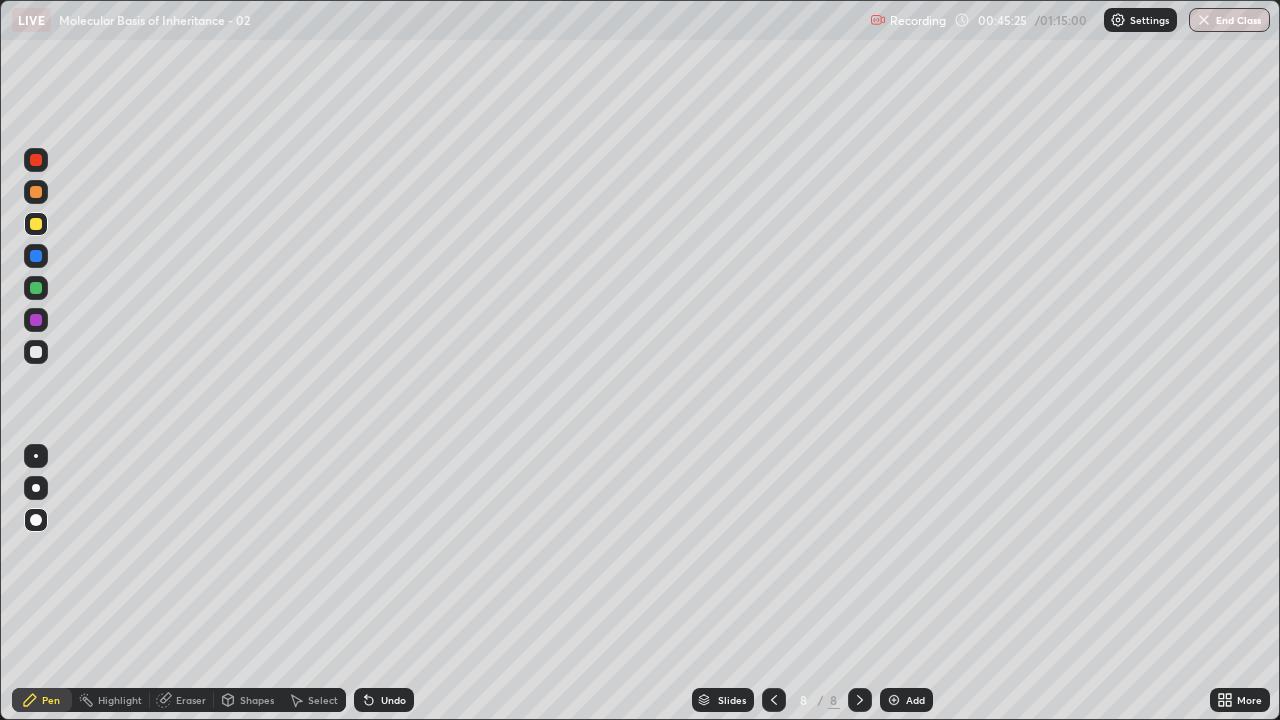click on "Add" at bounding box center (906, 700) 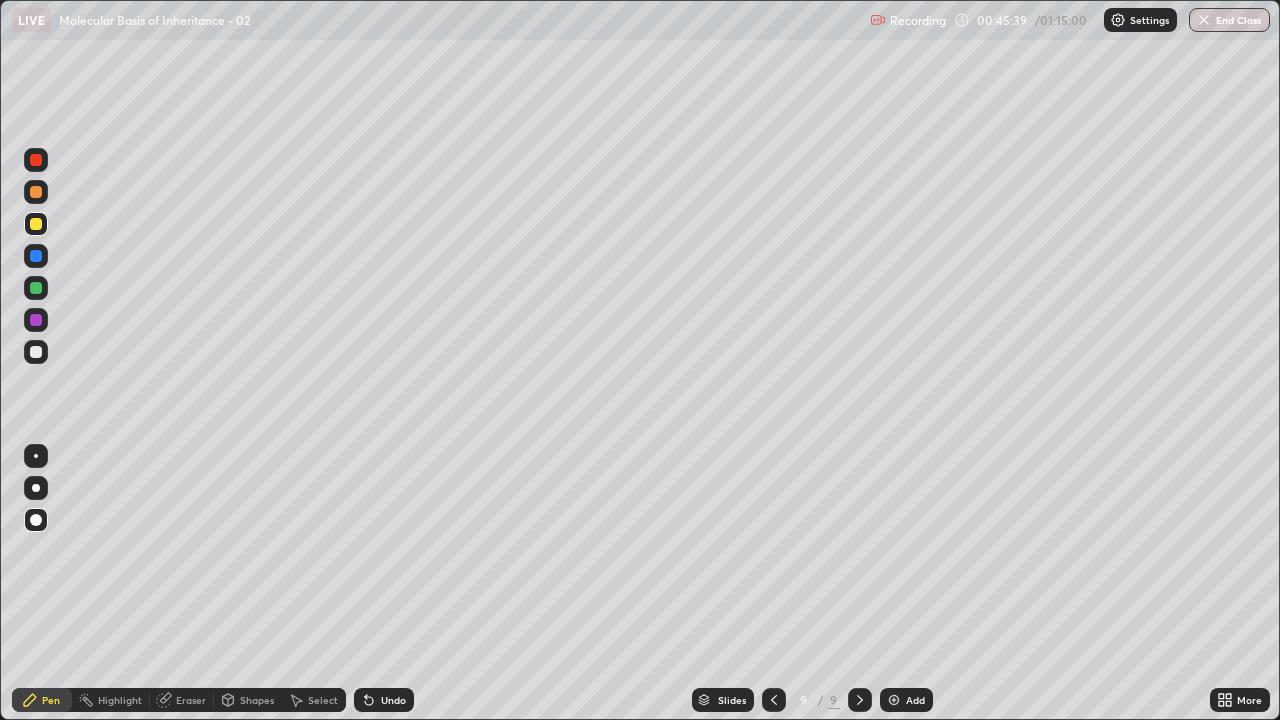 click at bounding box center [36, 192] 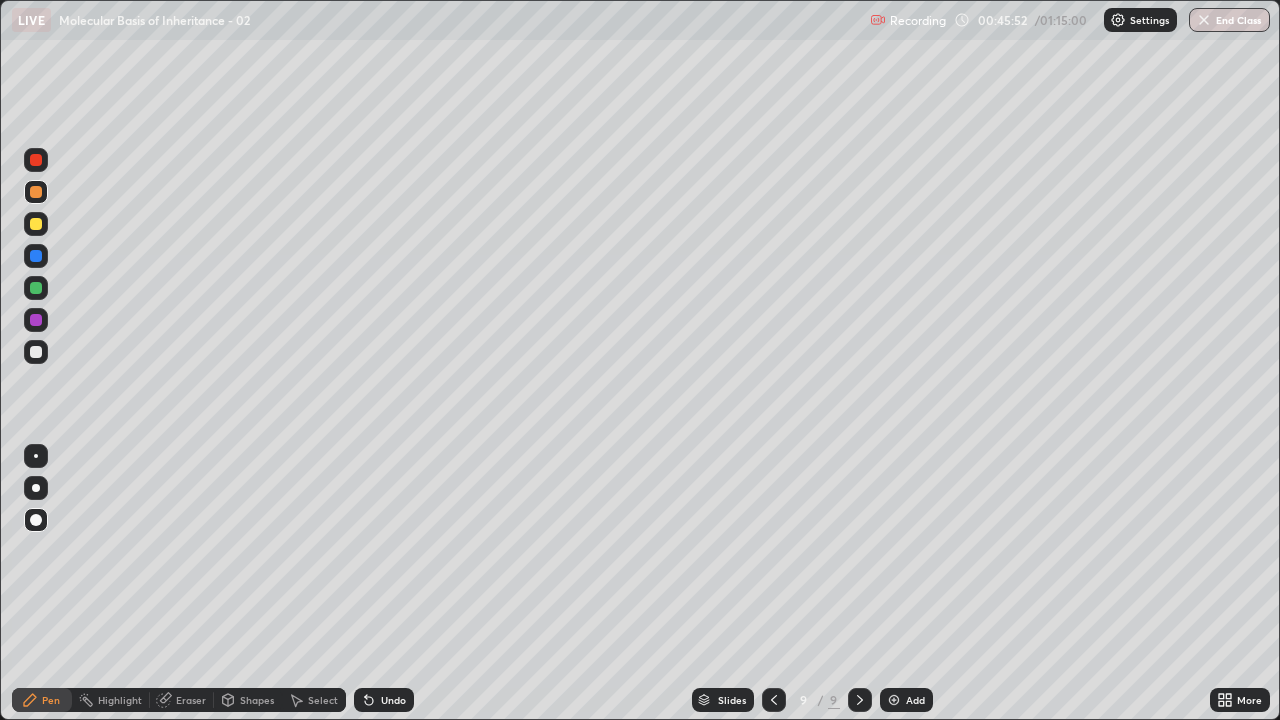 click at bounding box center (36, 352) 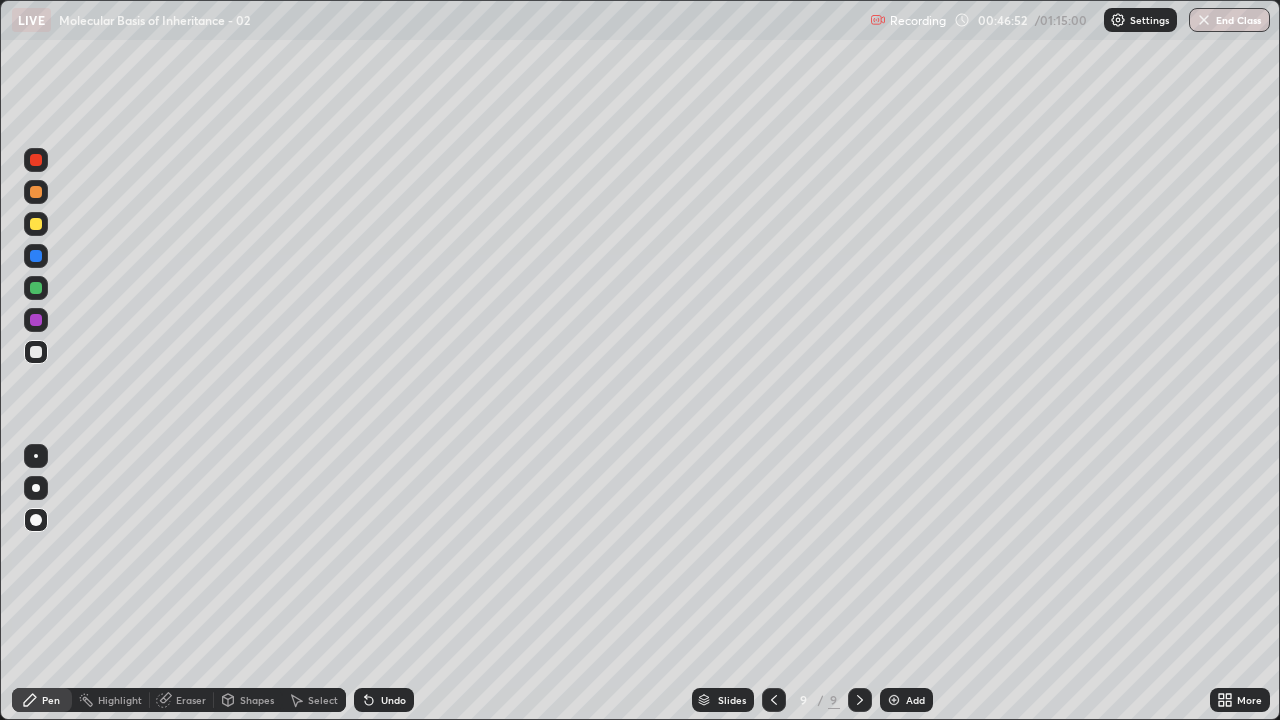 click at bounding box center [36, 320] 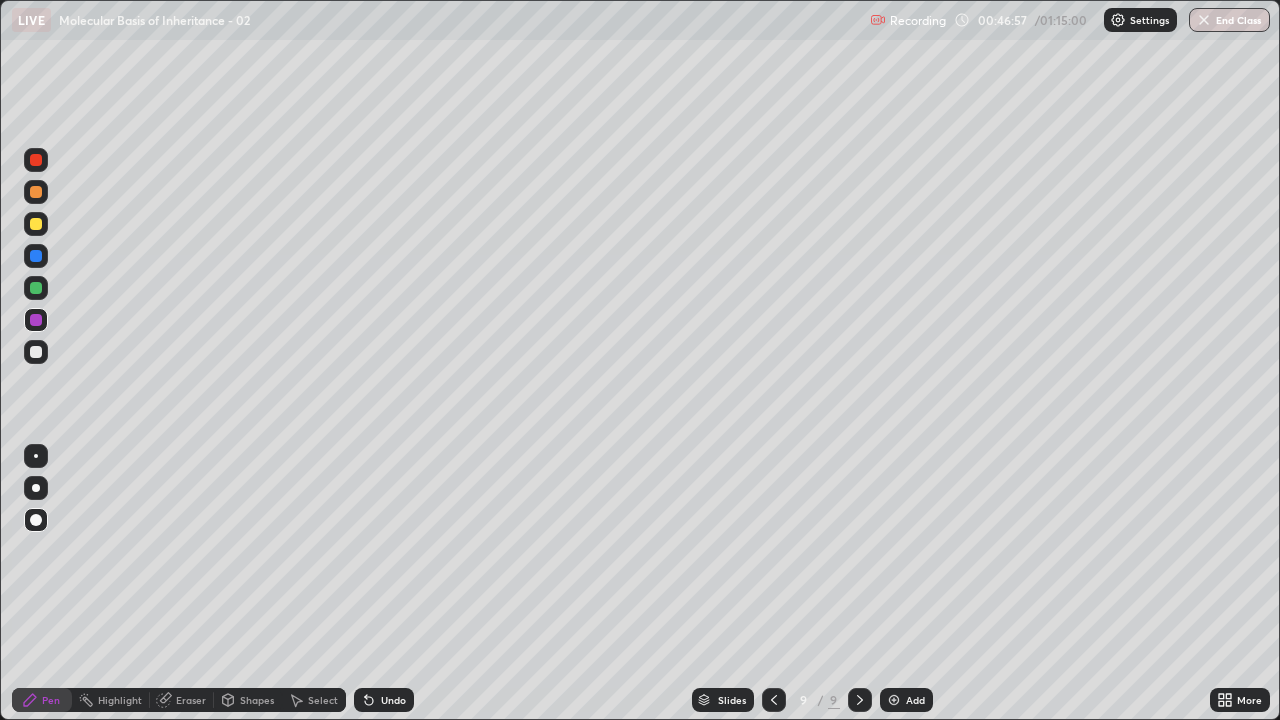 click at bounding box center [36, 288] 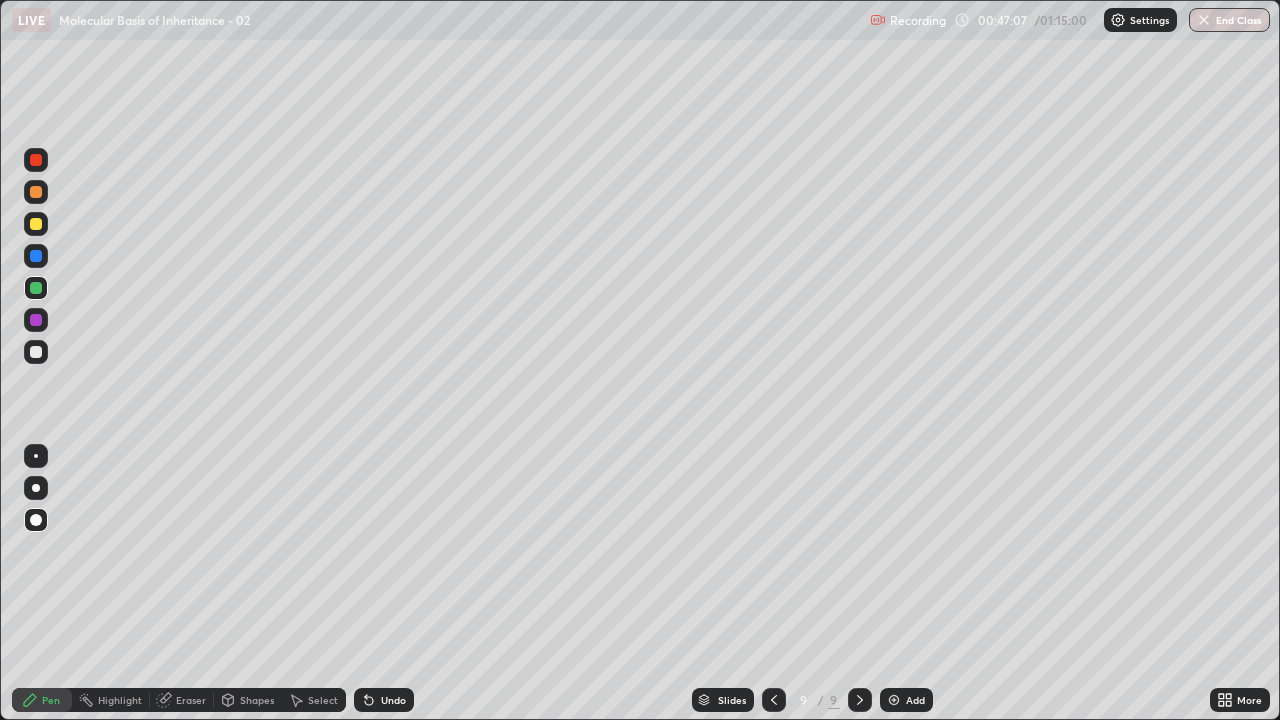 click at bounding box center (36, 320) 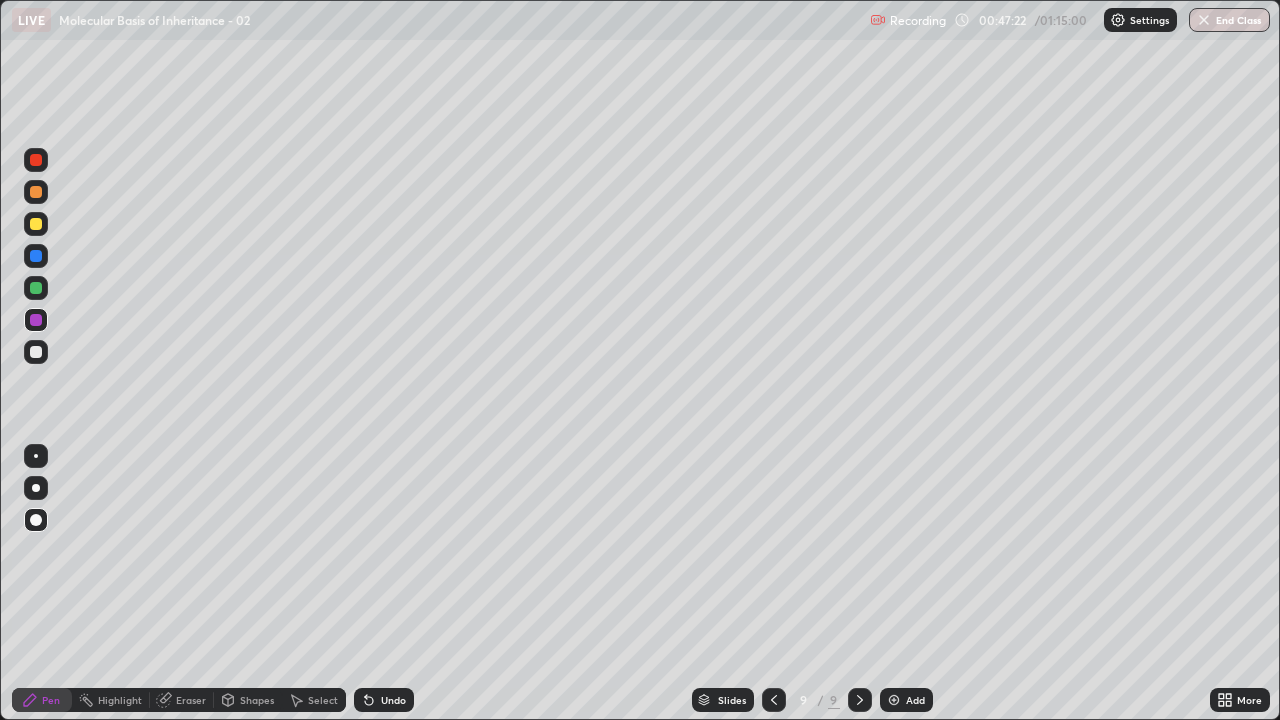 click at bounding box center (36, 352) 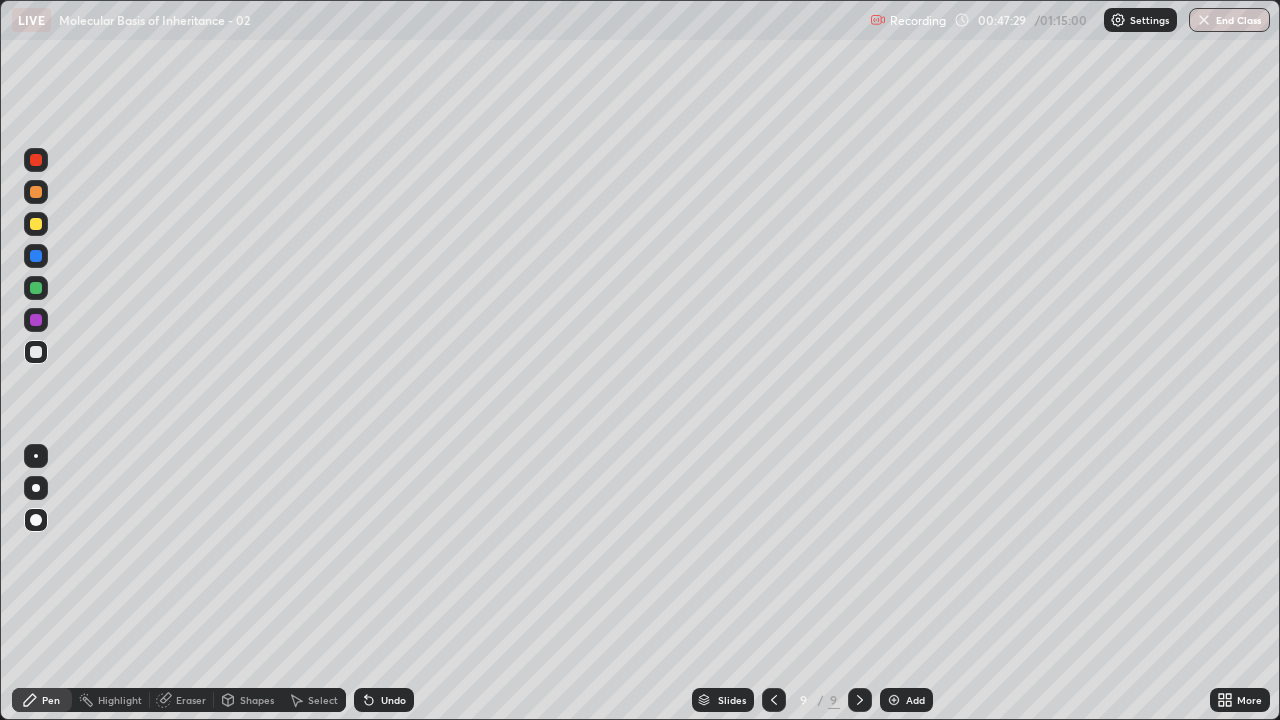 click at bounding box center [36, 224] 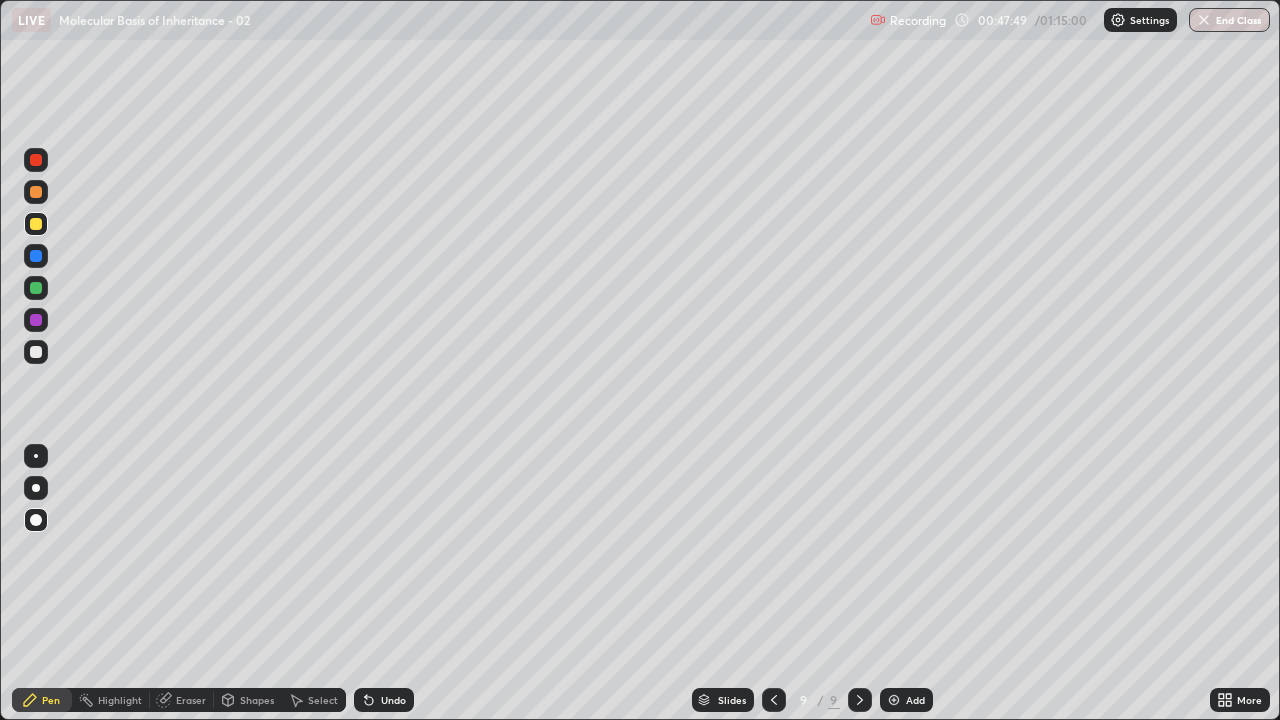 click at bounding box center [36, 352] 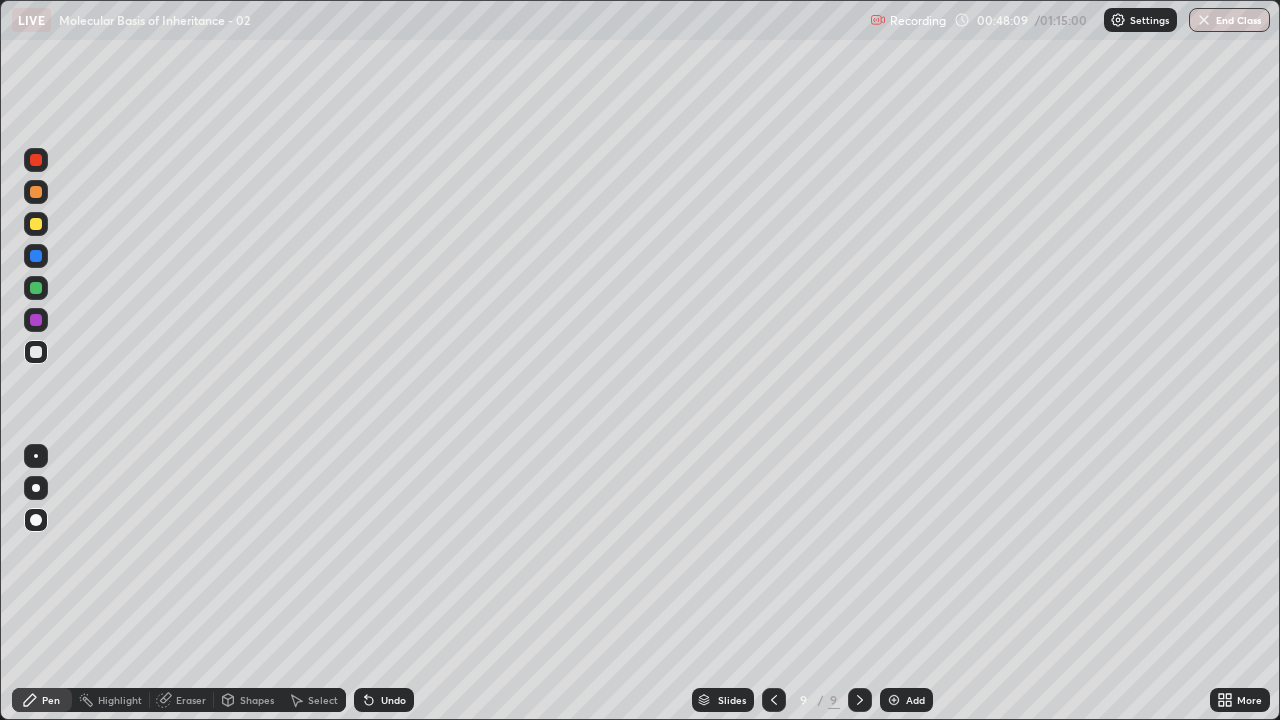 click at bounding box center (36, 224) 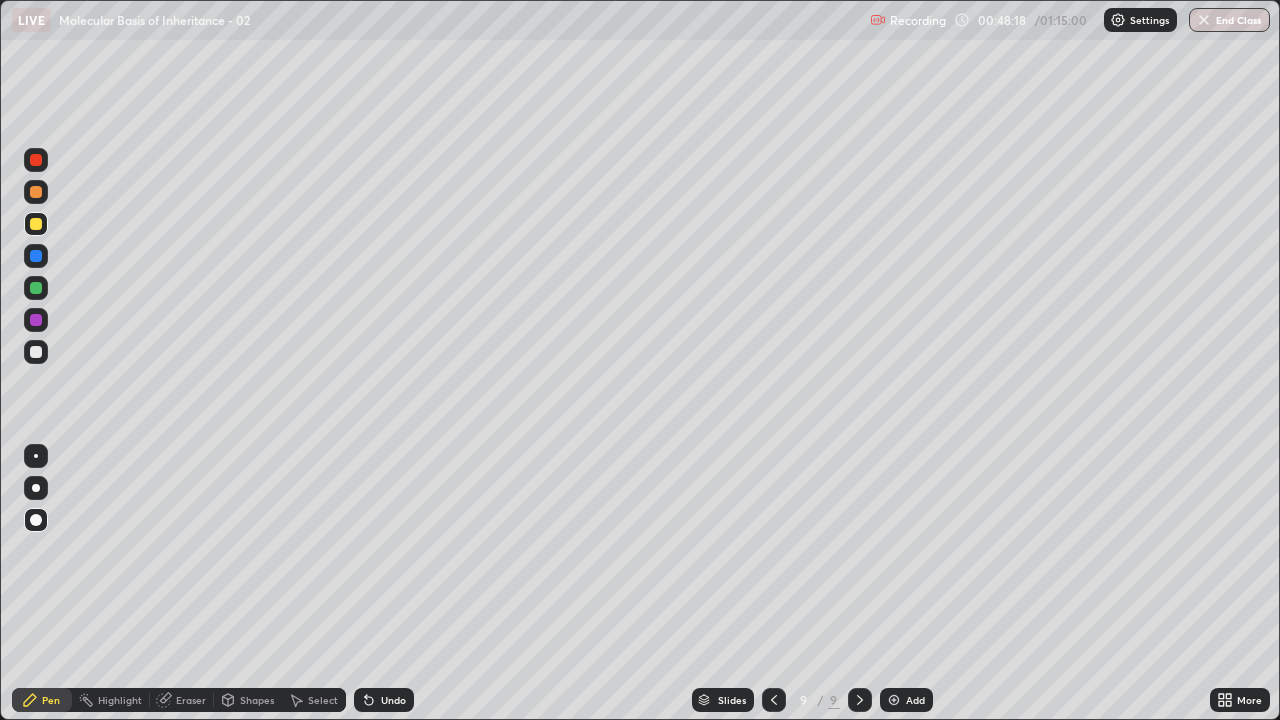click at bounding box center [36, 192] 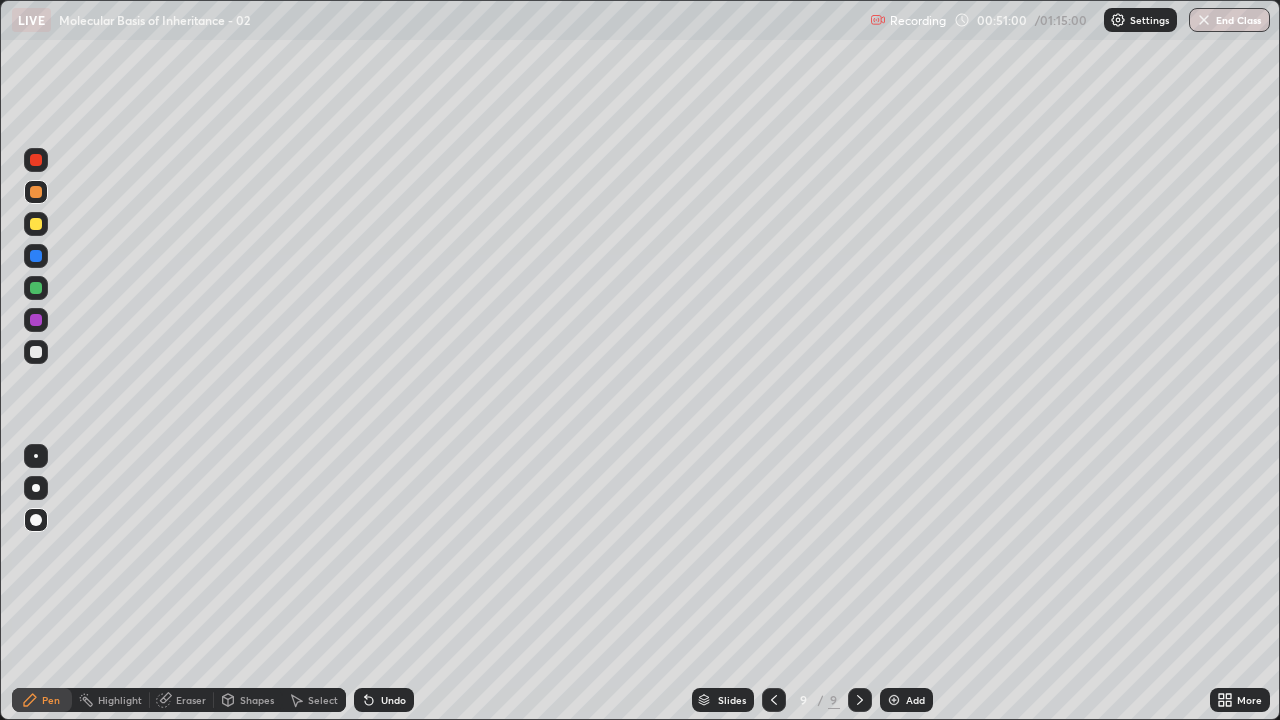 click at bounding box center (36, 224) 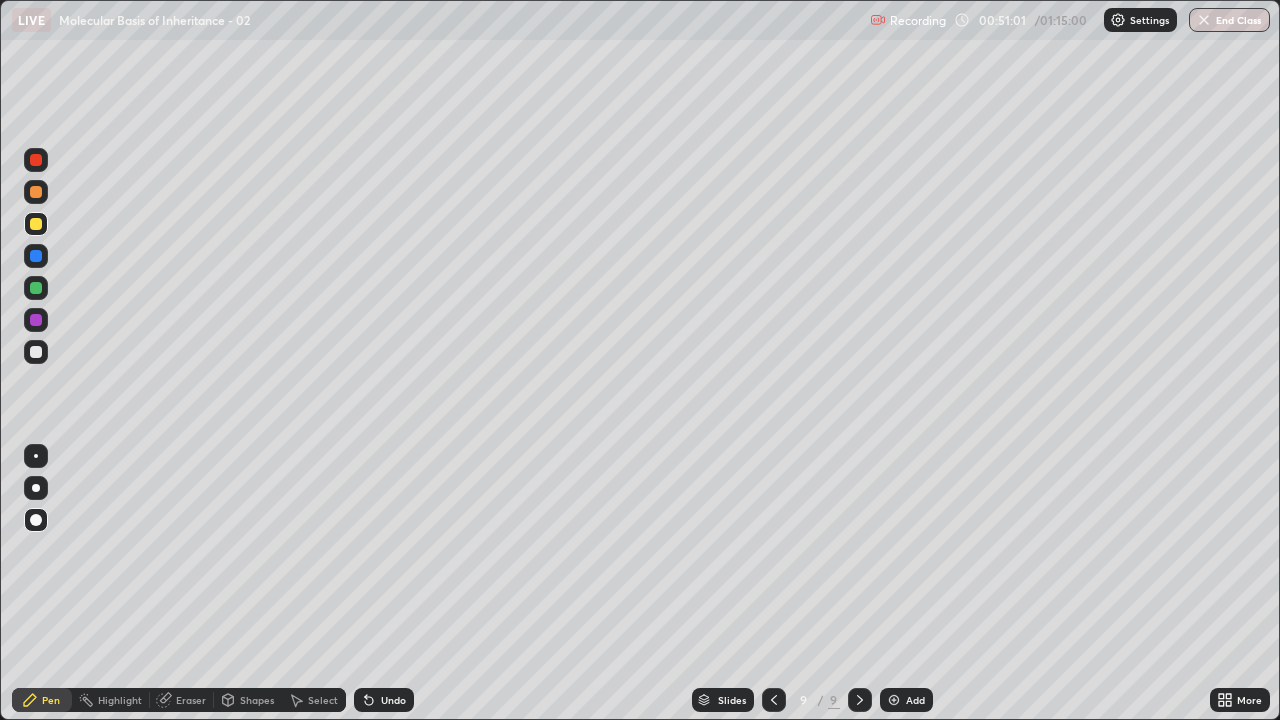 click at bounding box center [36, 256] 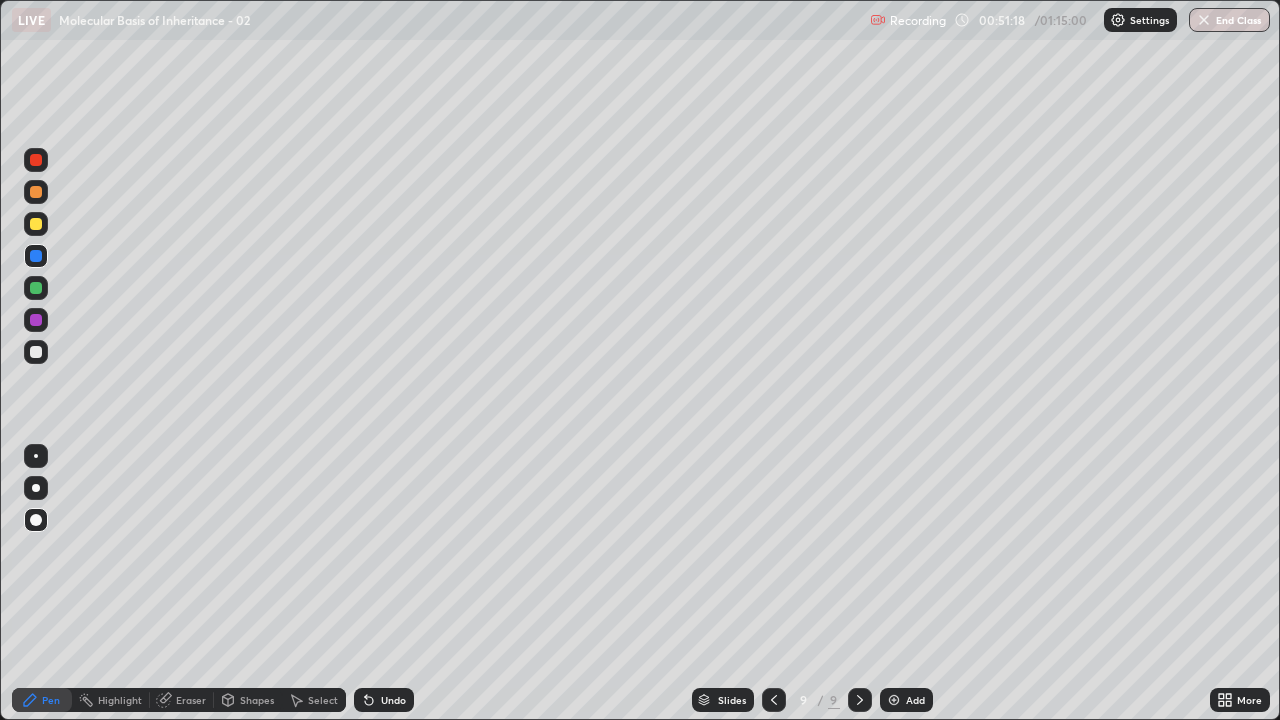 click at bounding box center (36, 352) 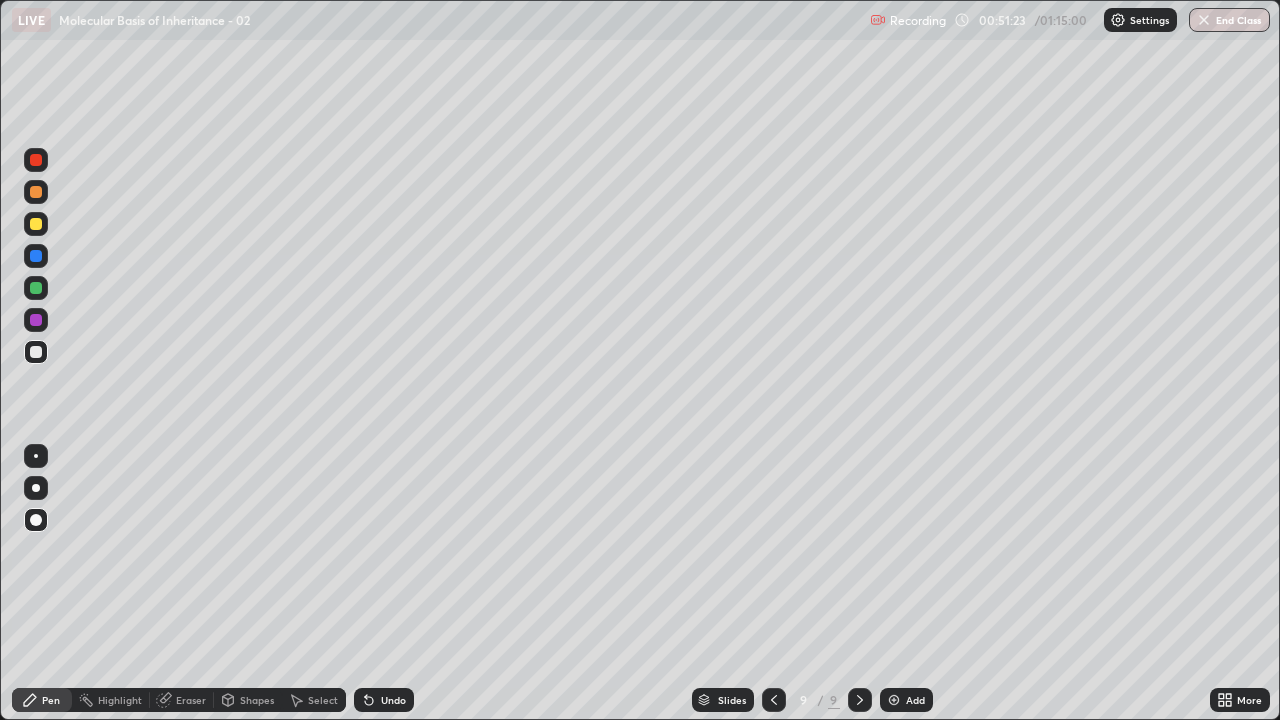 click at bounding box center (36, 224) 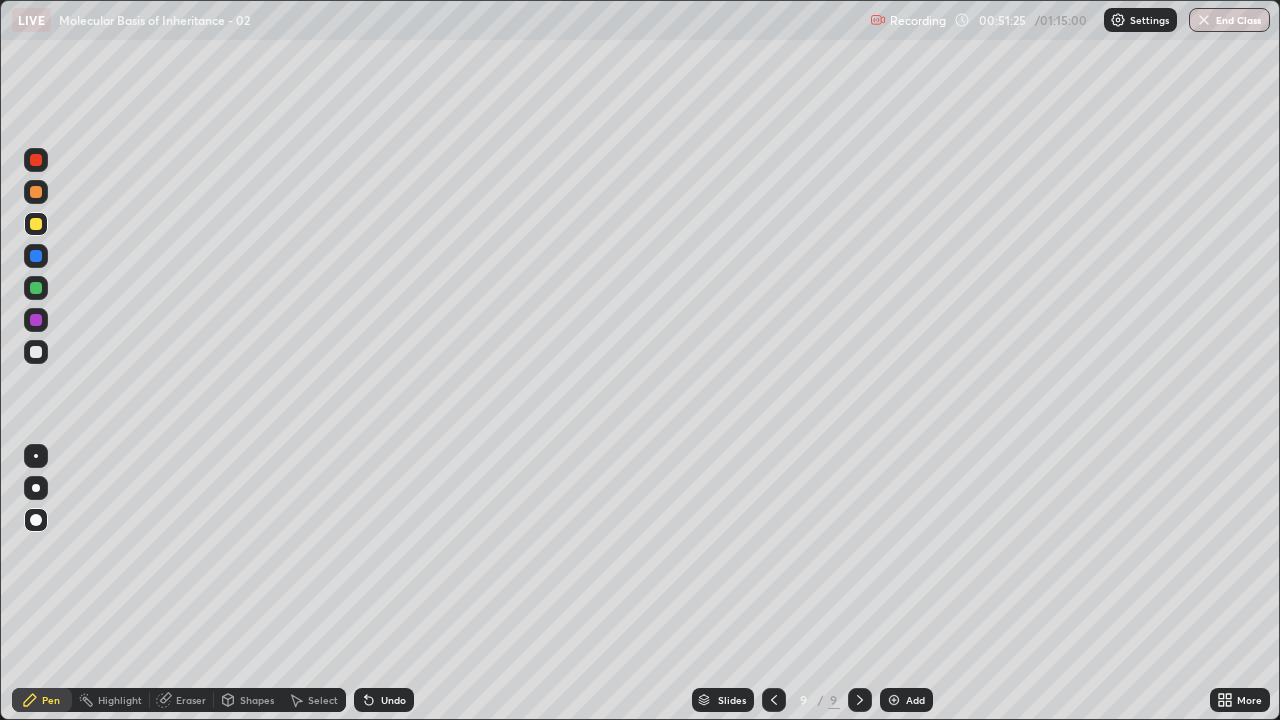 click at bounding box center [36, 288] 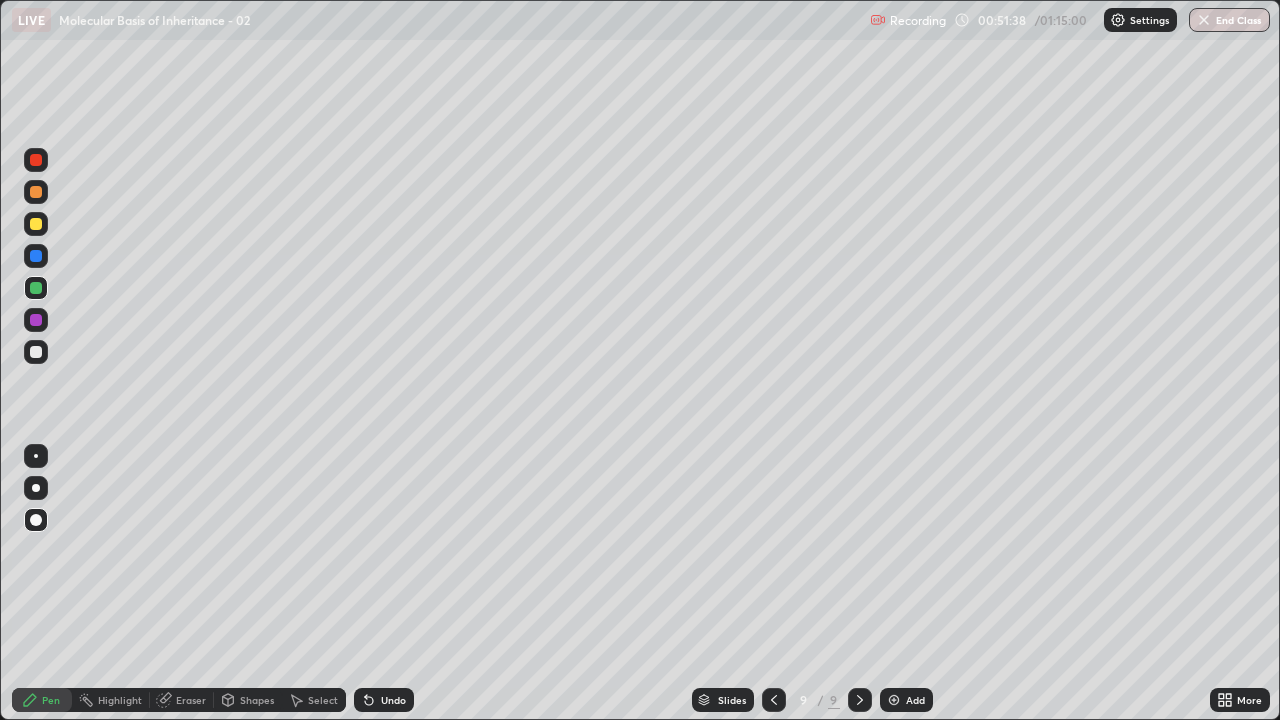 click at bounding box center (36, 320) 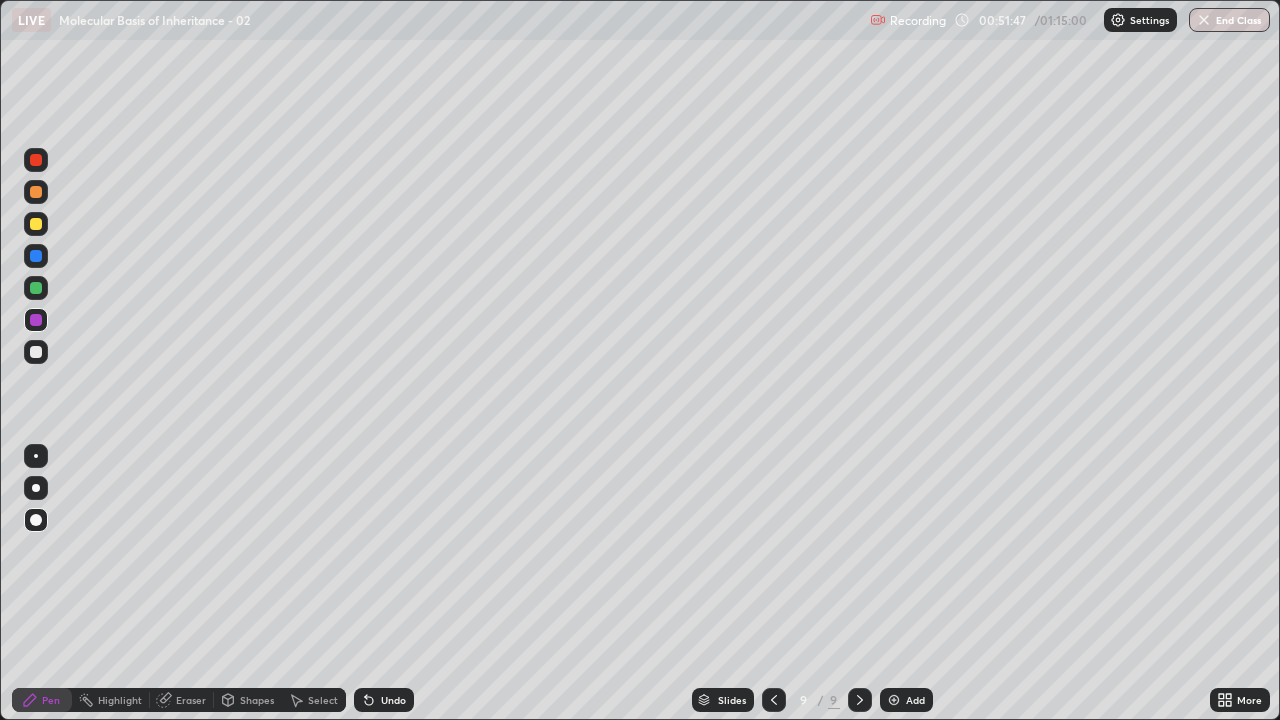 click at bounding box center (36, 352) 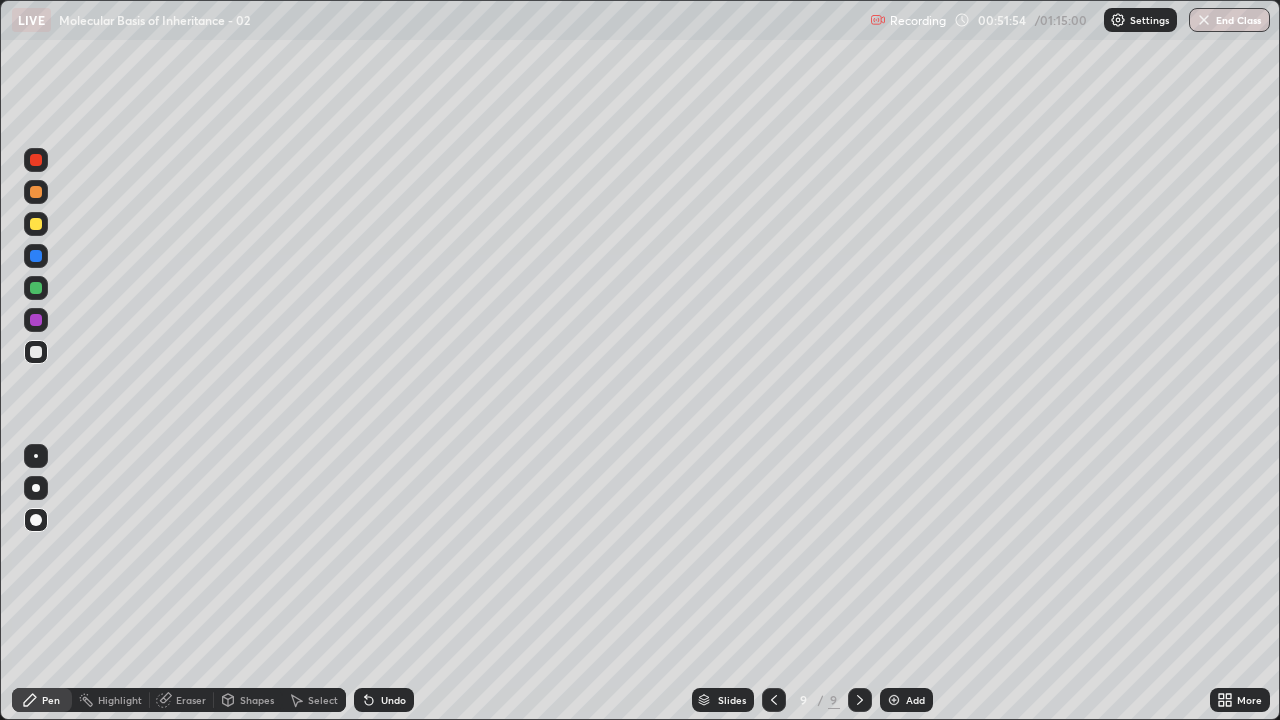 click at bounding box center [36, 224] 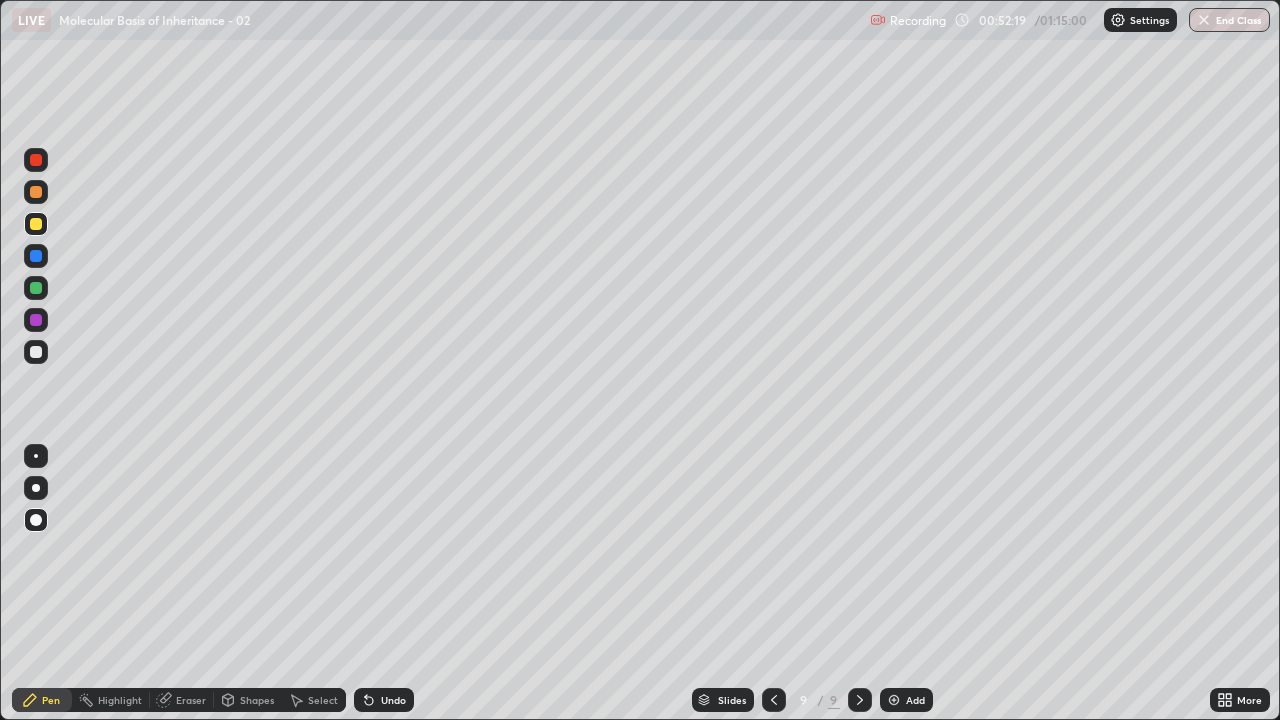 click at bounding box center (36, 352) 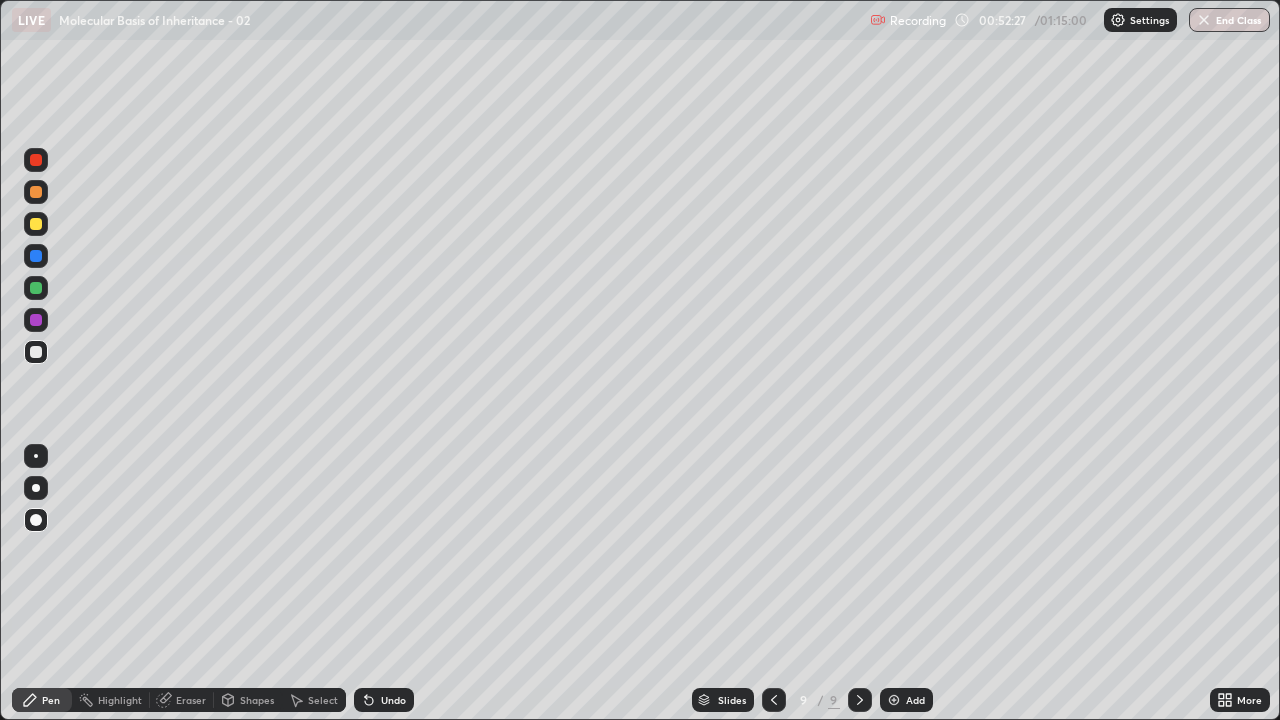 click at bounding box center [36, 192] 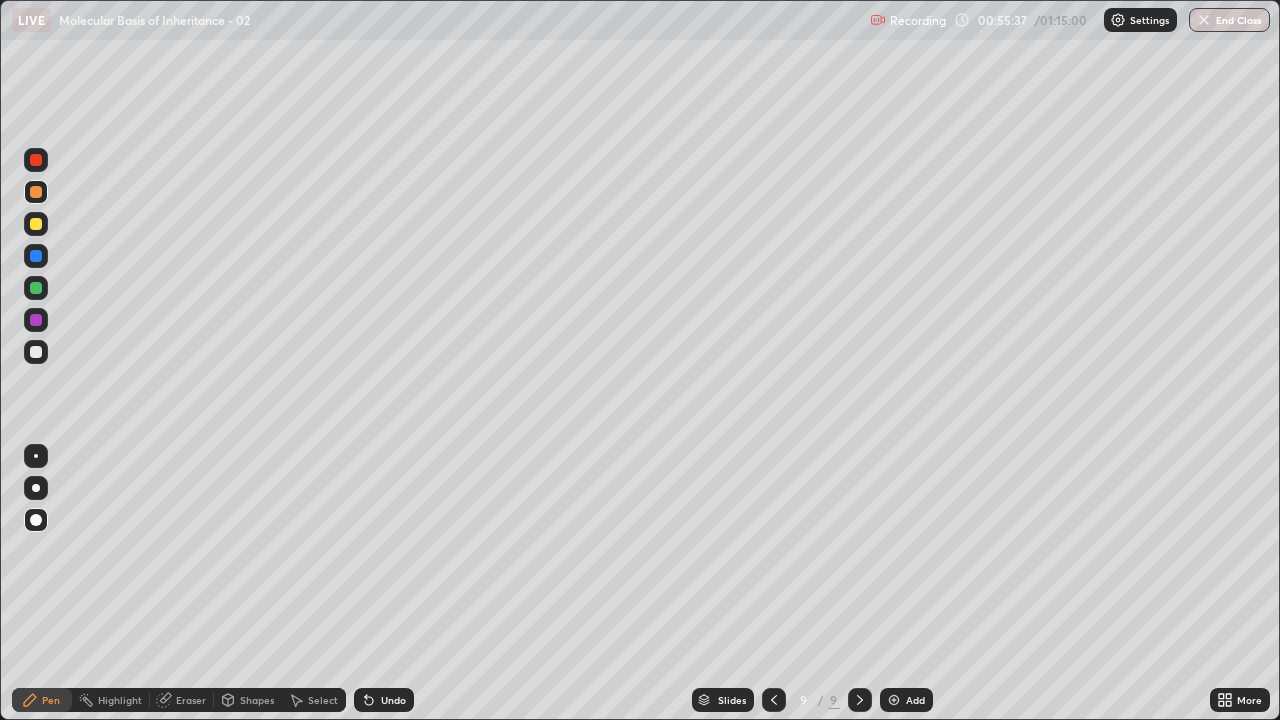 click on "Add" at bounding box center [915, 700] 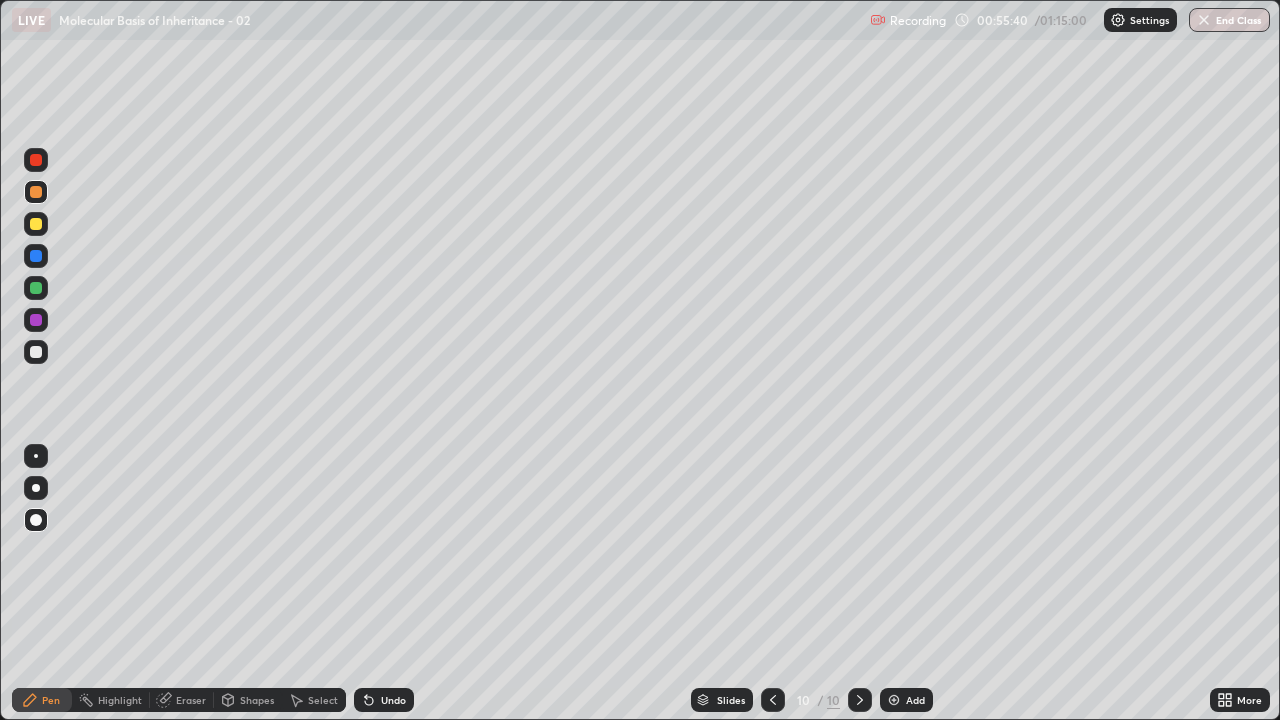 click at bounding box center [36, 224] 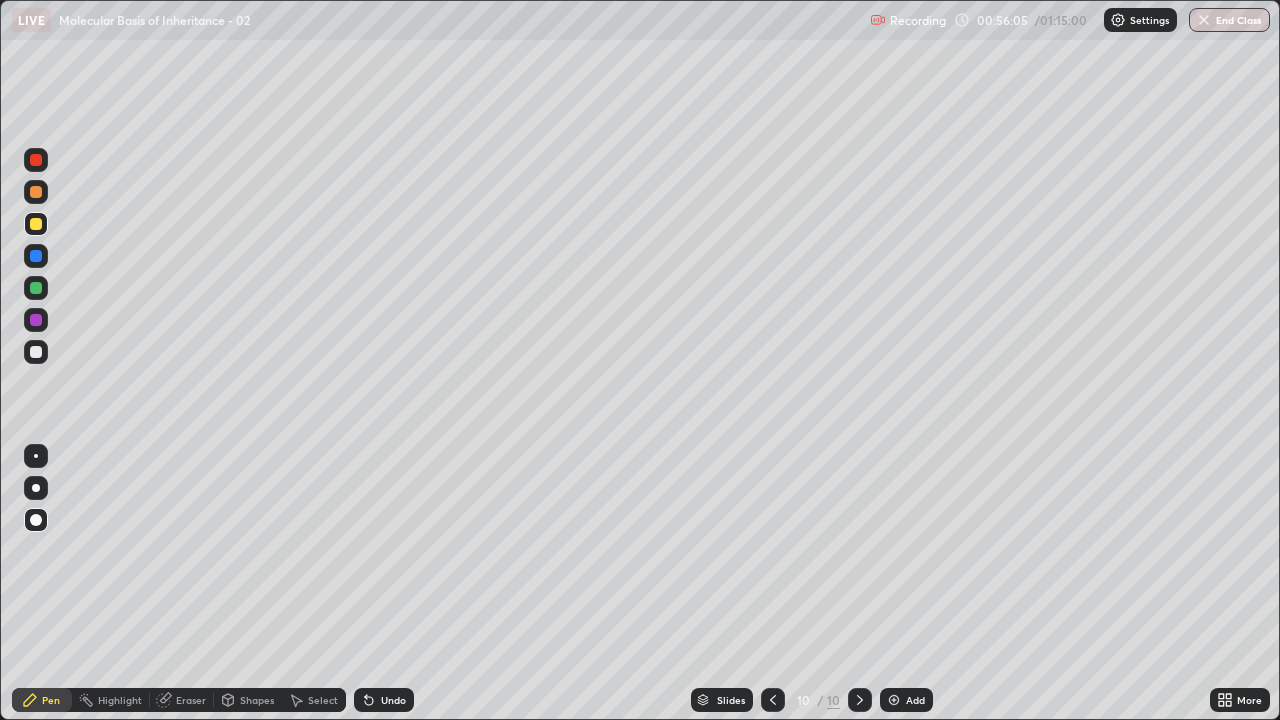 click at bounding box center (36, 352) 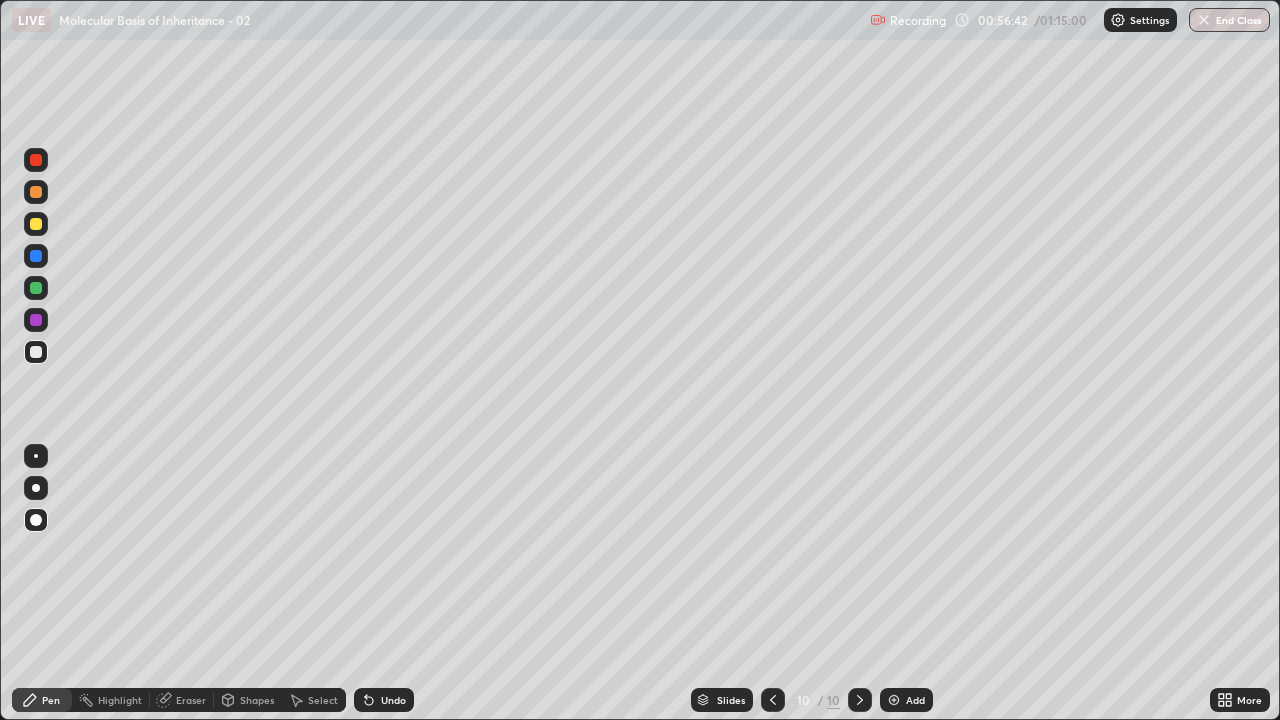 click at bounding box center (36, 256) 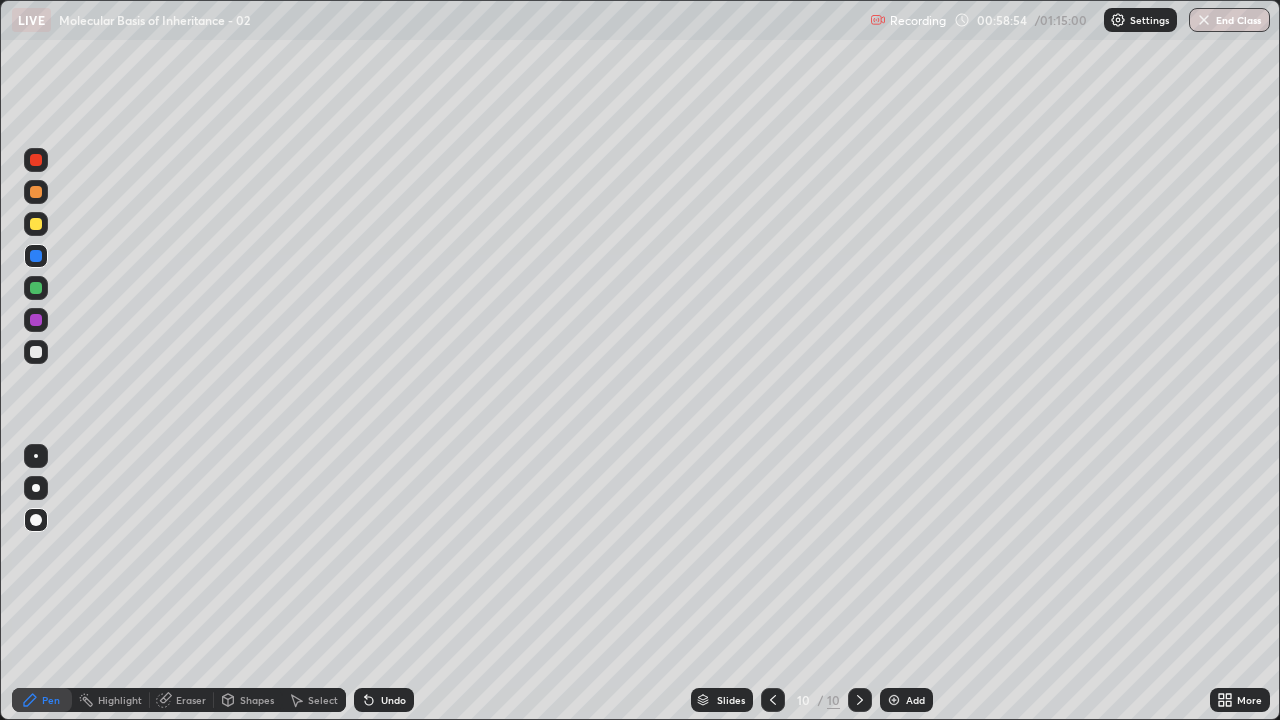 click at bounding box center (36, 224) 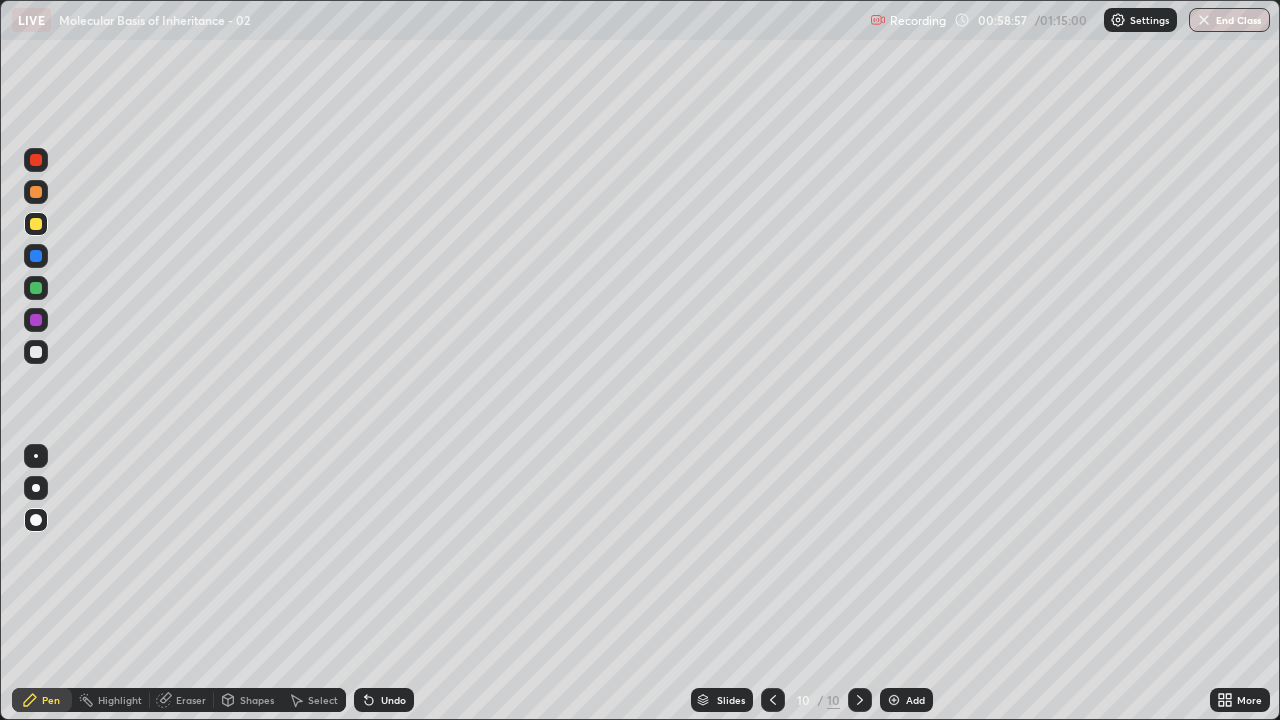 click on "Shapes" at bounding box center (257, 700) 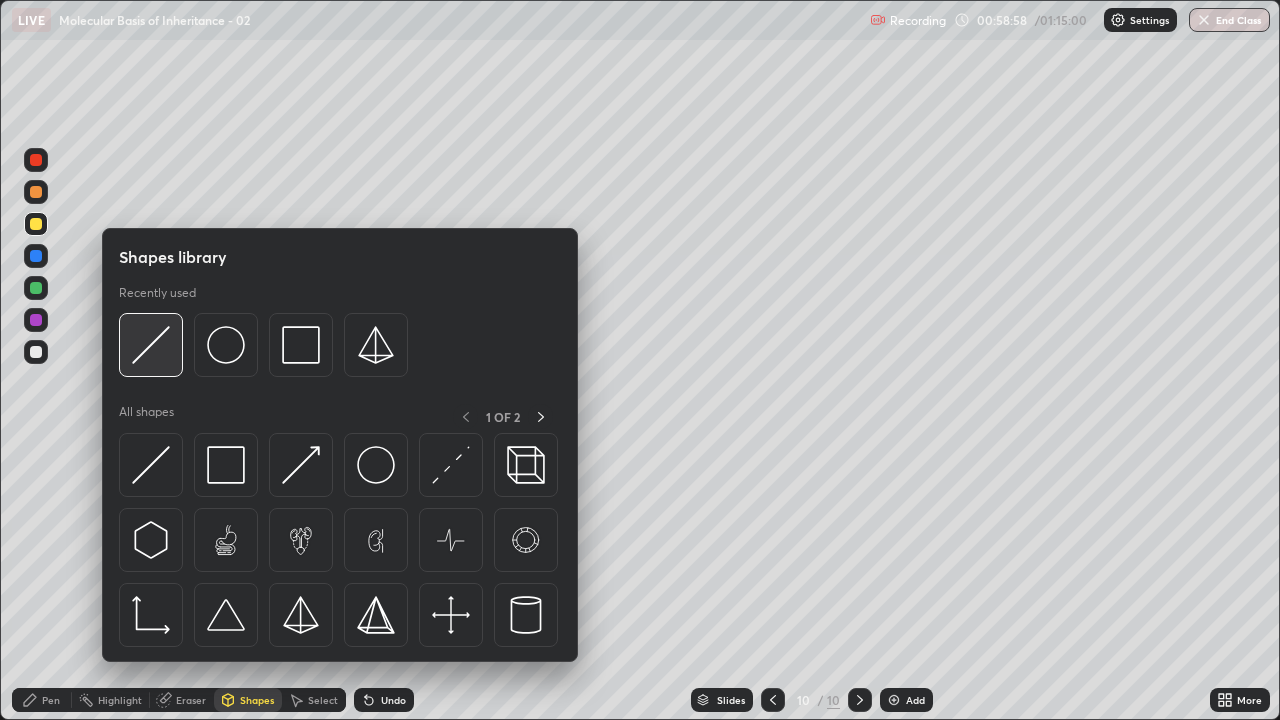 click at bounding box center [151, 345] 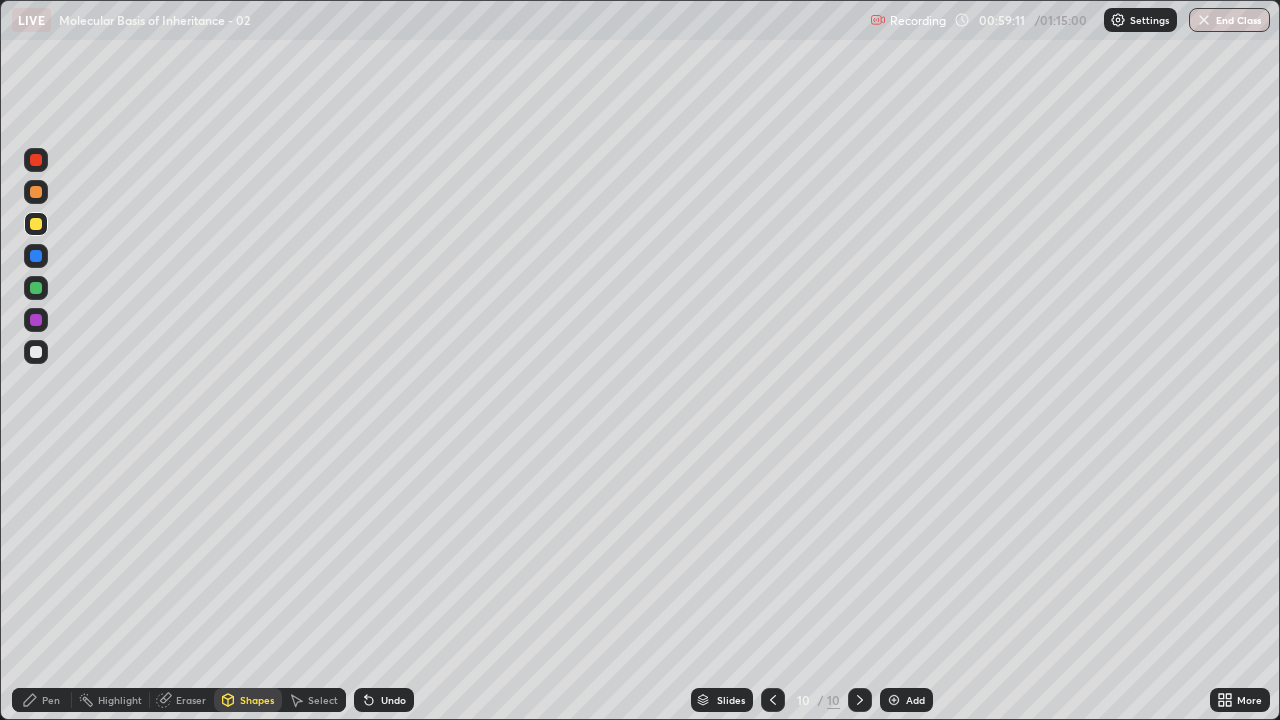 click at bounding box center (36, 288) 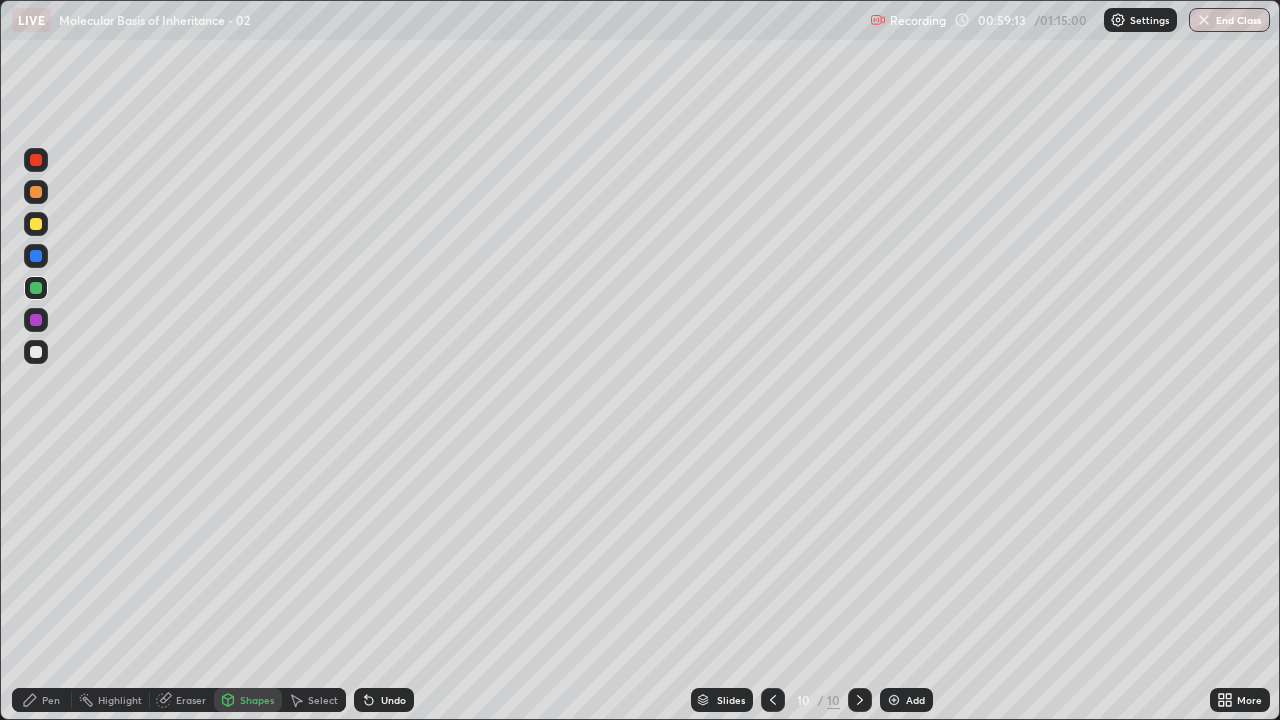 click on "Pen" at bounding box center [42, 700] 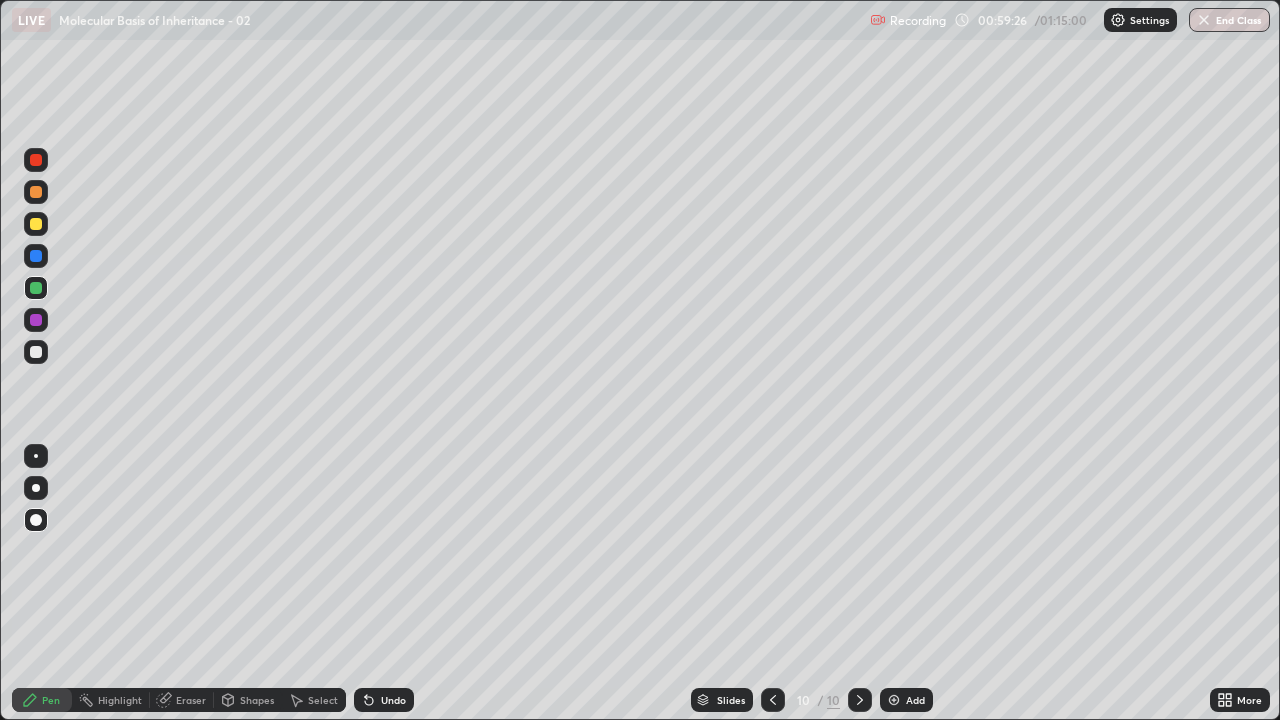 click at bounding box center [36, 256] 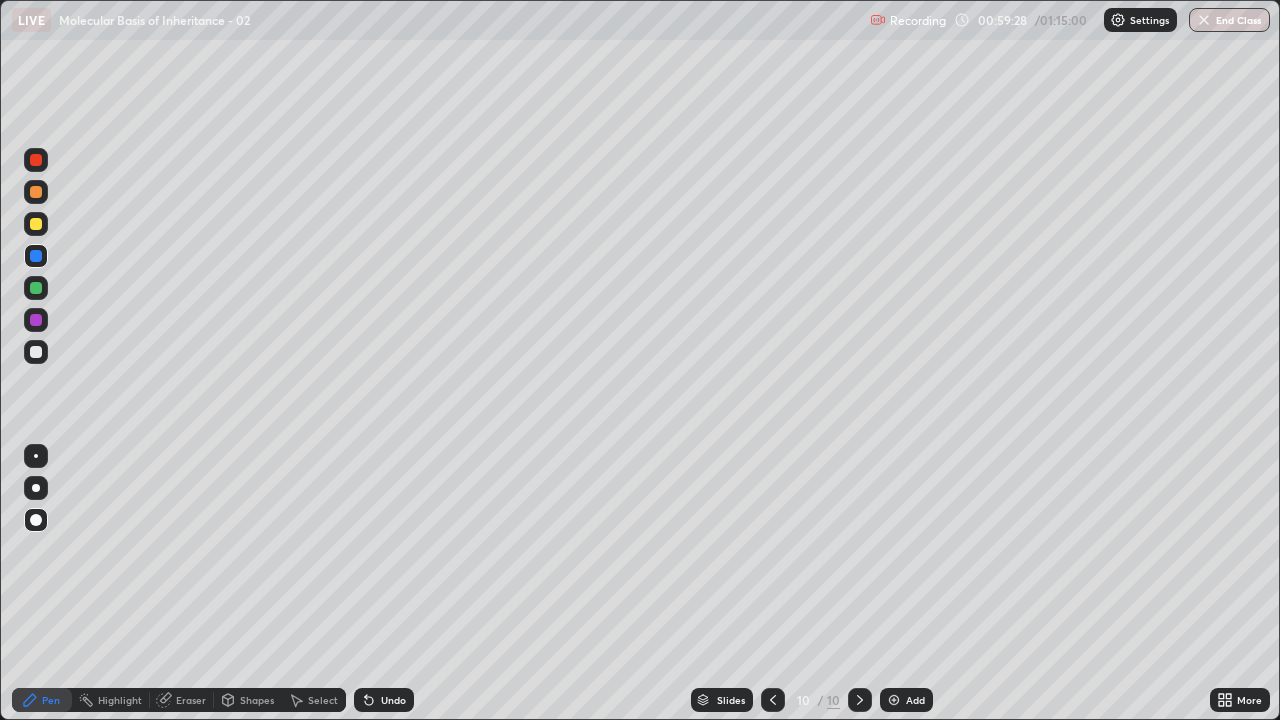 click at bounding box center (36, 192) 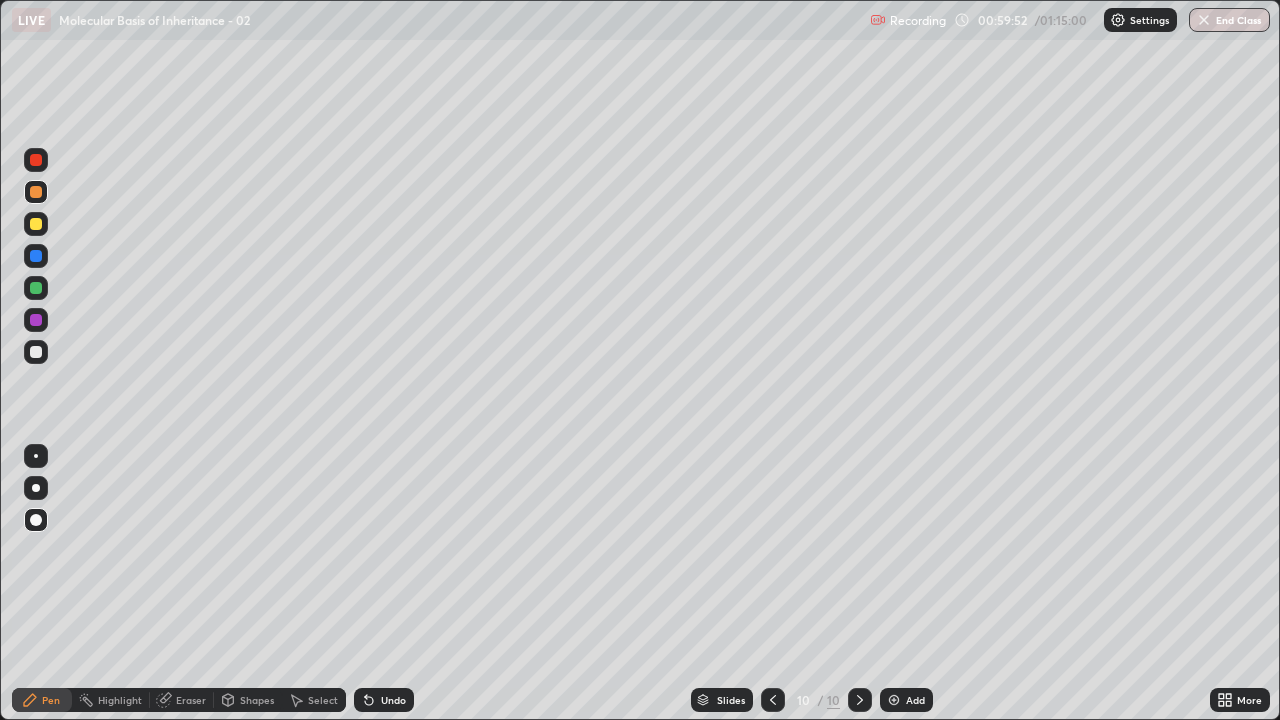 click at bounding box center [36, 352] 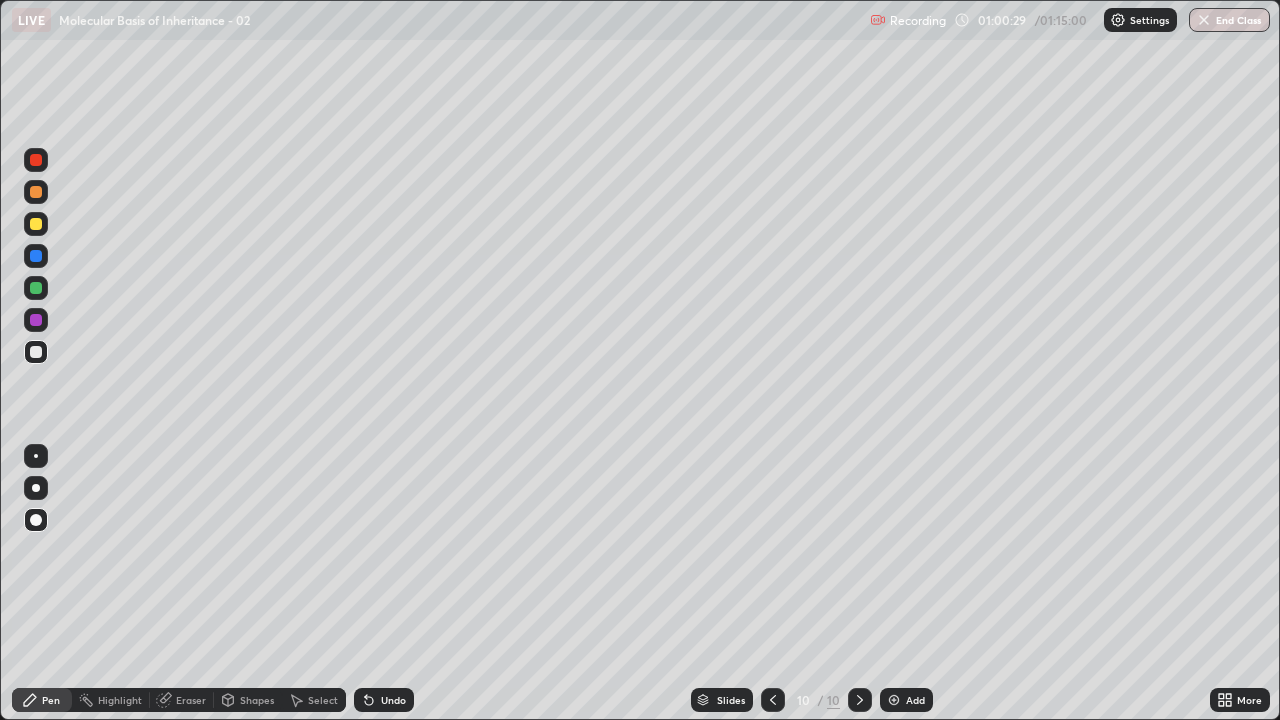click at bounding box center [36, 352] 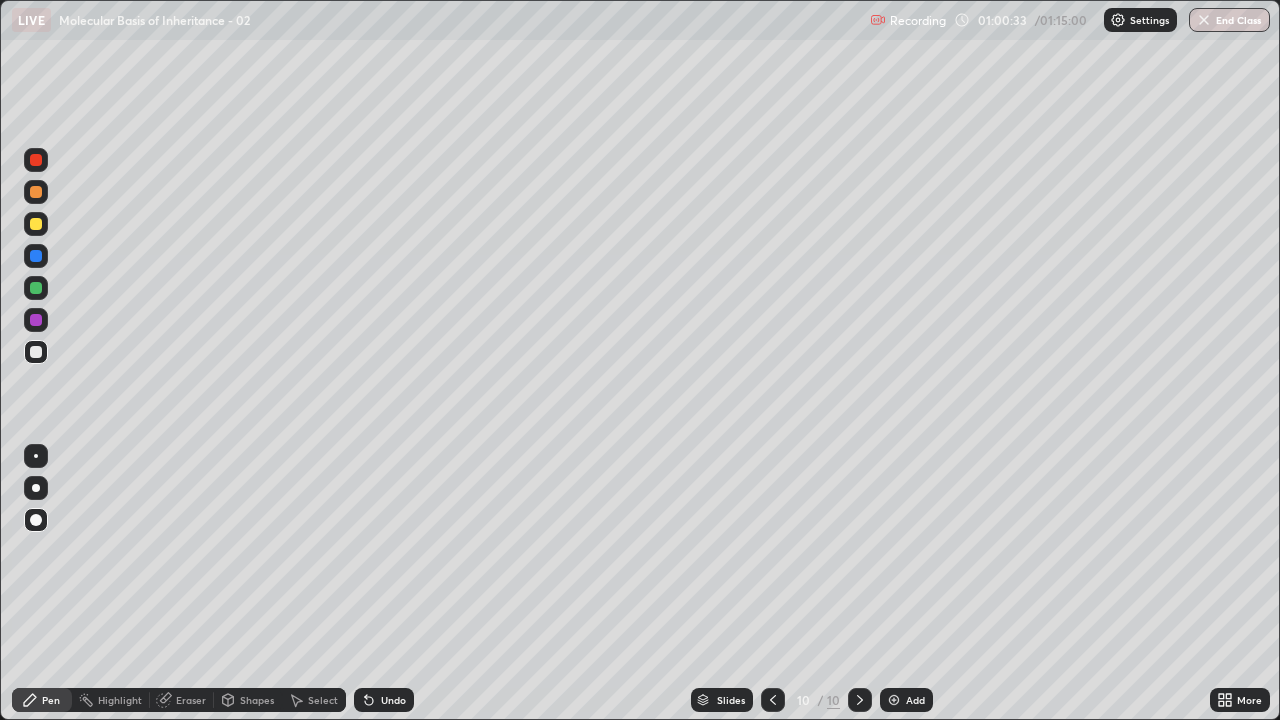 click 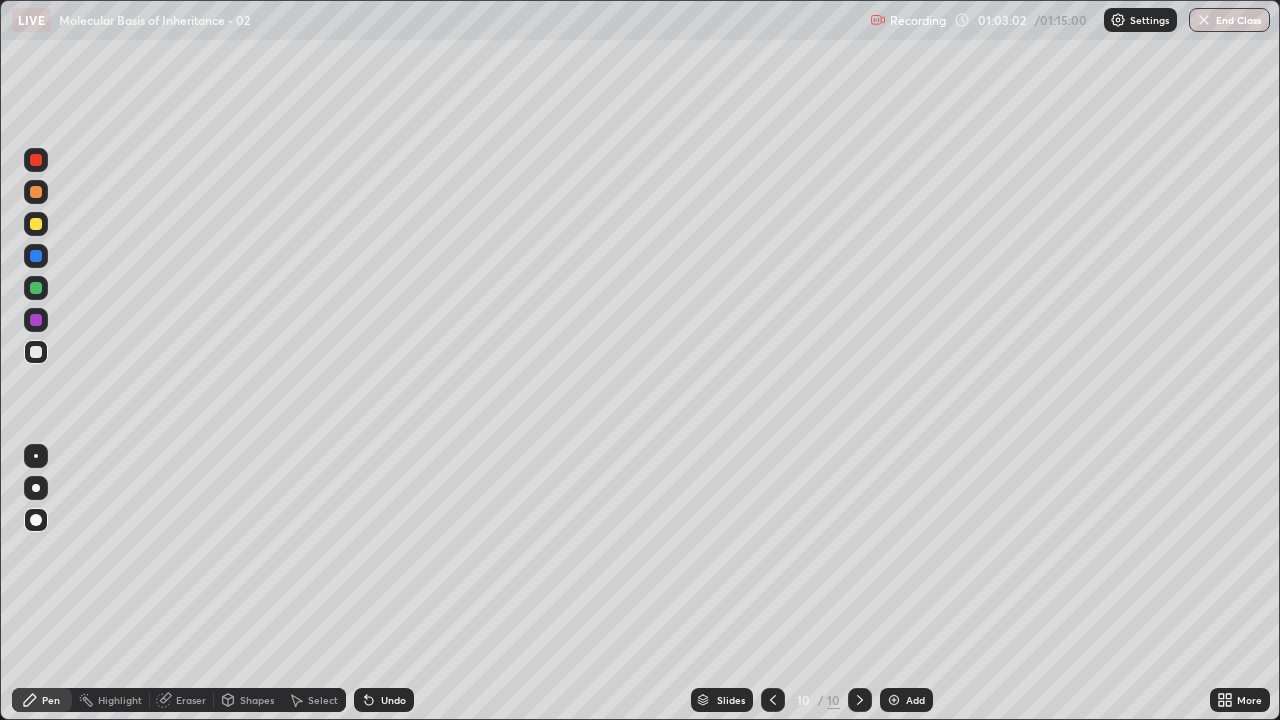 click at bounding box center [36, 352] 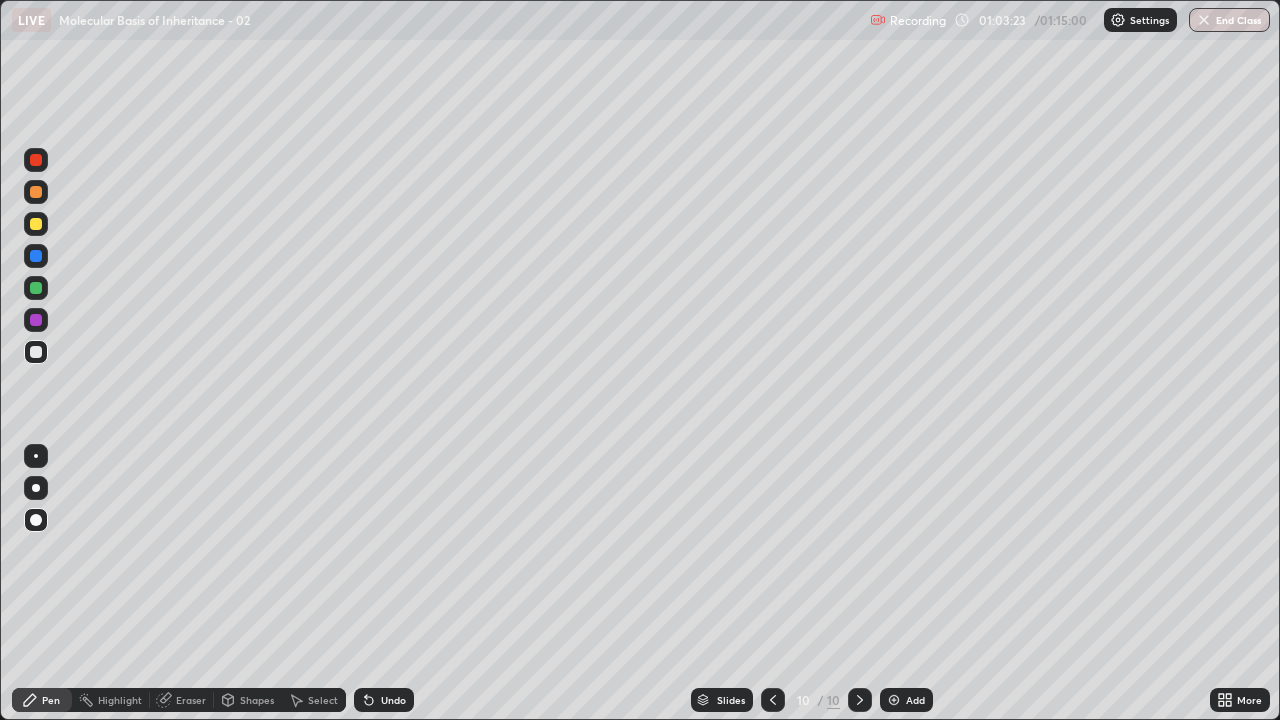 click at bounding box center [36, 352] 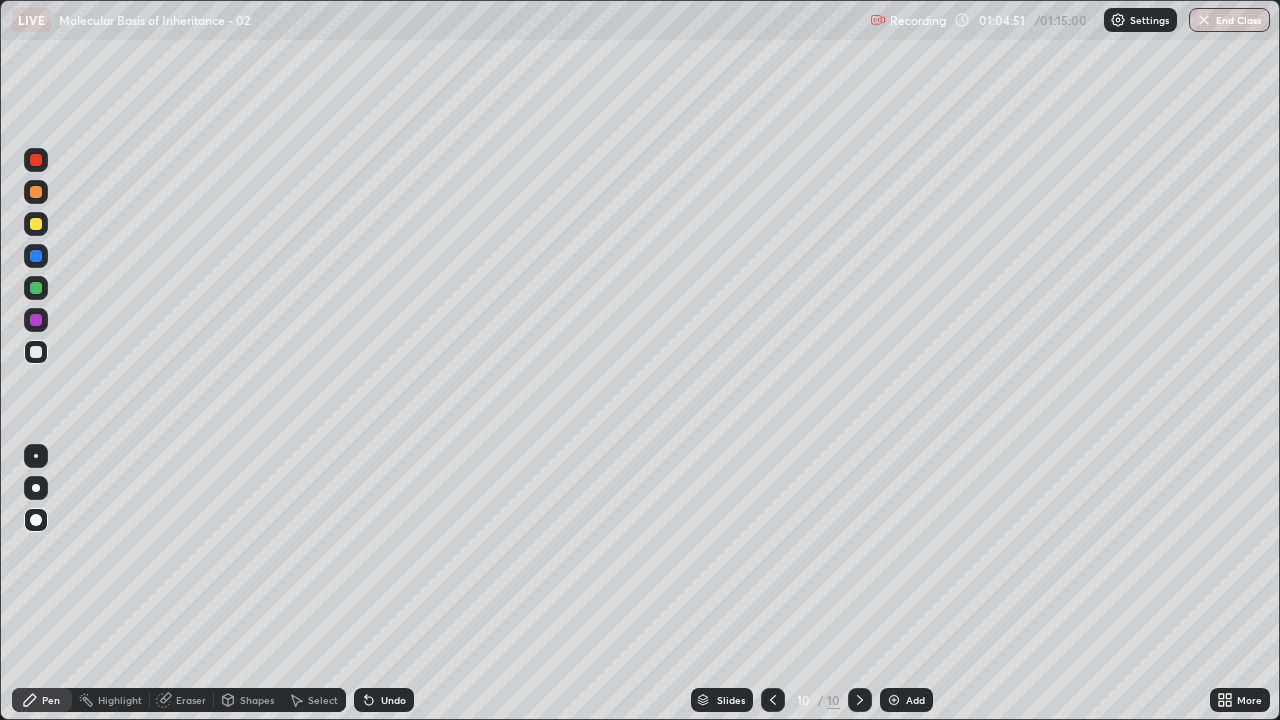 click at bounding box center [36, 352] 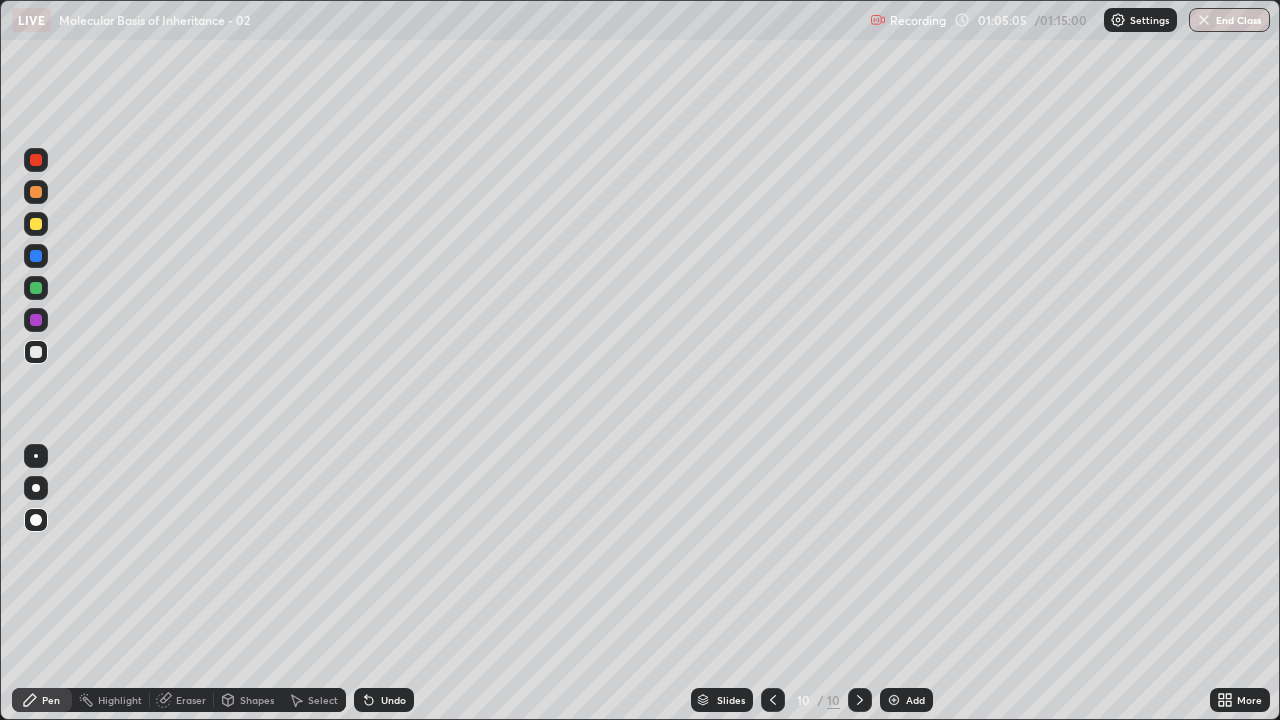 click on "Undo" at bounding box center [384, 700] 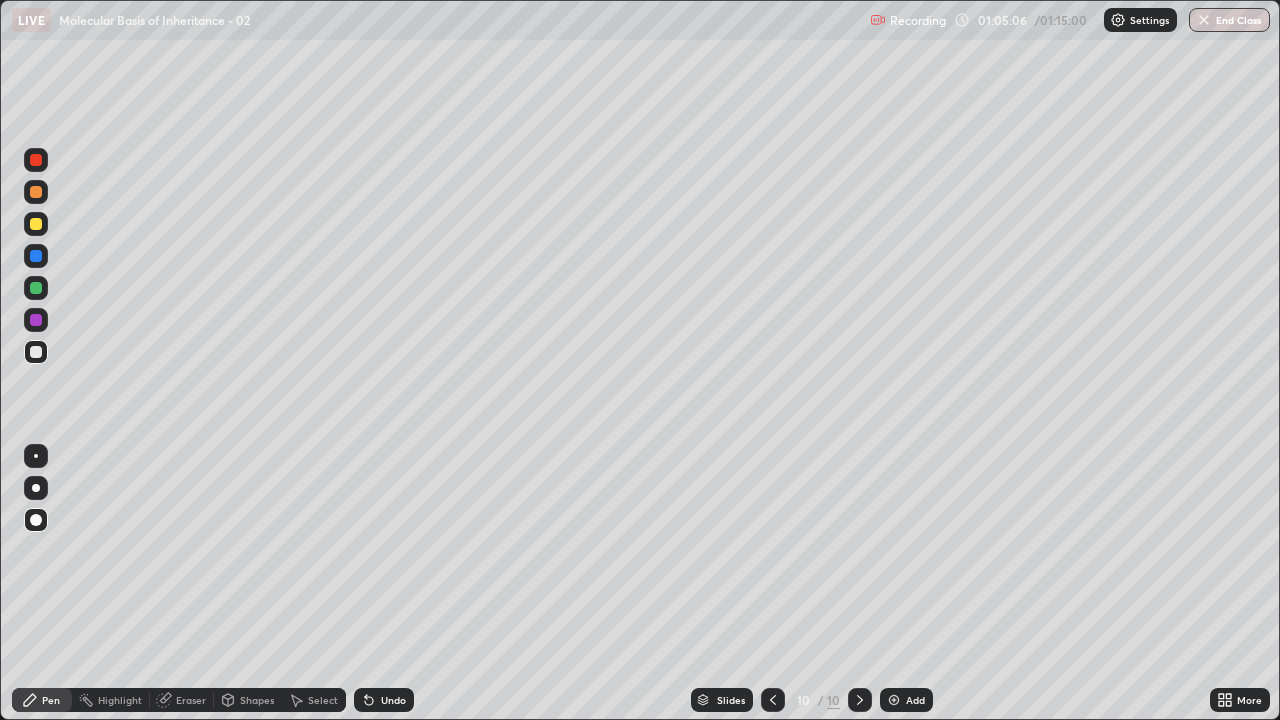 click on "Undo" at bounding box center (384, 700) 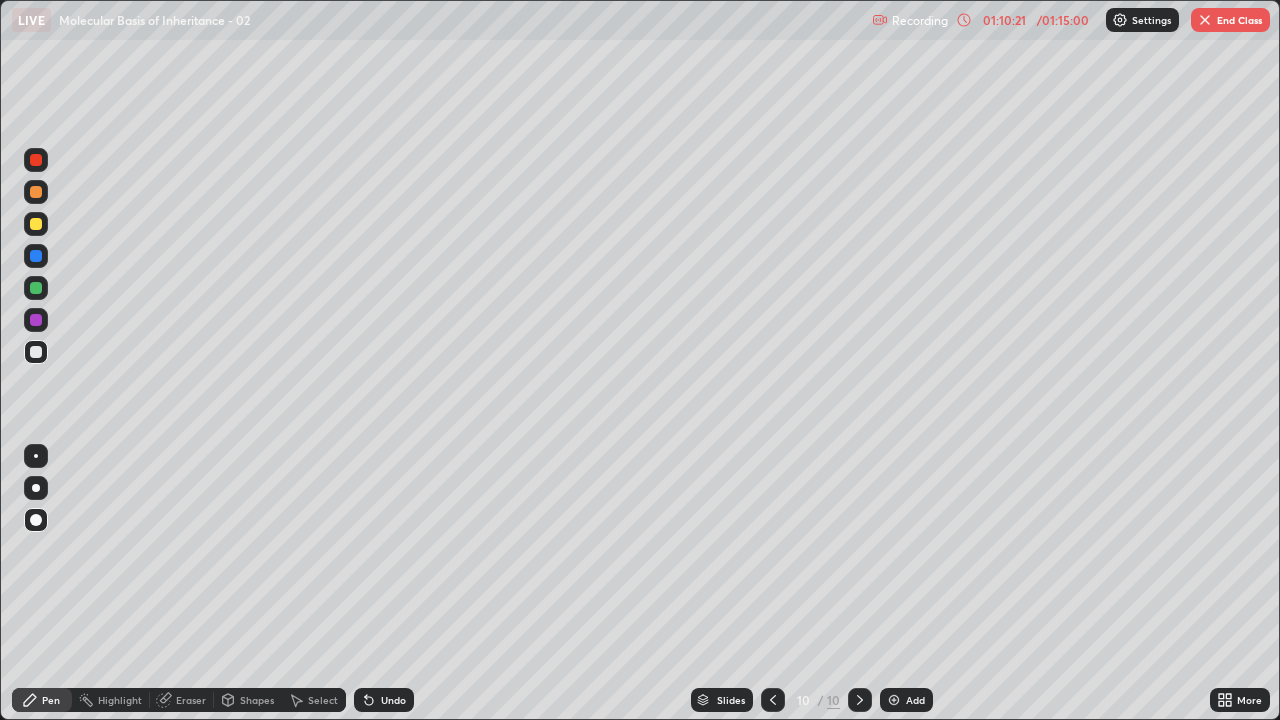 click on "End Class" at bounding box center [1230, 20] 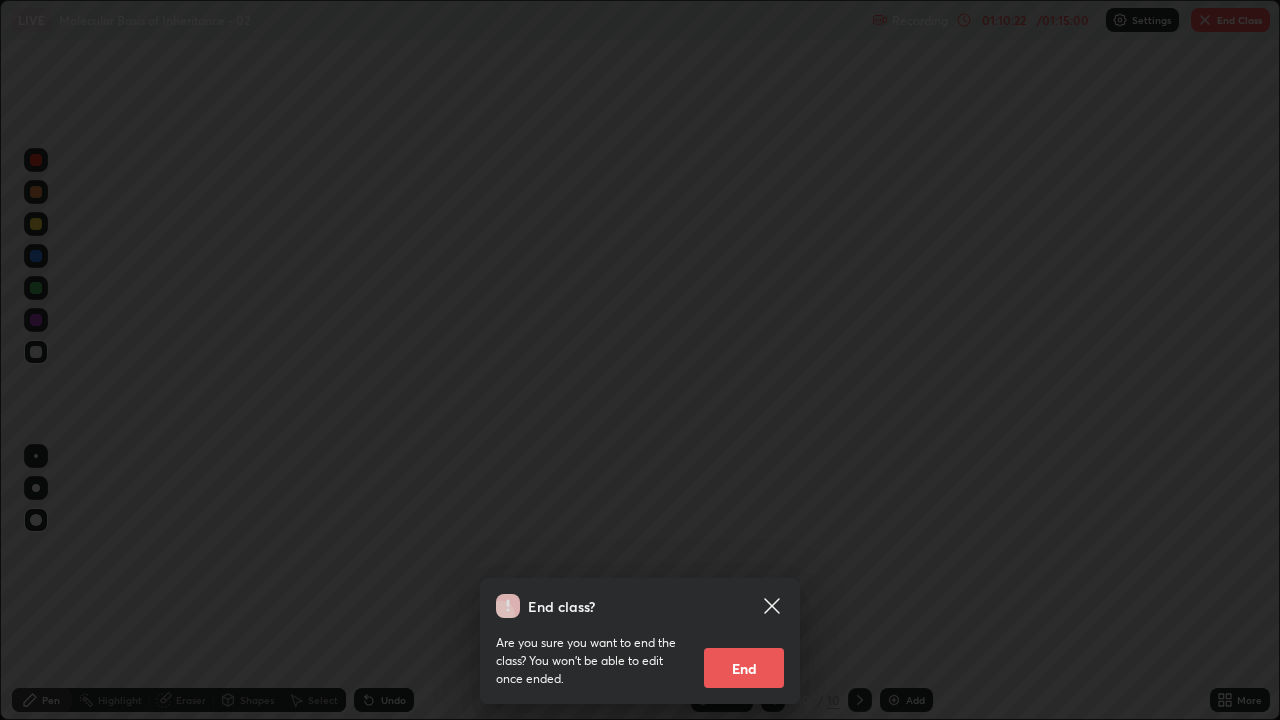click on "End" at bounding box center (744, 668) 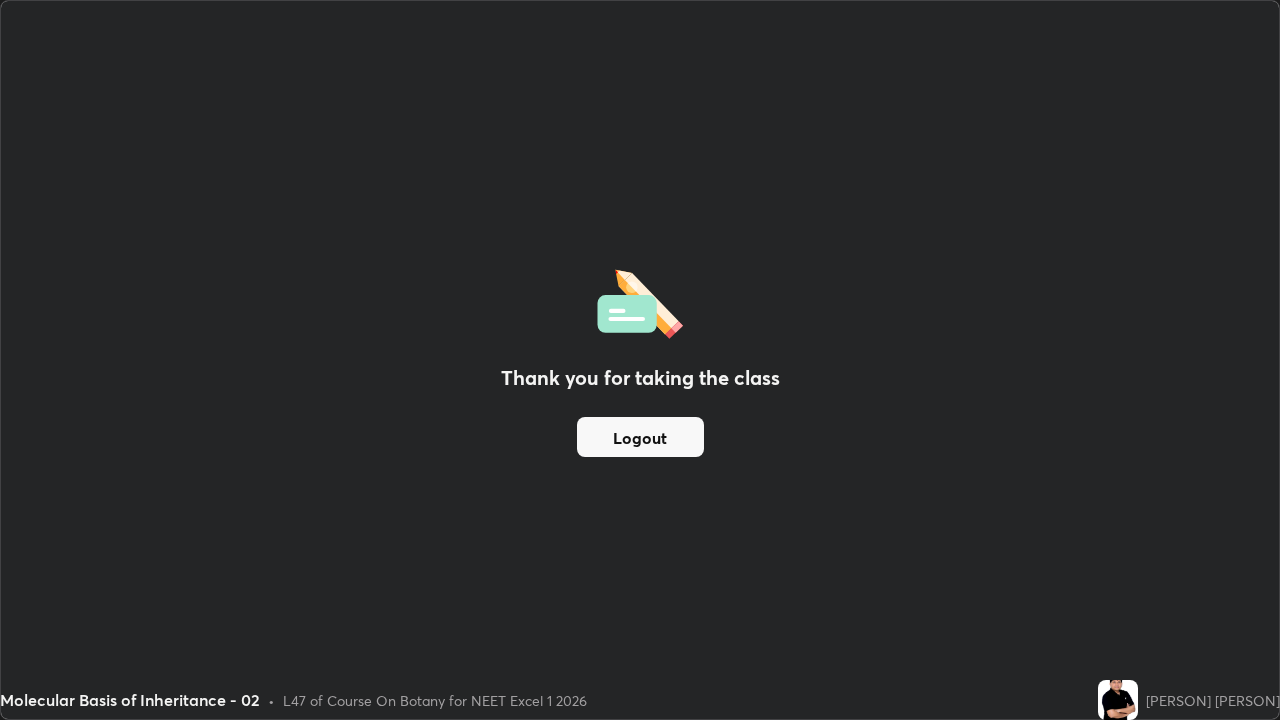click on "Logout" at bounding box center (640, 437) 